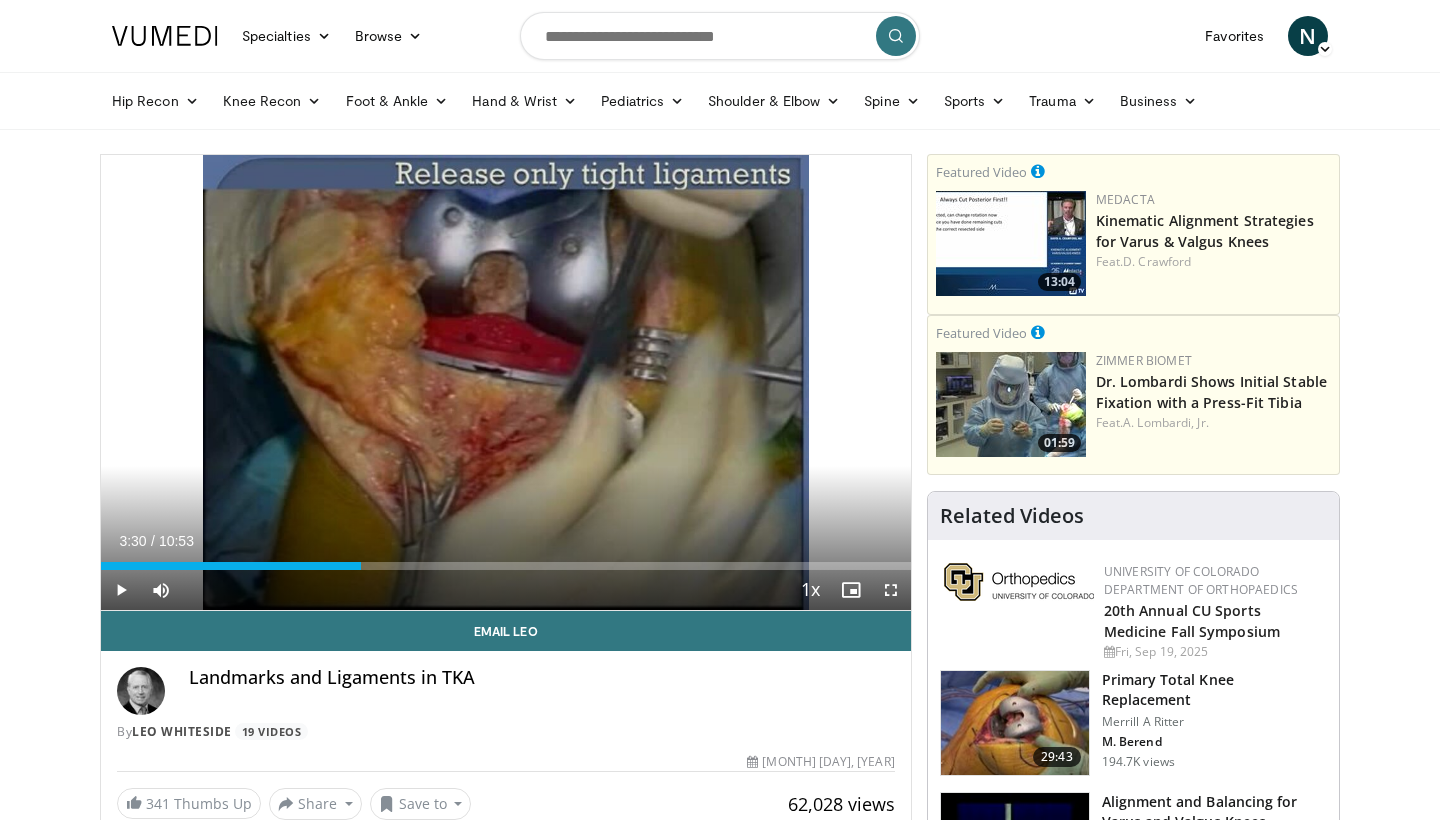 scroll, scrollTop: 0, scrollLeft: 0, axis: both 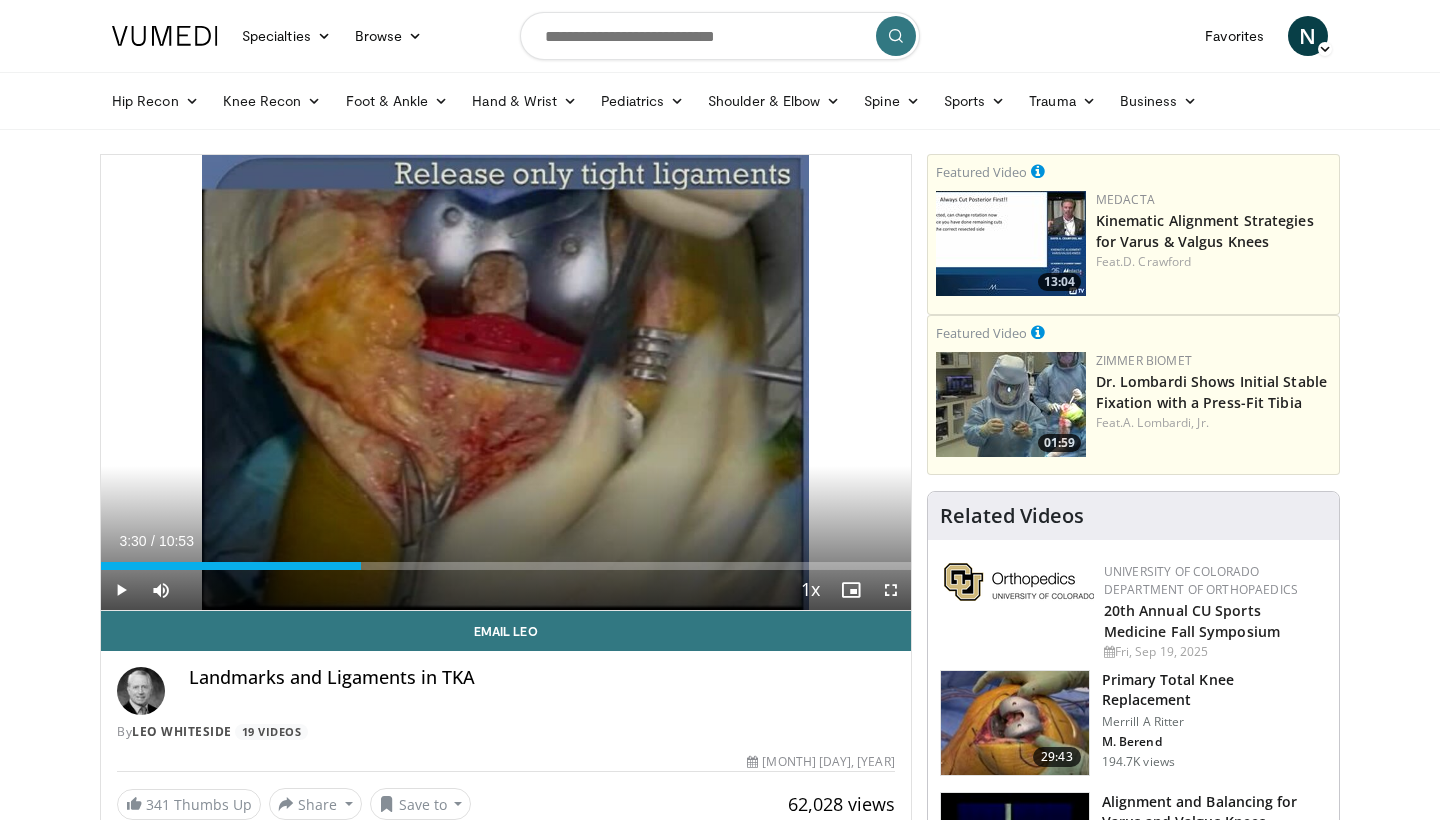 click at bounding box center [165, 36] 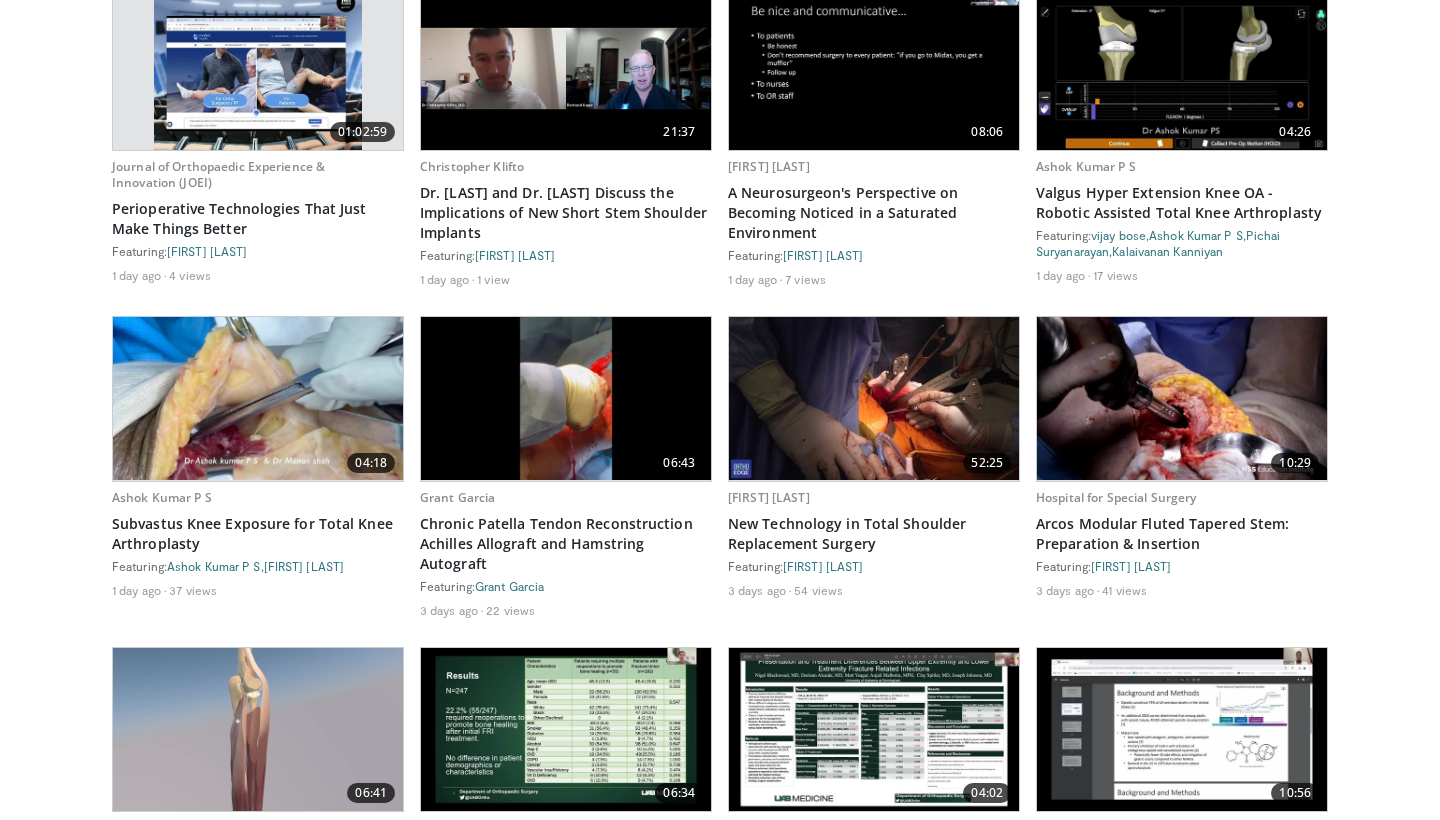 scroll, scrollTop: 1181, scrollLeft: 0, axis: vertical 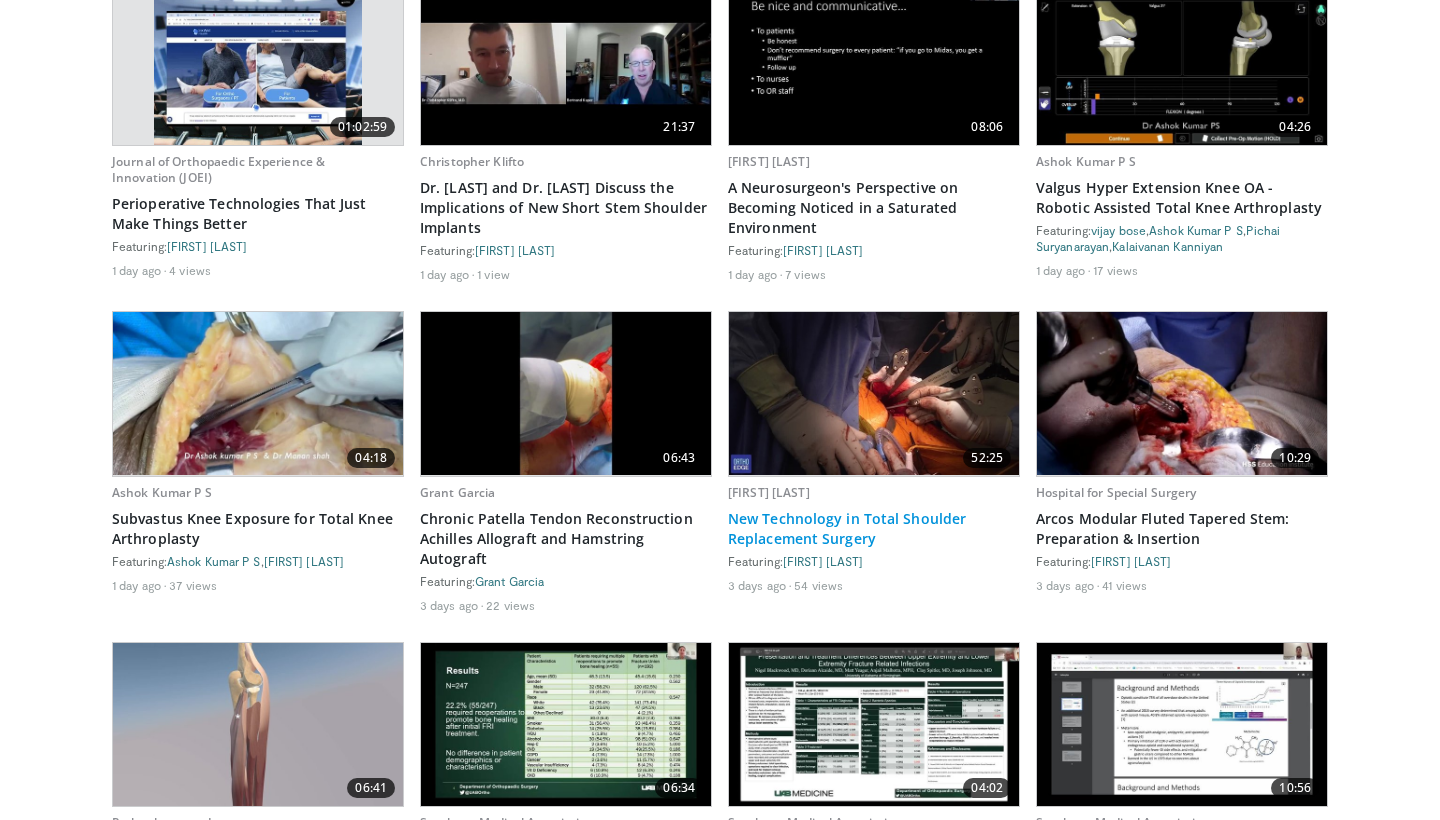 click on "New Technology in Total Shoulder Replacement Surgery" at bounding box center (874, 529) 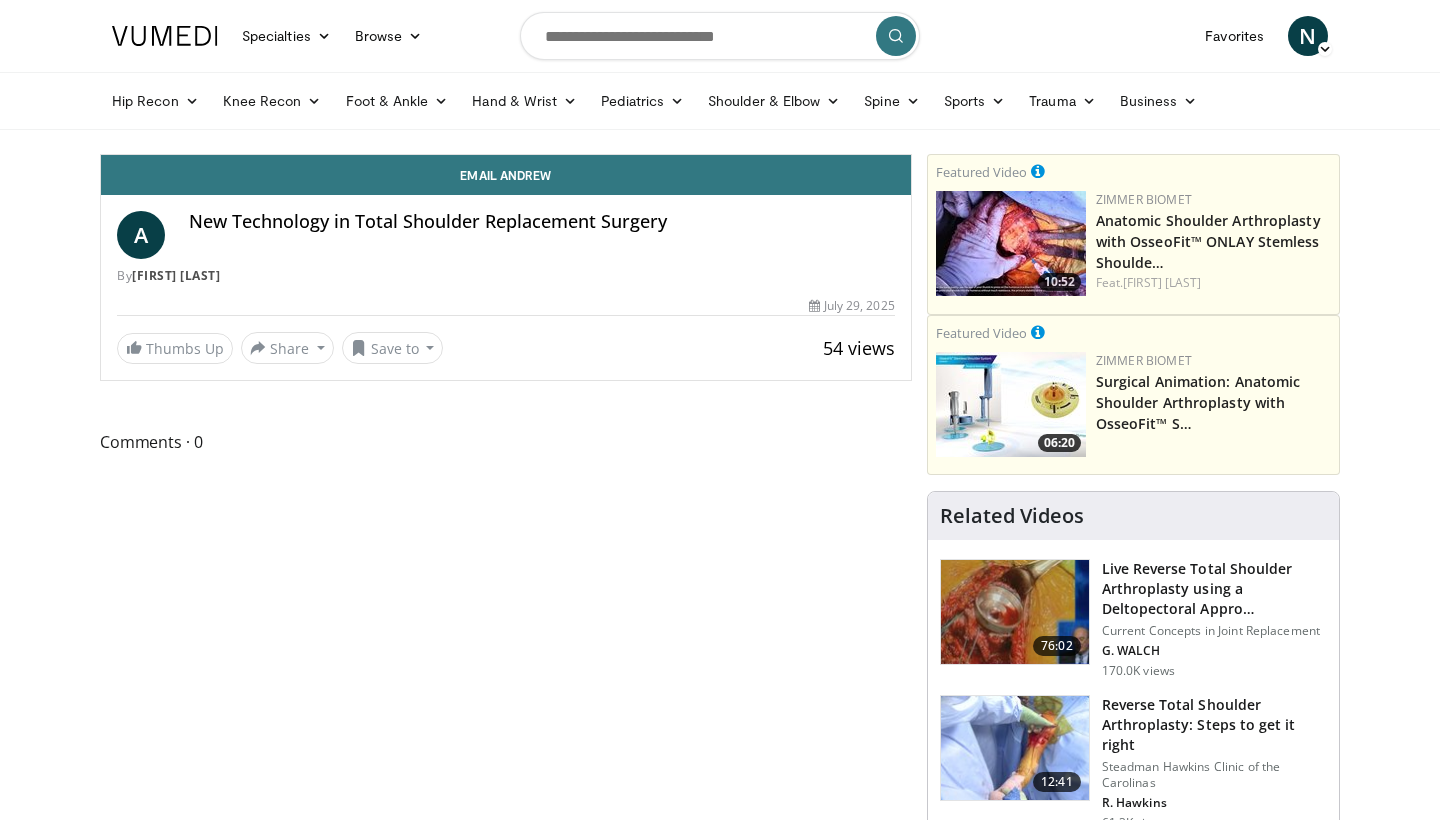 scroll, scrollTop: 0, scrollLeft: 0, axis: both 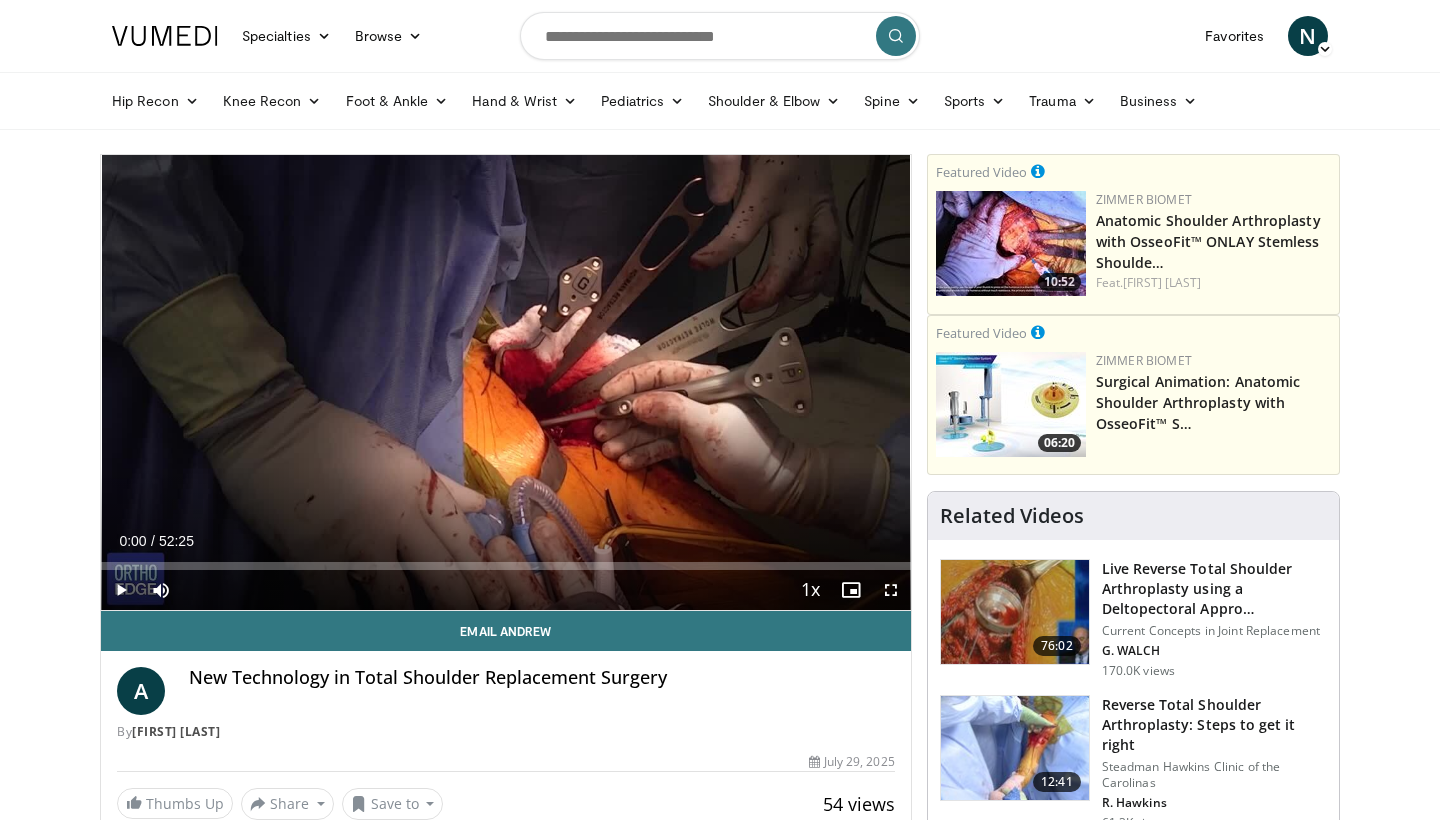 click at bounding box center (121, 590) 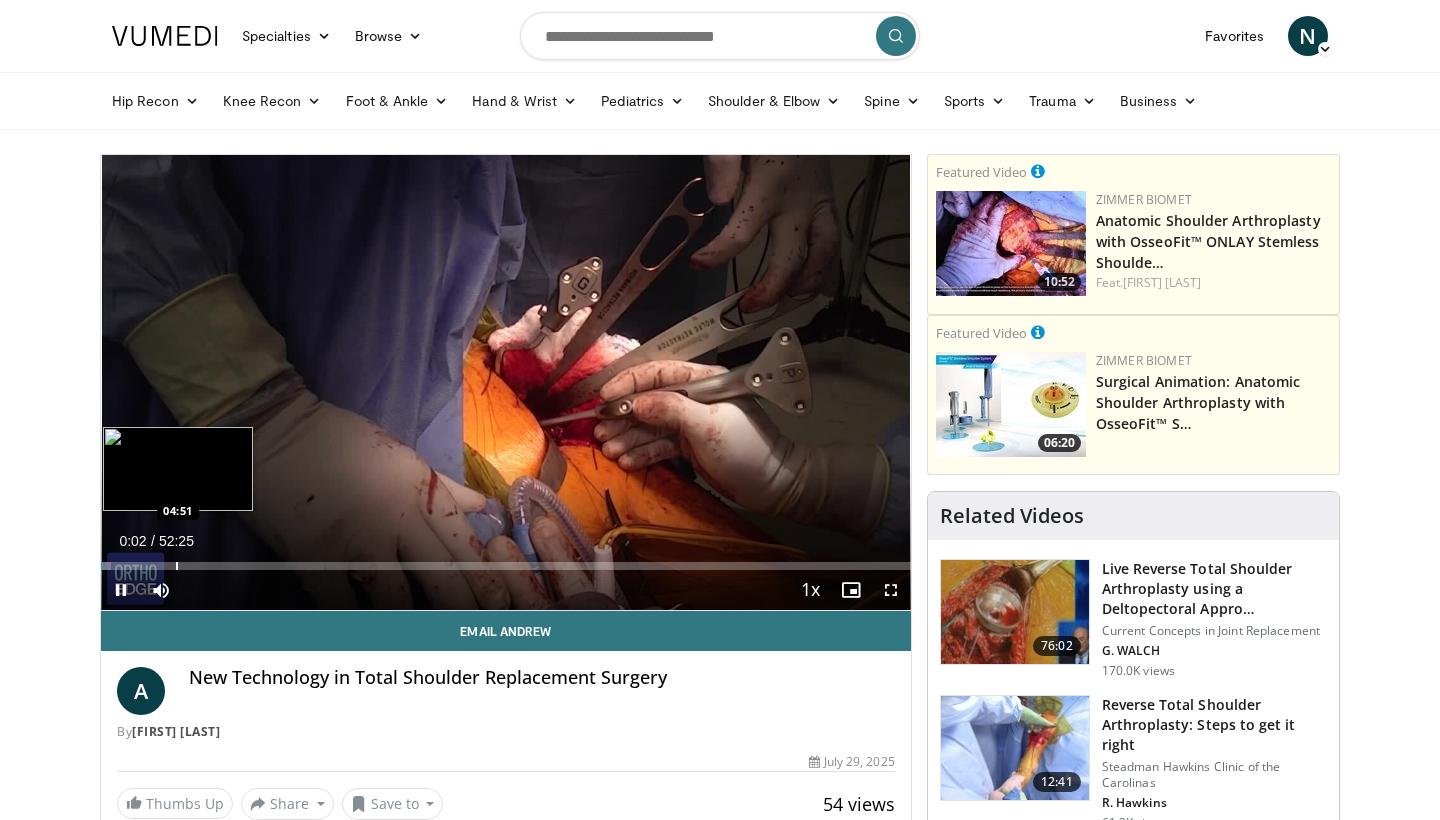 click on "Loaded :  1.27% 00:03 04:51" at bounding box center [506, 560] 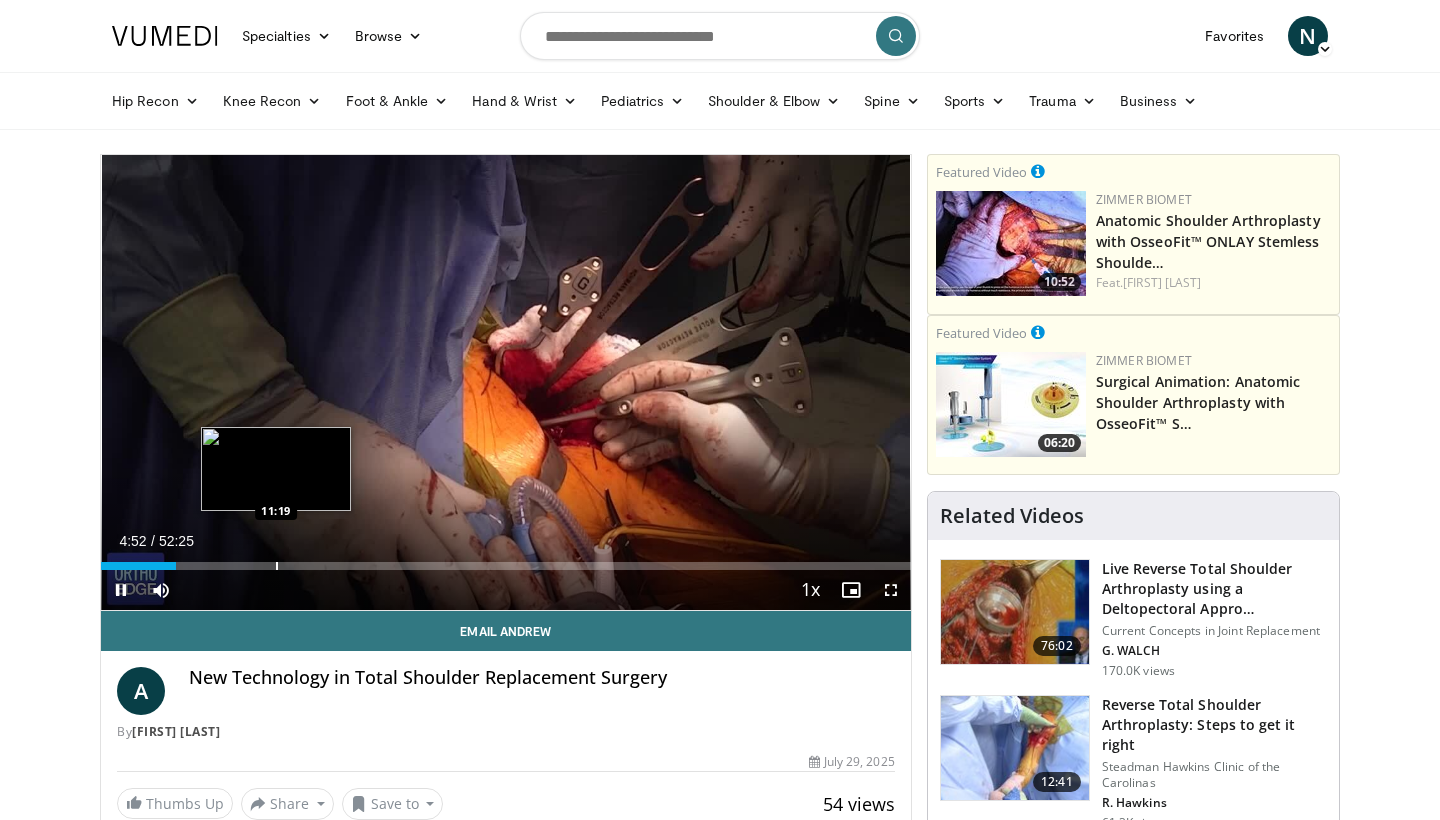 click on "Loaded :  9.23% 04:52 11:19" at bounding box center (506, 560) 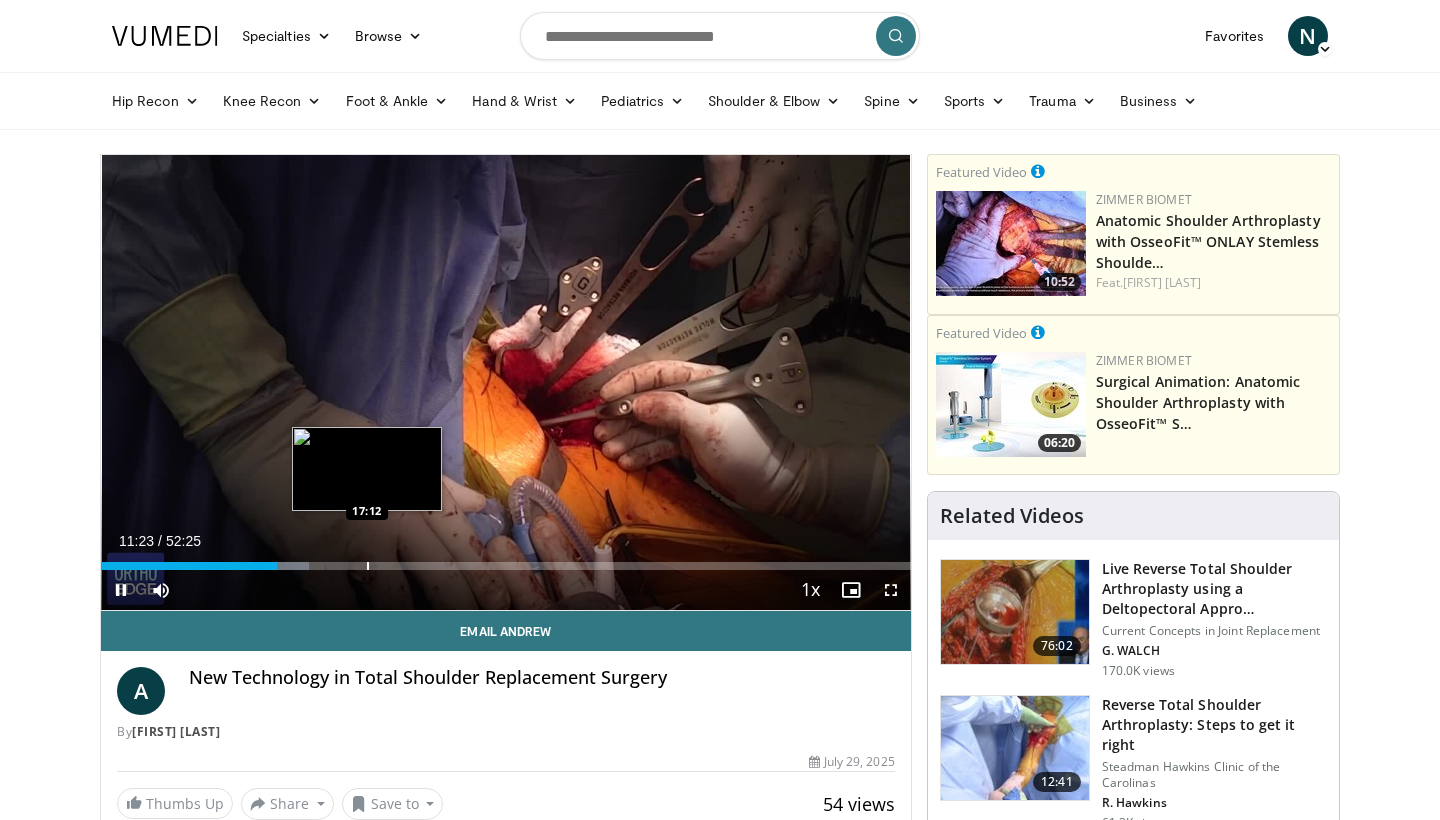 click at bounding box center (368, 566) 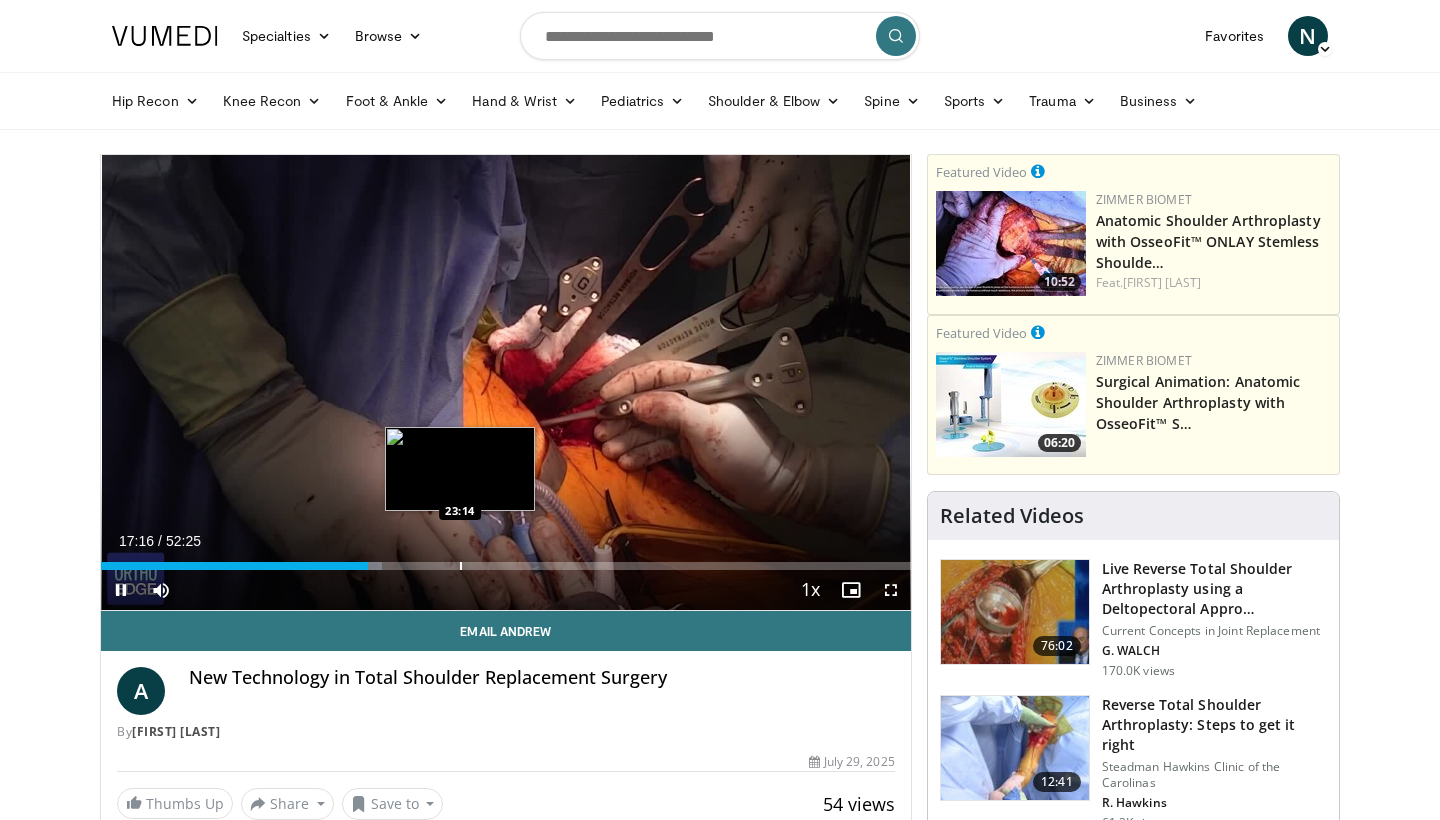 click at bounding box center [461, 566] 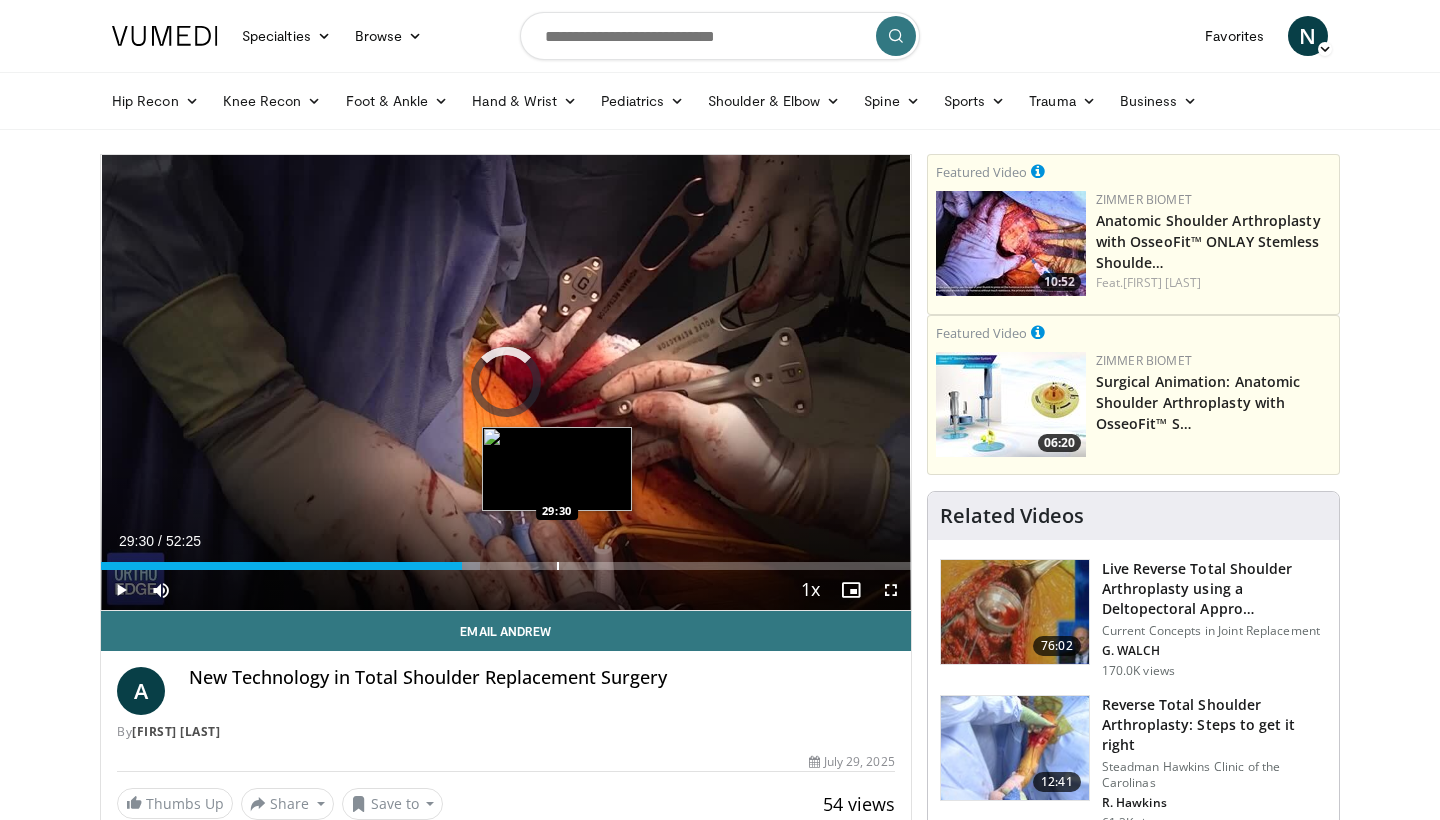 click on "Loaded :  46.78% 23:22 29:30" at bounding box center (506, 560) 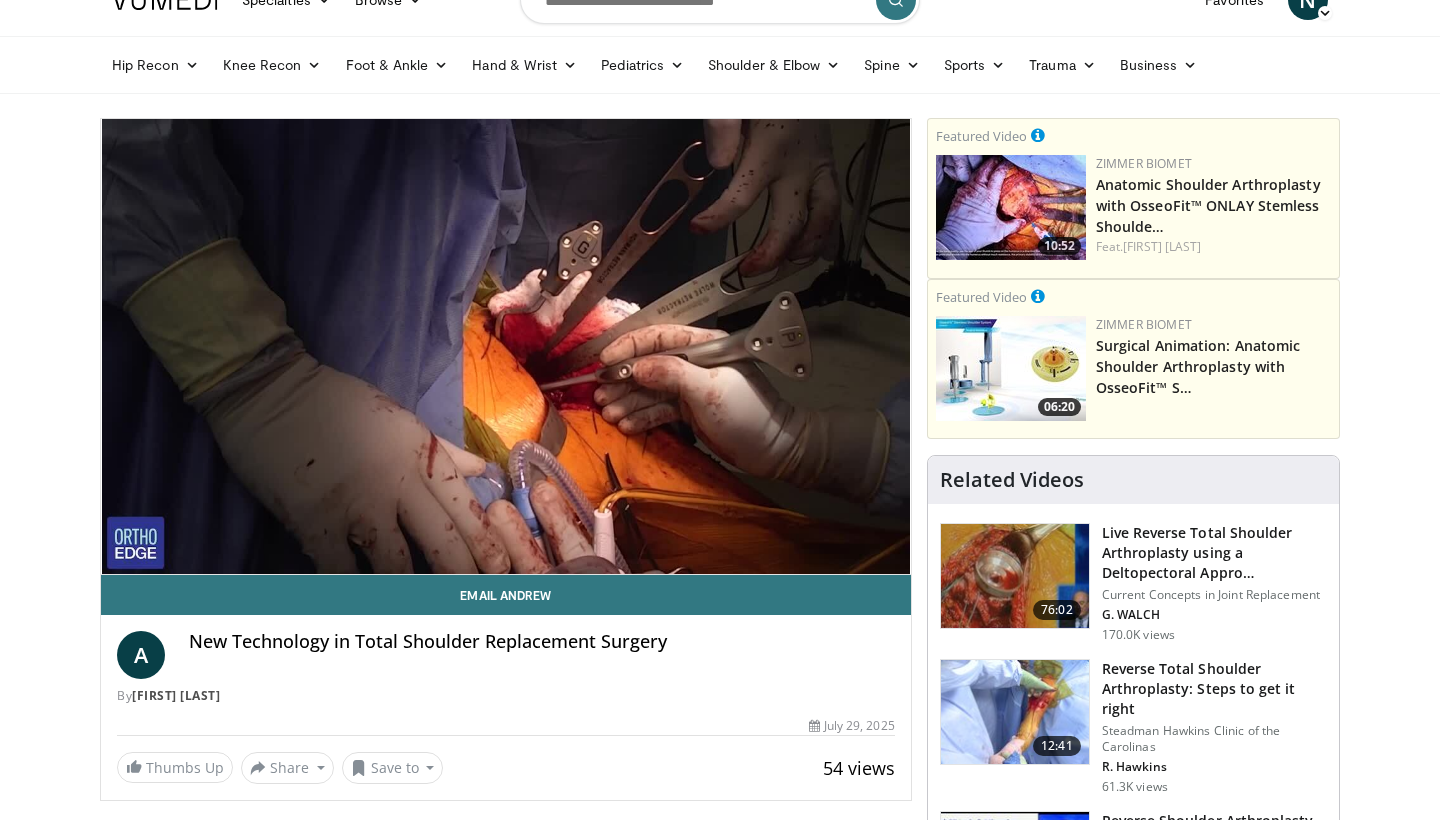 scroll, scrollTop: 44, scrollLeft: 0, axis: vertical 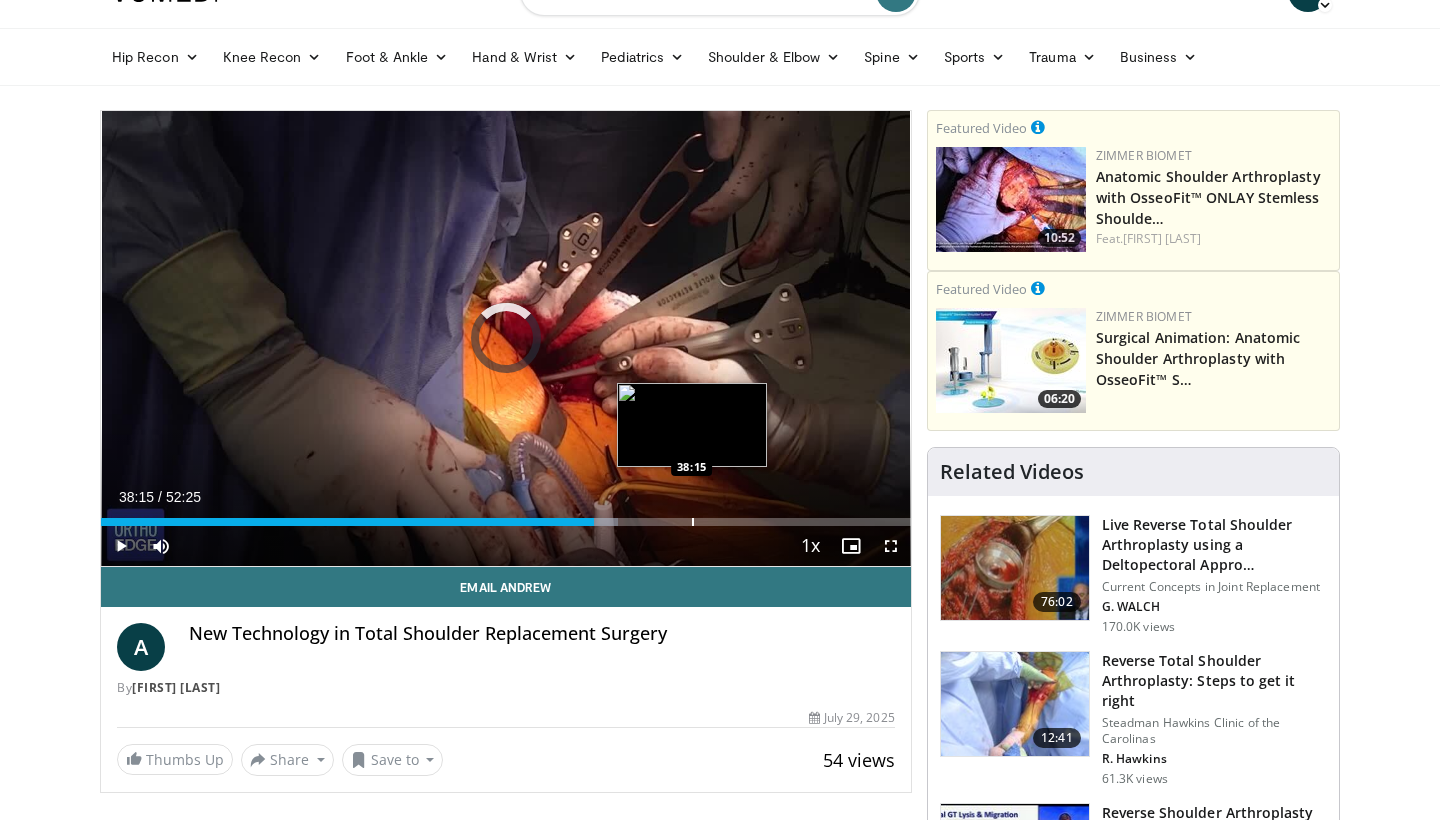 click on "Loaded :  63.89% 31:55 38:15" at bounding box center [506, 516] 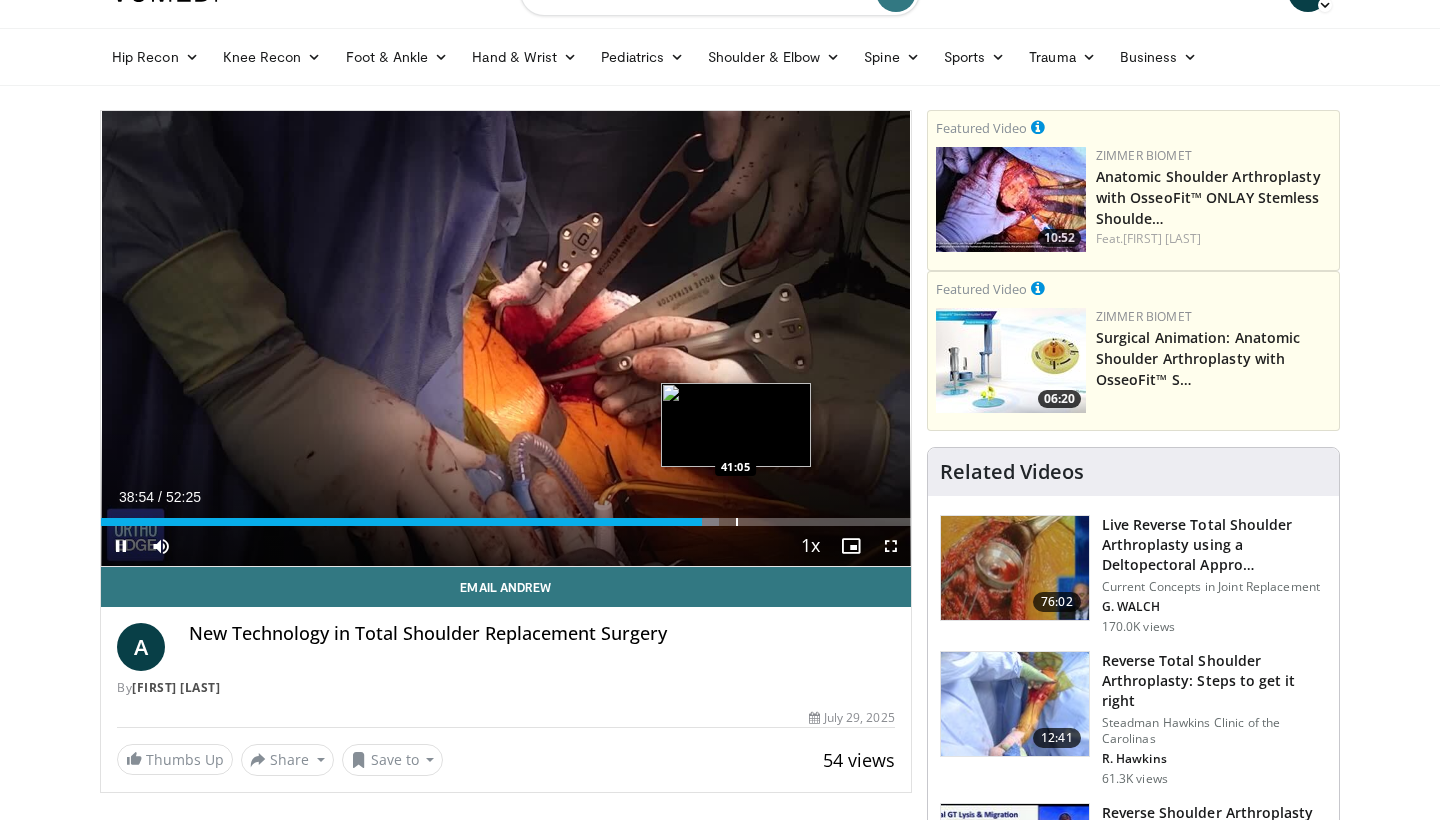 click at bounding box center (737, 522) 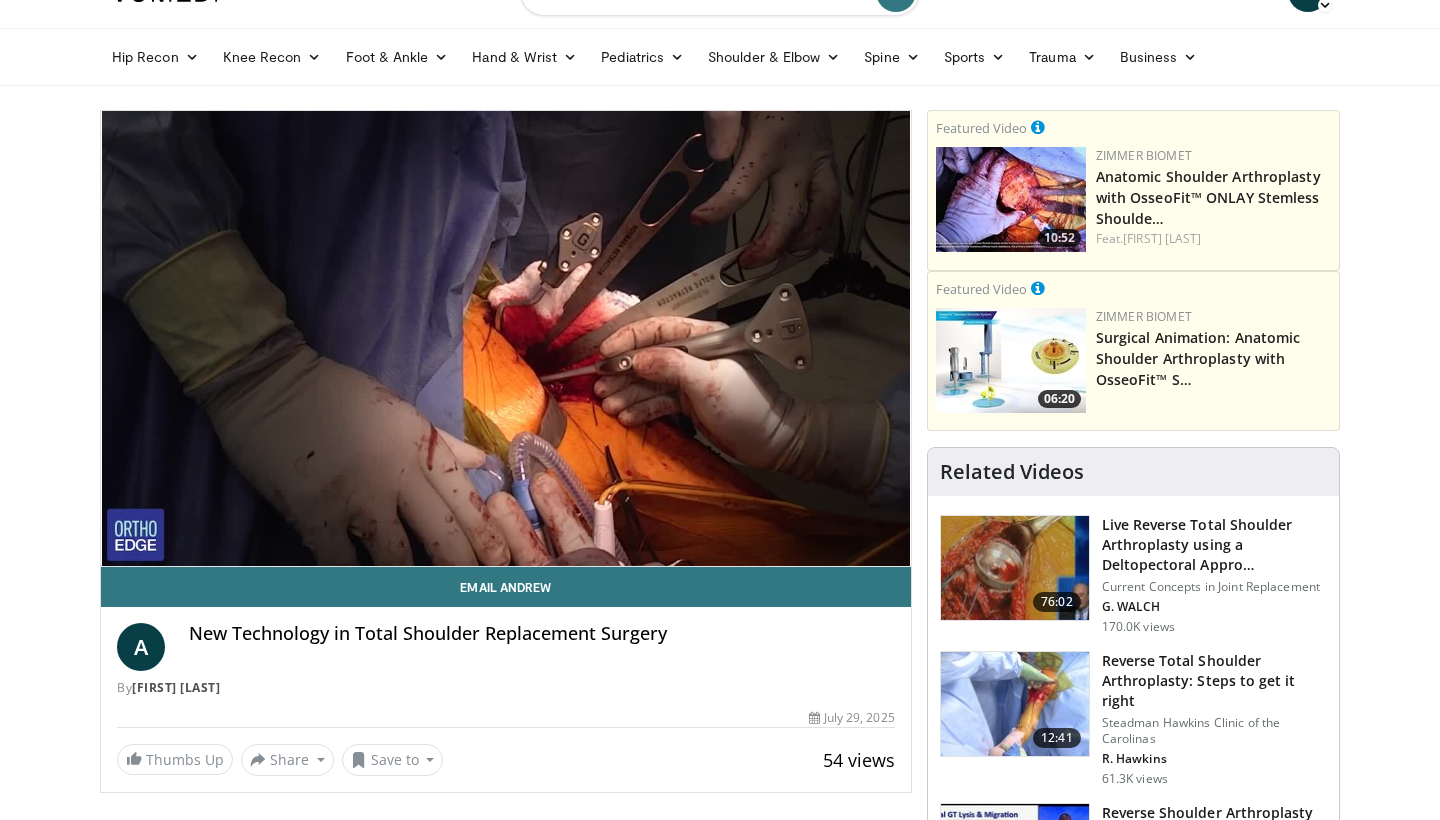 click on "Reverse Total Shoulder Arthroplasty: Steps to get it right" at bounding box center [1214, 681] 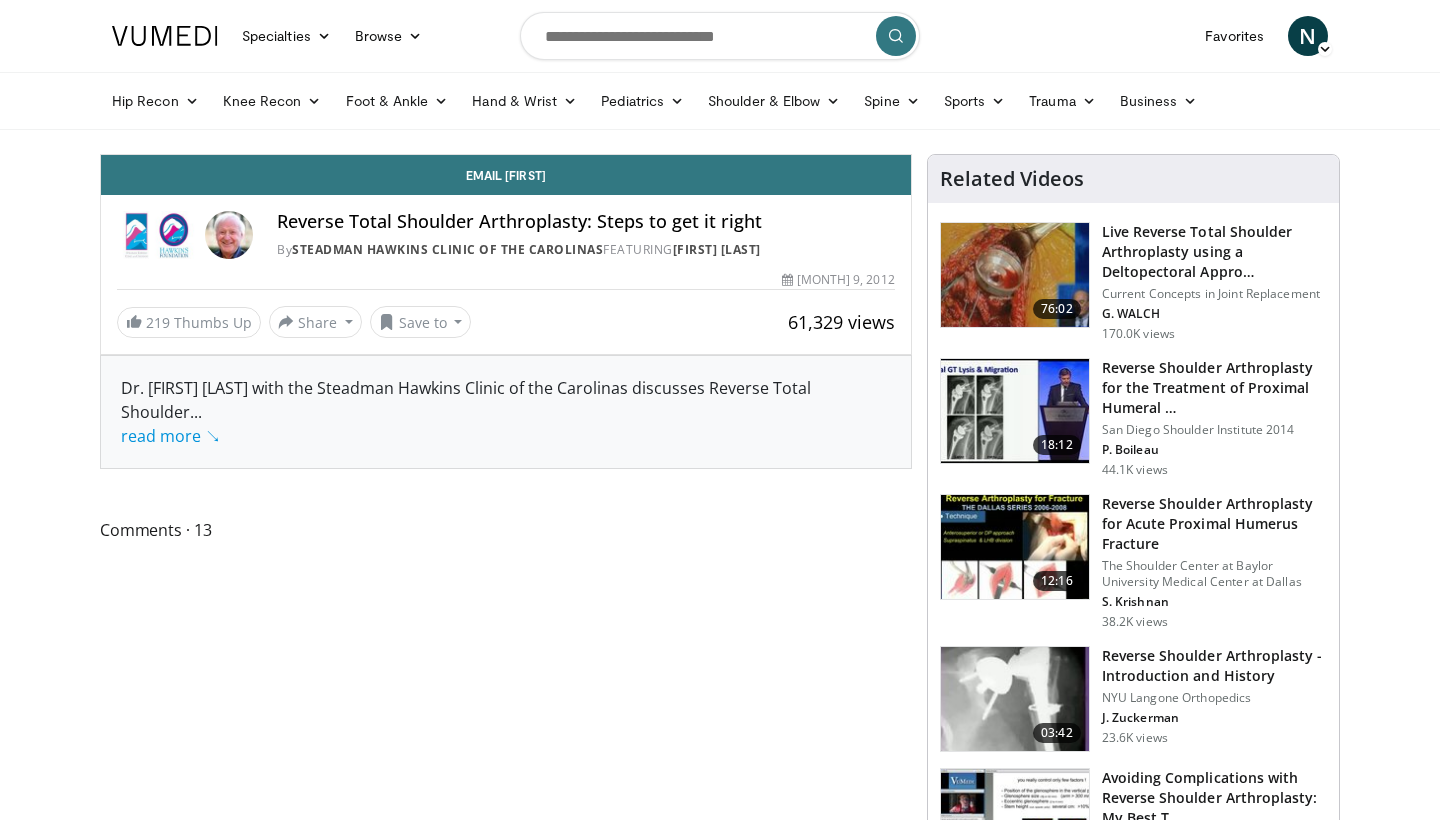 scroll, scrollTop: 0, scrollLeft: 0, axis: both 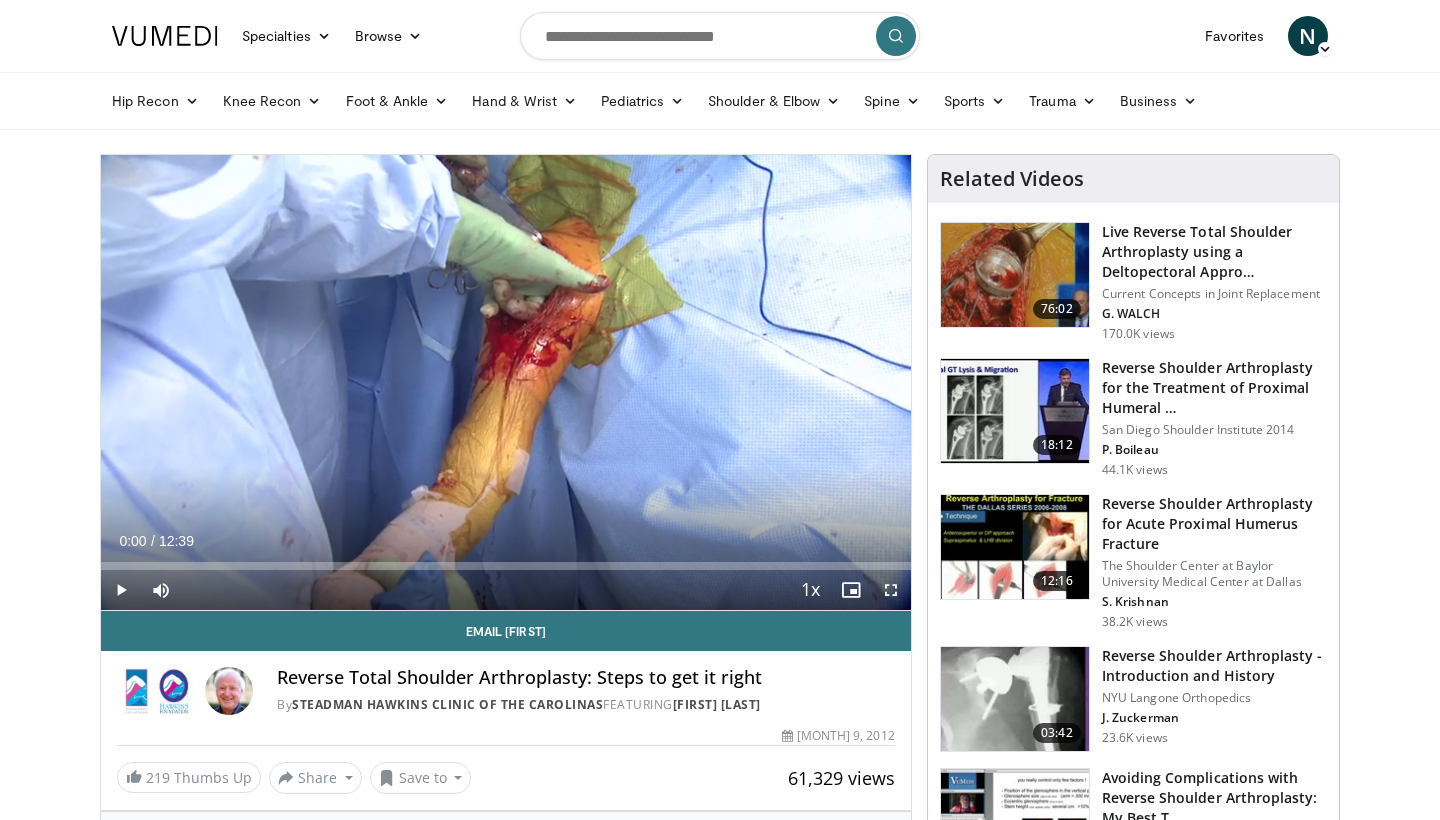 click at bounding box center (121, 590) 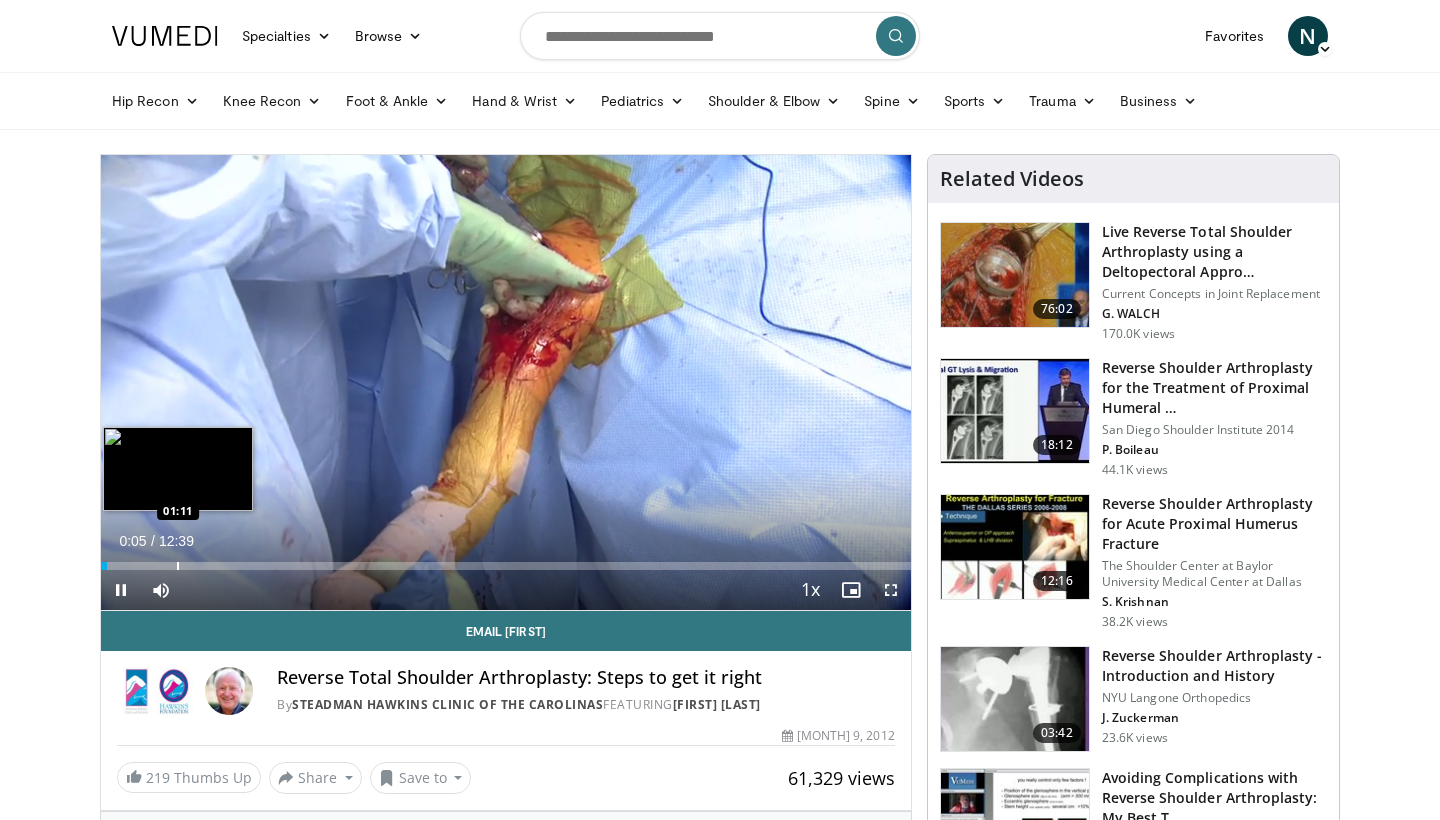 click at bounding box center (178, 566) 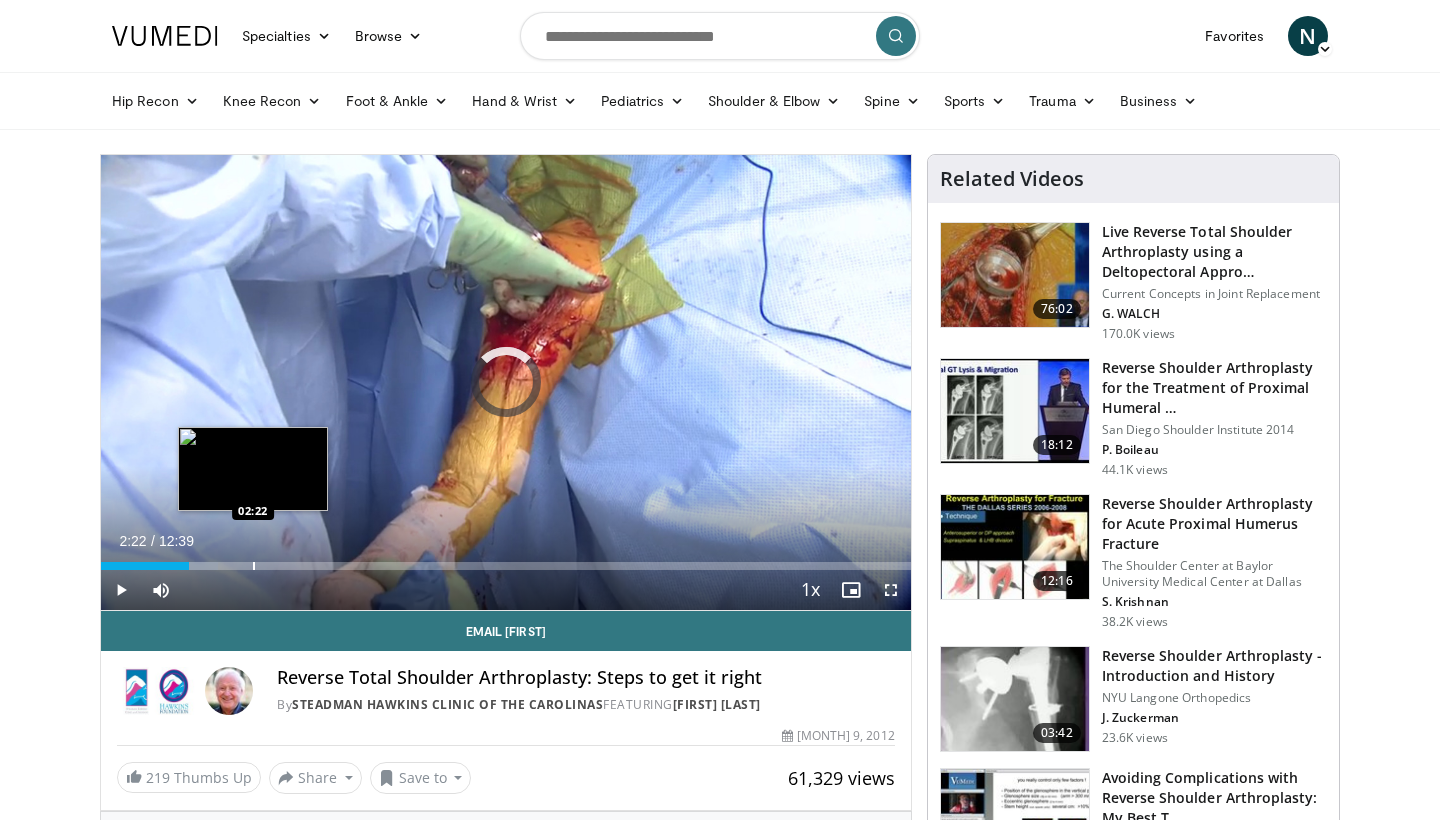 click on "Loaded :  14.44% 01:22 02:22" at bounding box center (506, 560) 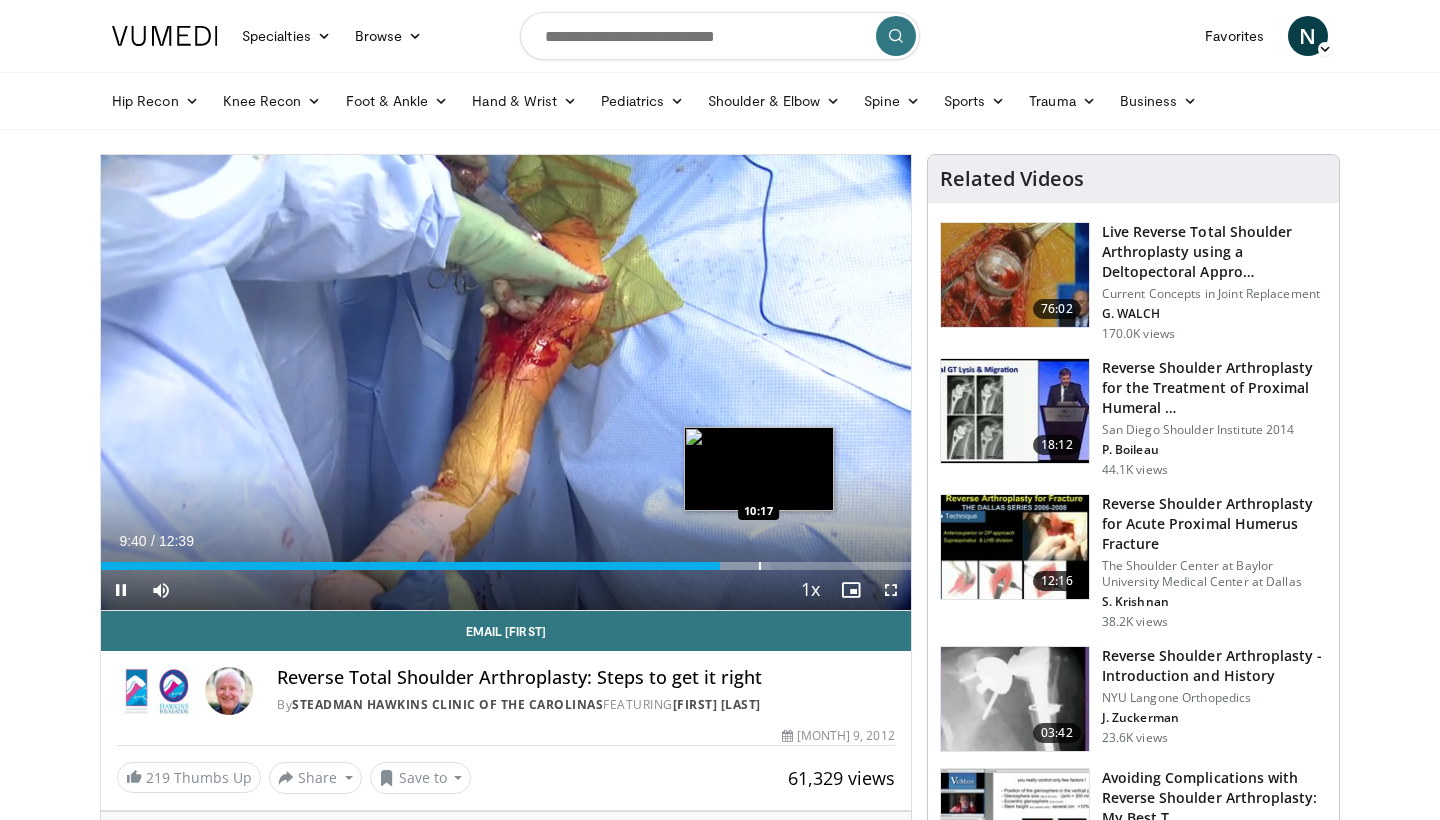 click at bounding box center (760, 566) 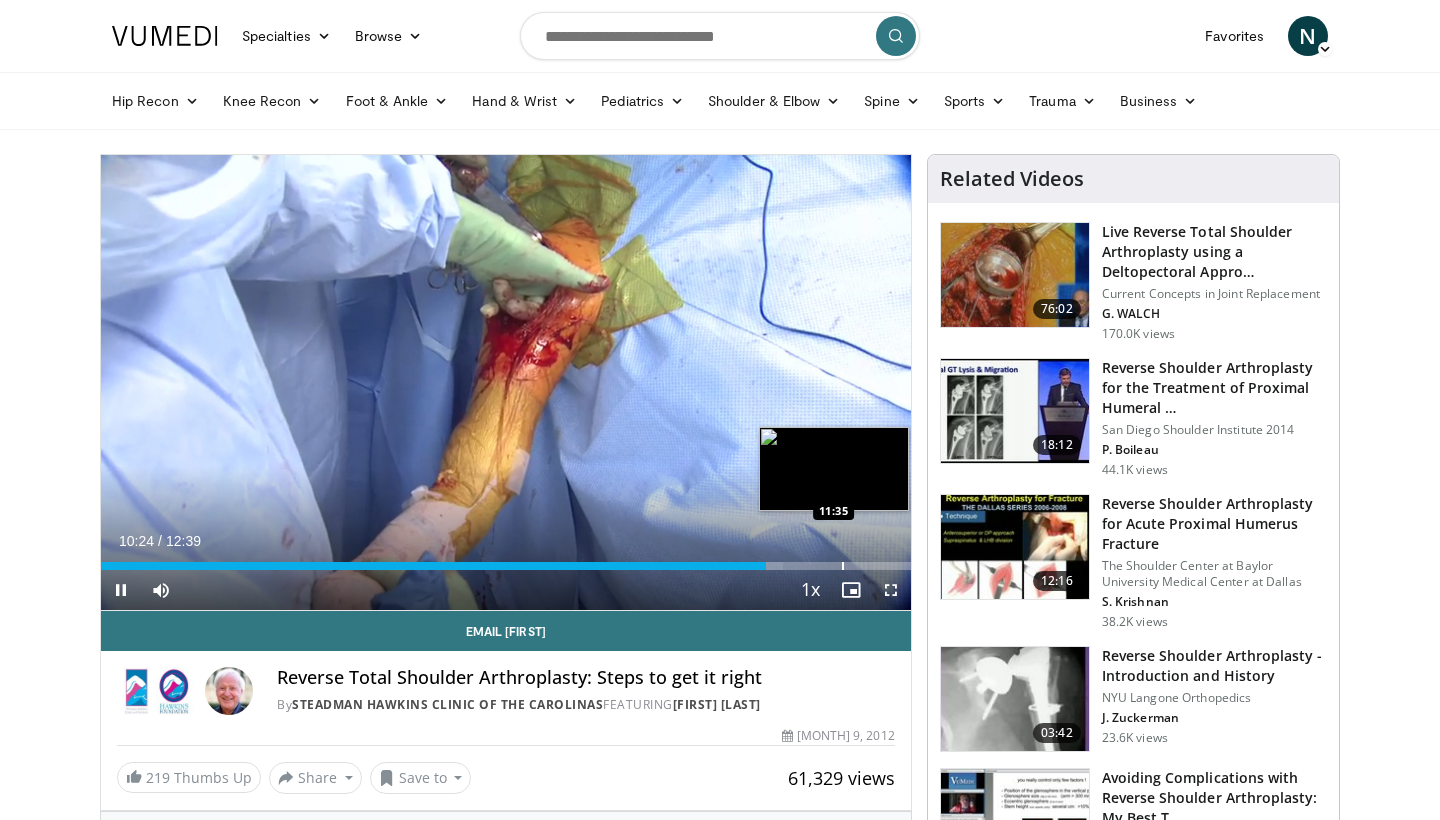 click at bounding box center (843, 566) 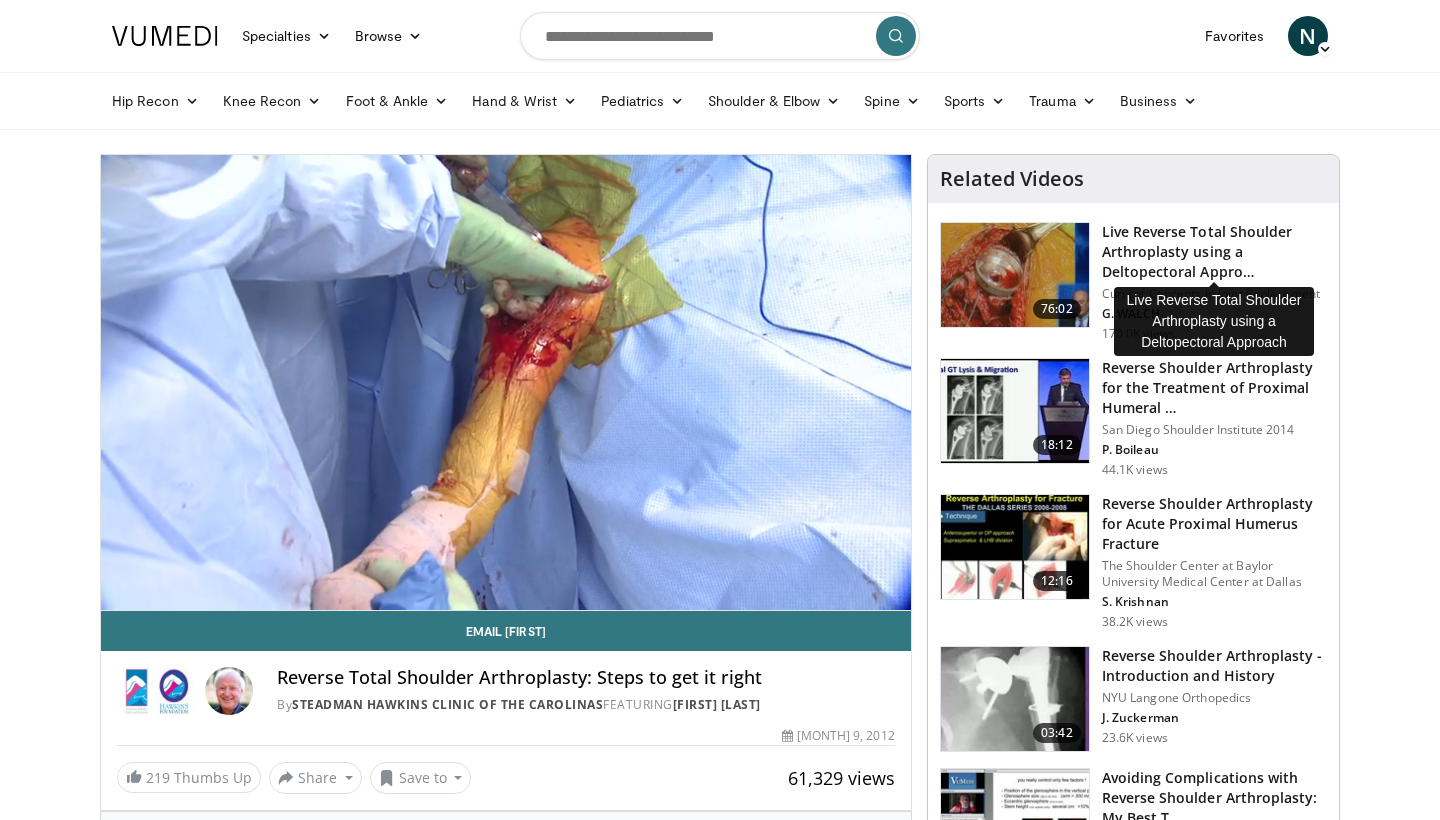 click on "Live Reverse Total Shoulder Arthroplasty using a Deltopectoral Appro…" at bounding box center (1214, 252) 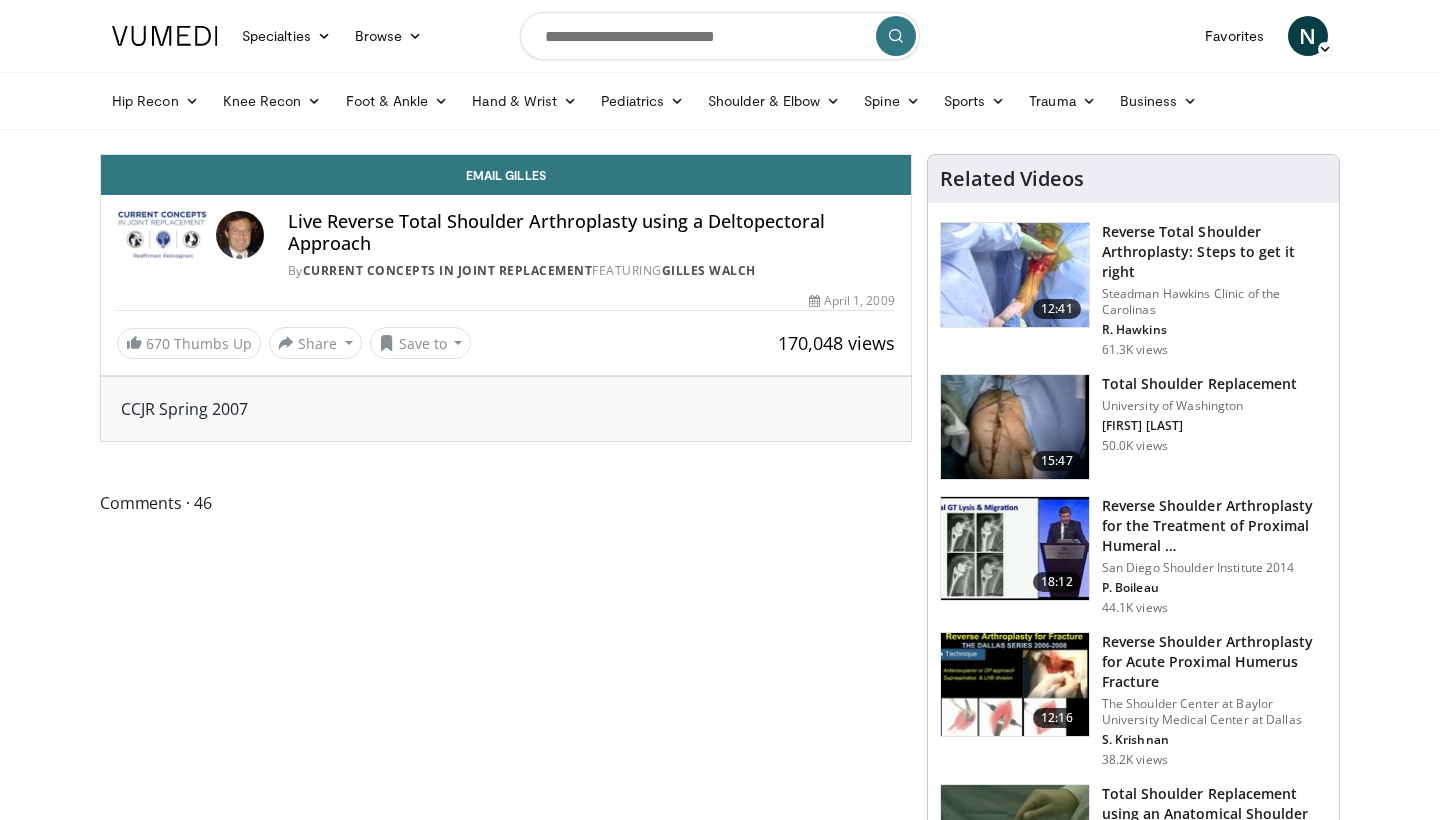 scroll, scrollTop: 0, scrollLeft: 0, axis: both 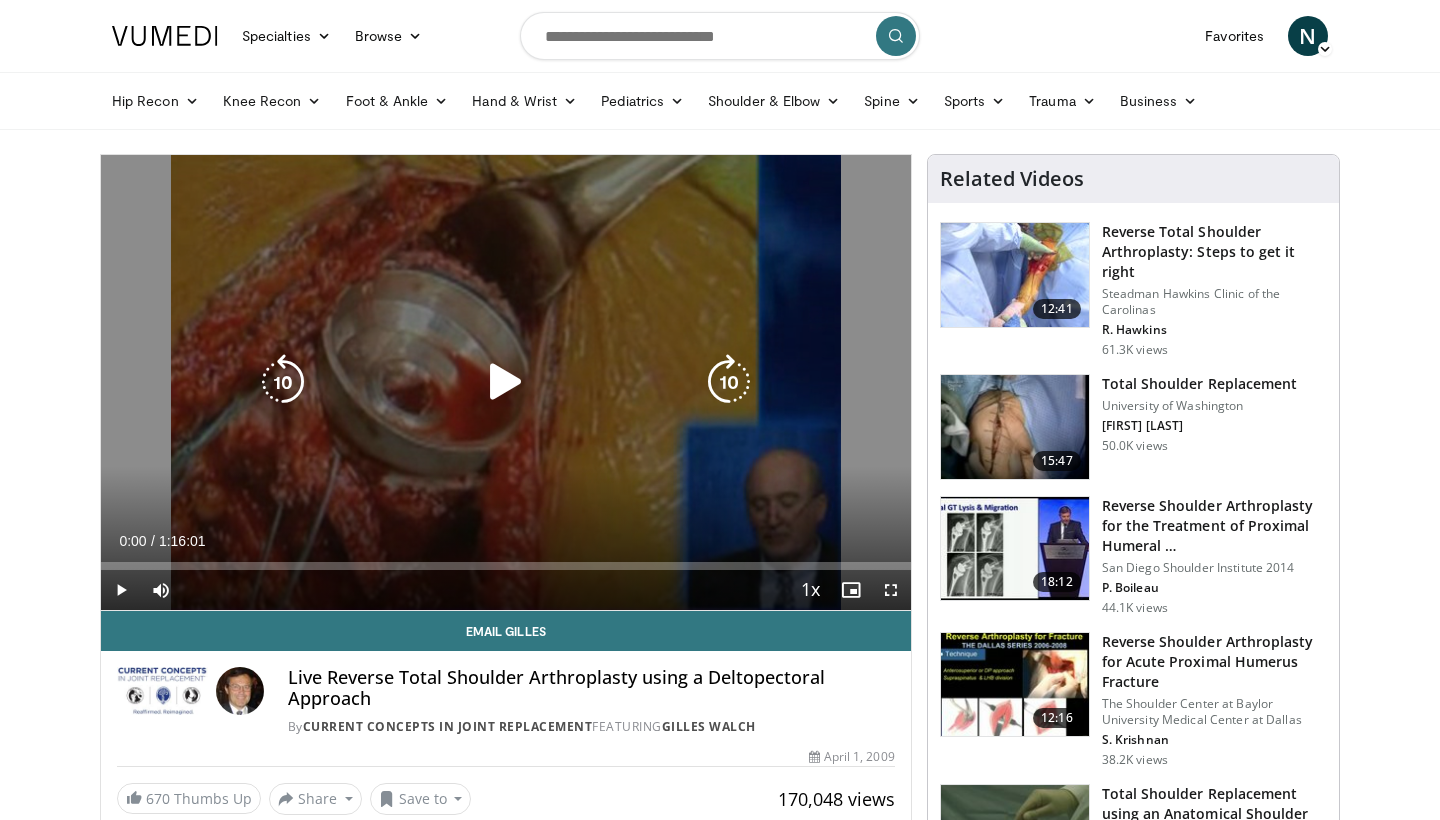 click at bounding box center (506, 382) 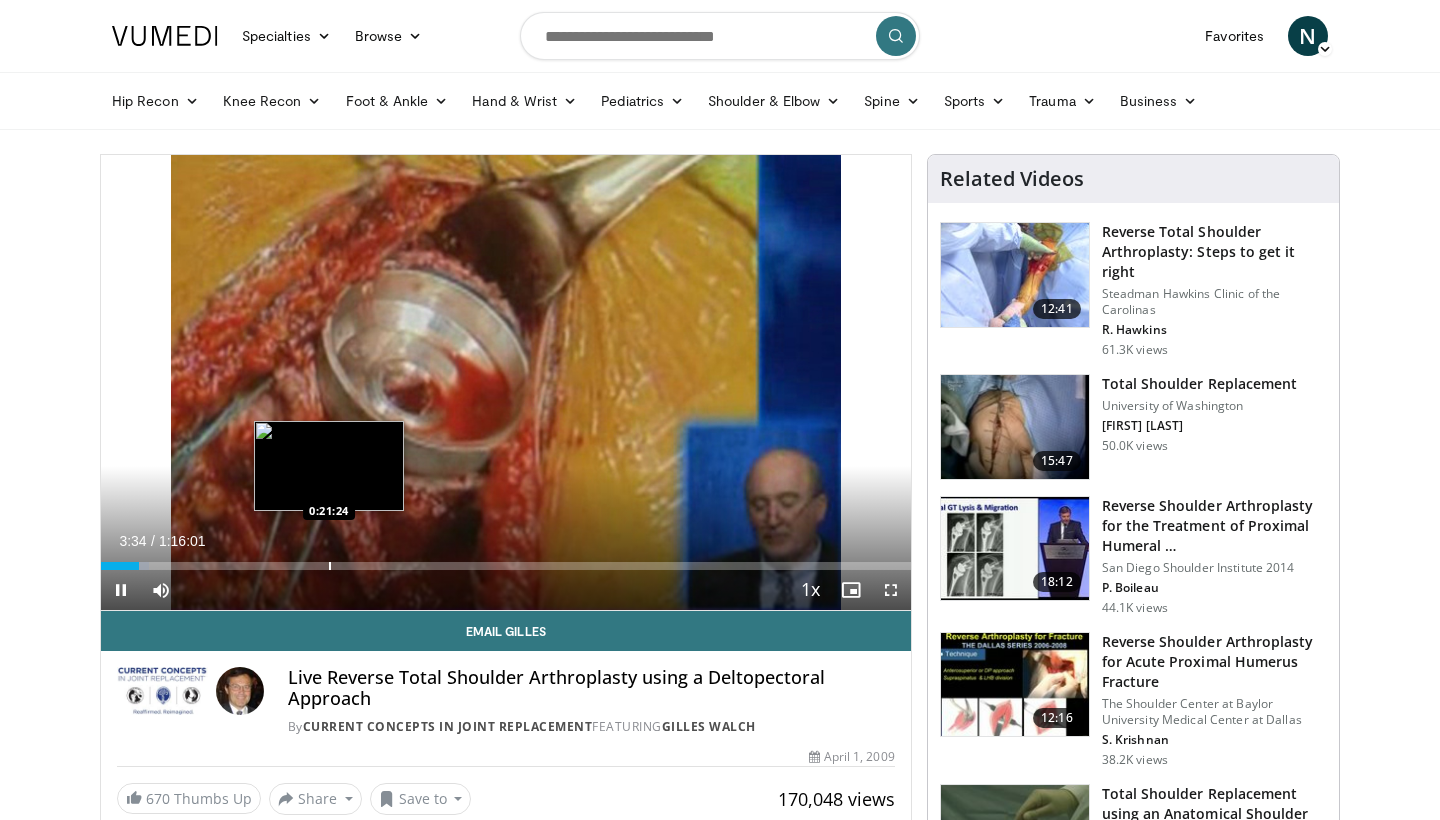 click at bounding box center (330, 566) 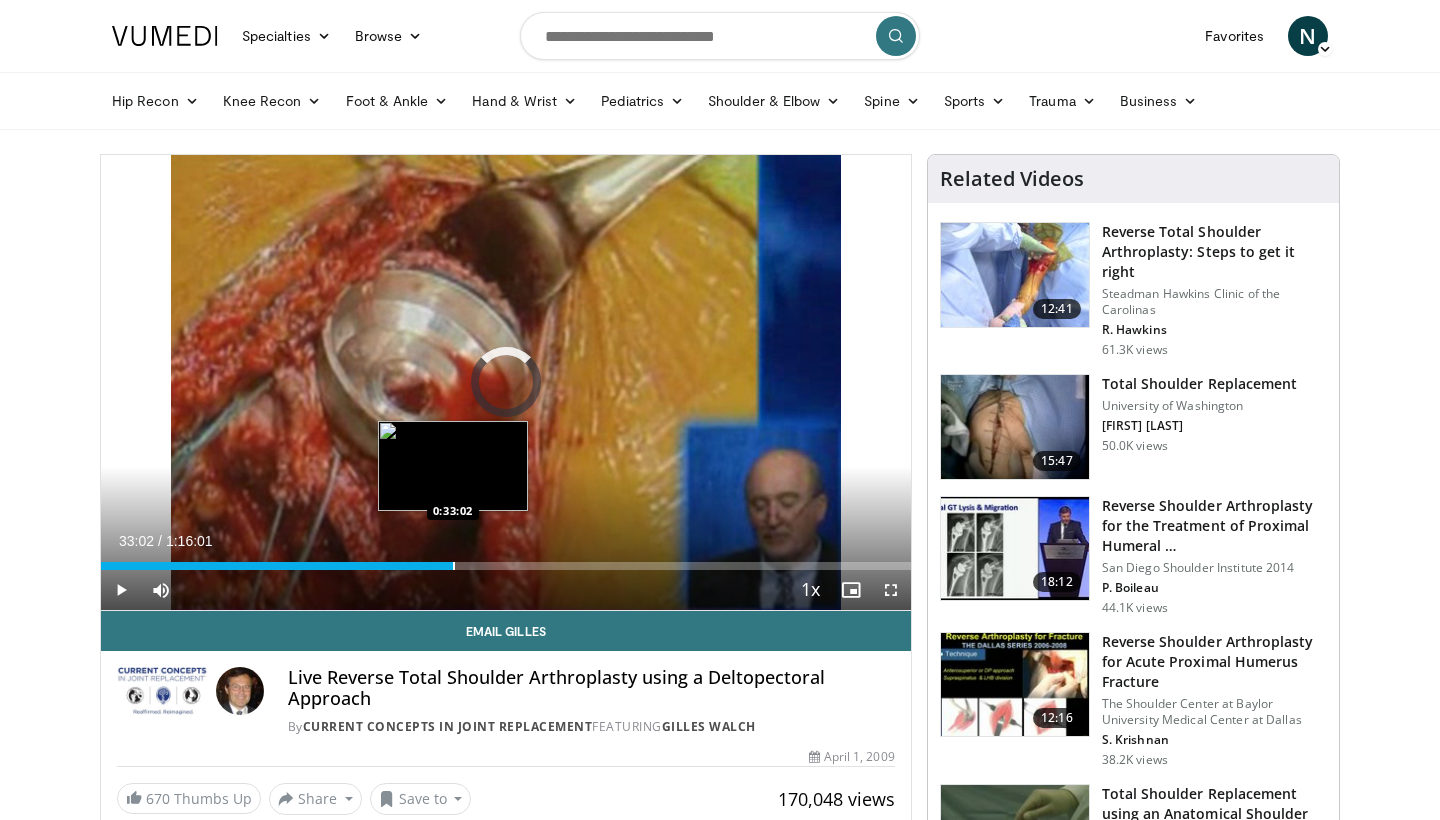 click on "Loaded :  29.84% 0:33:02 0:33:02" at bounding box center (506, 560) 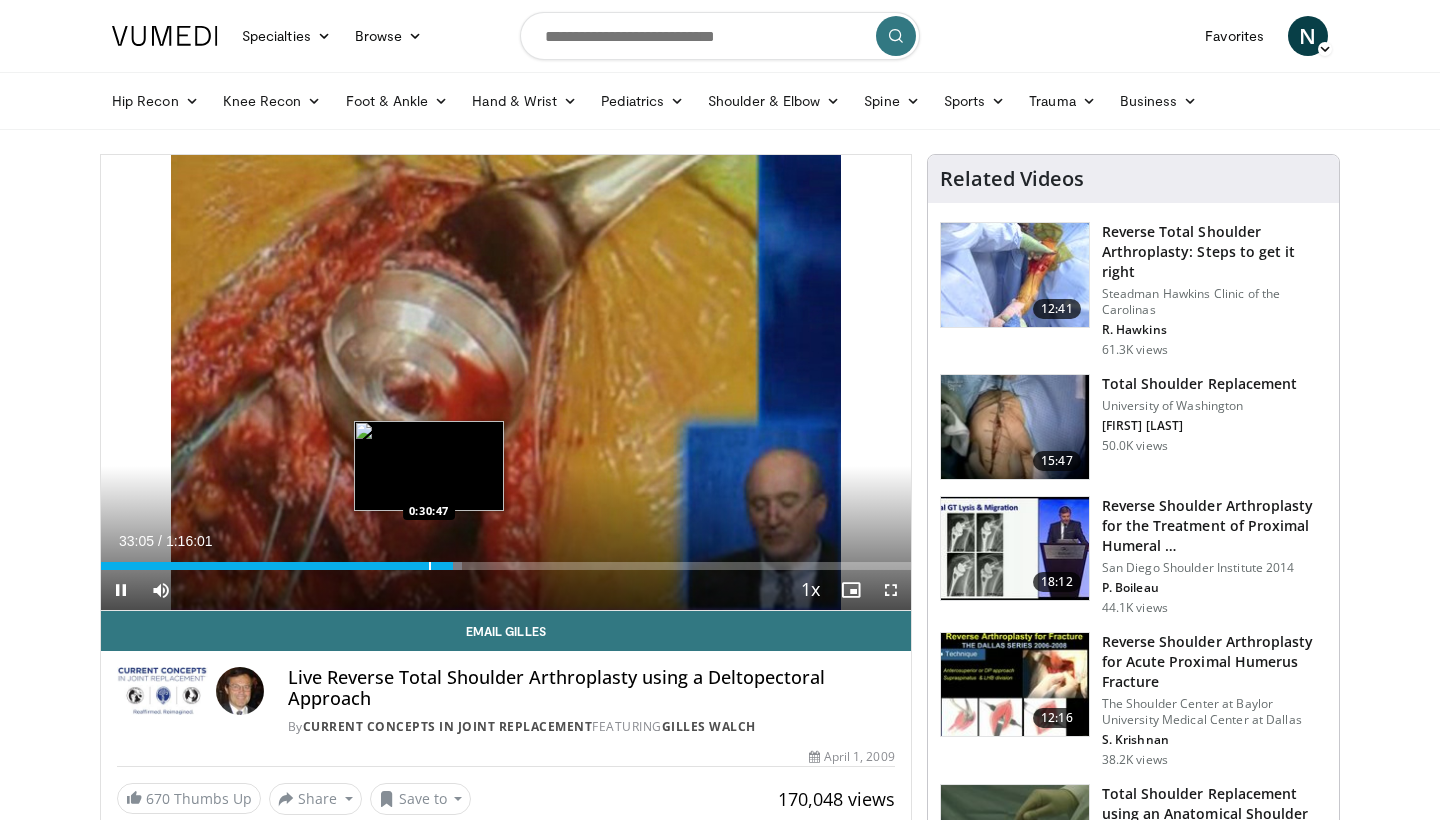 click at bounding box center (430, 566) 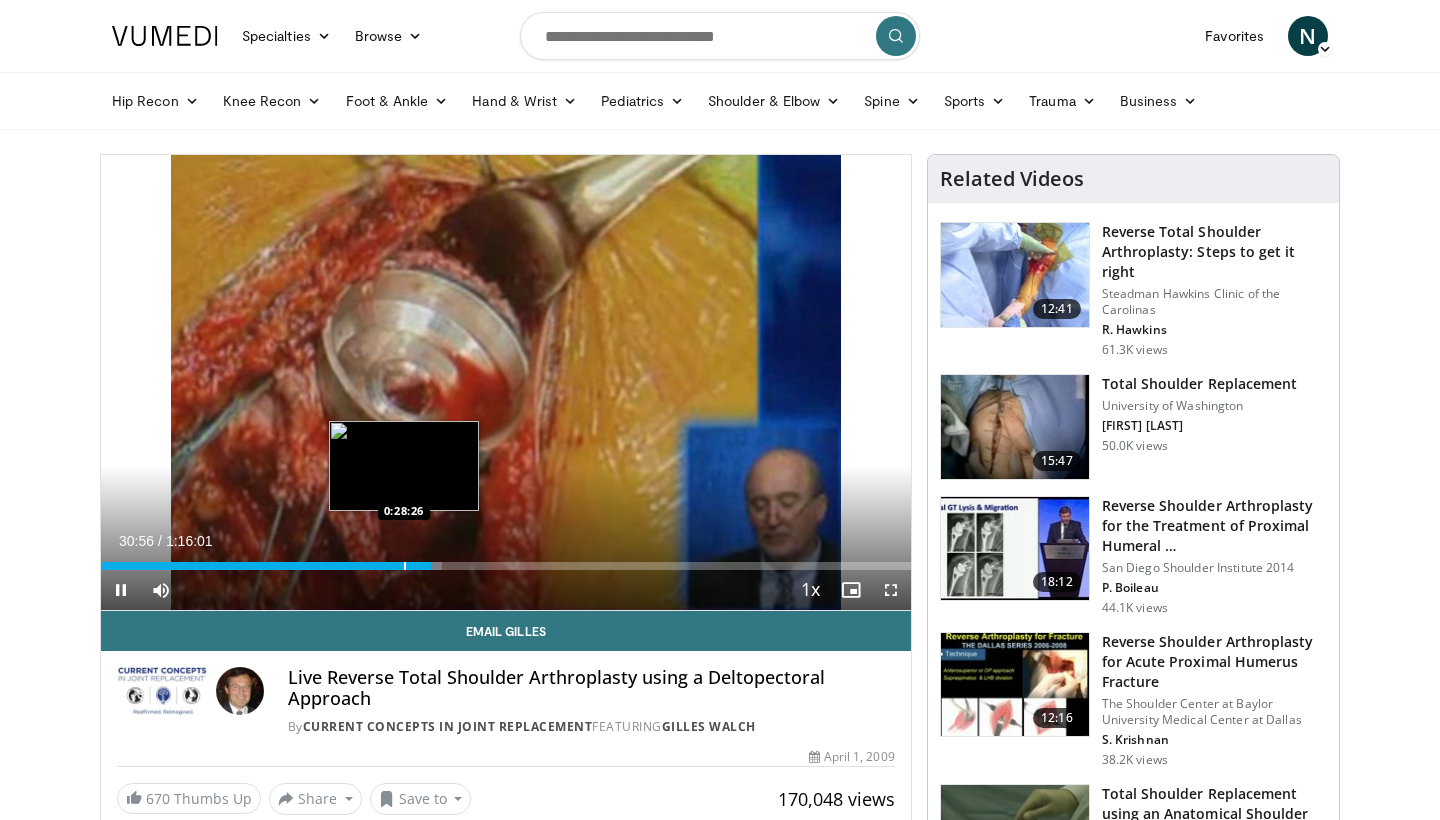 click at bounding box center (405, 566) 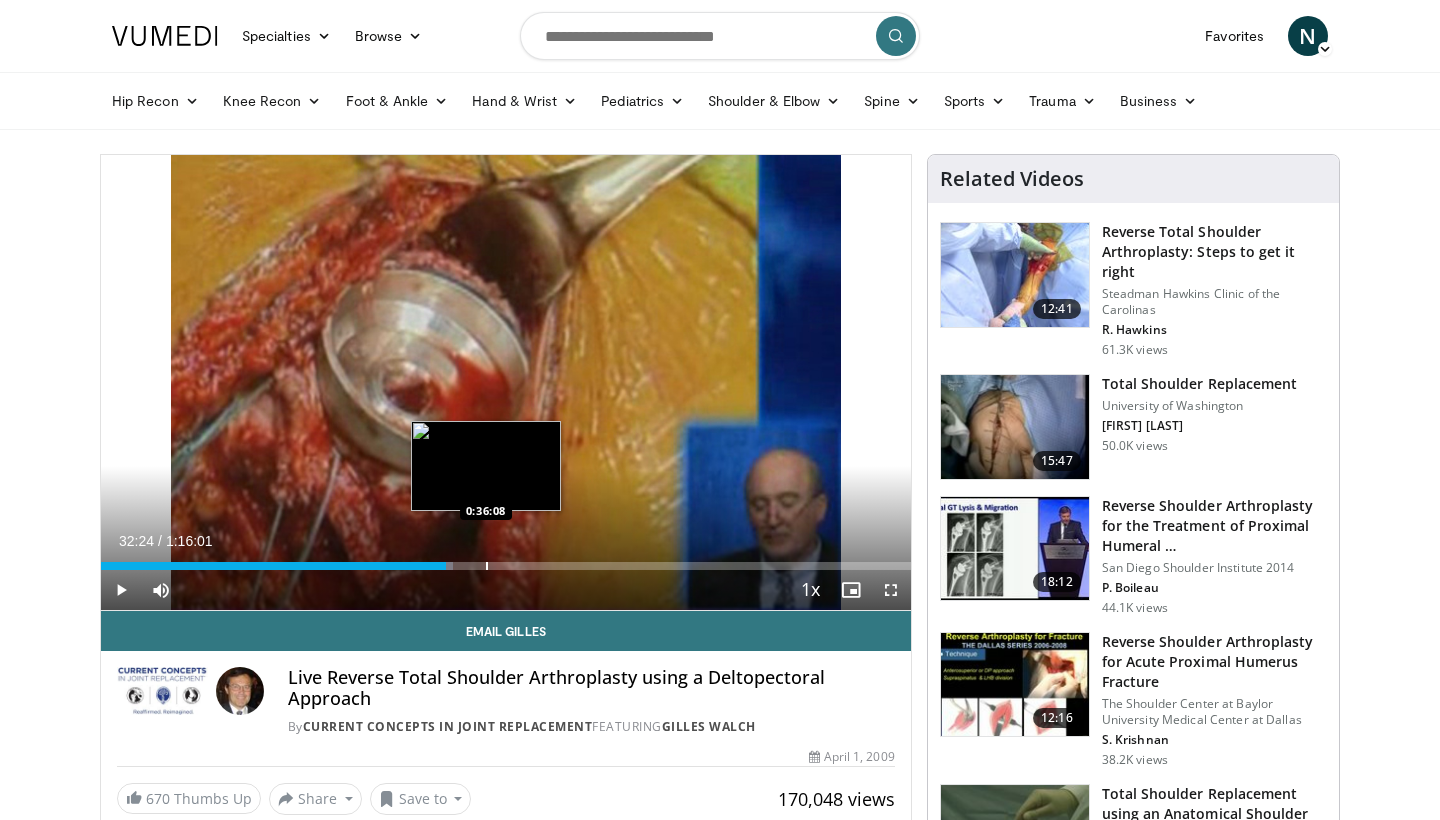 click at bounding box center (487, 566) 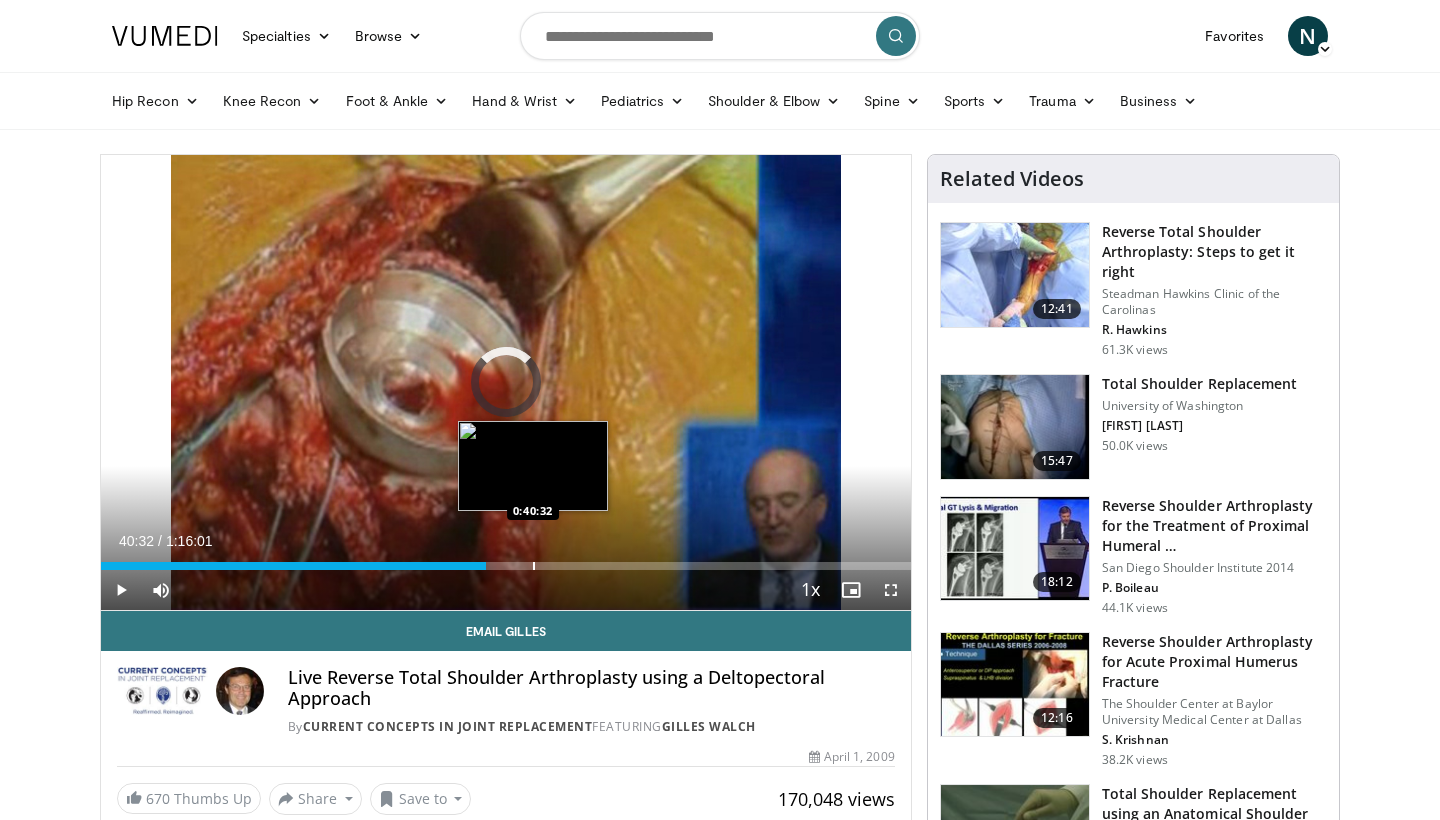 click at bounding box center (534, 566) 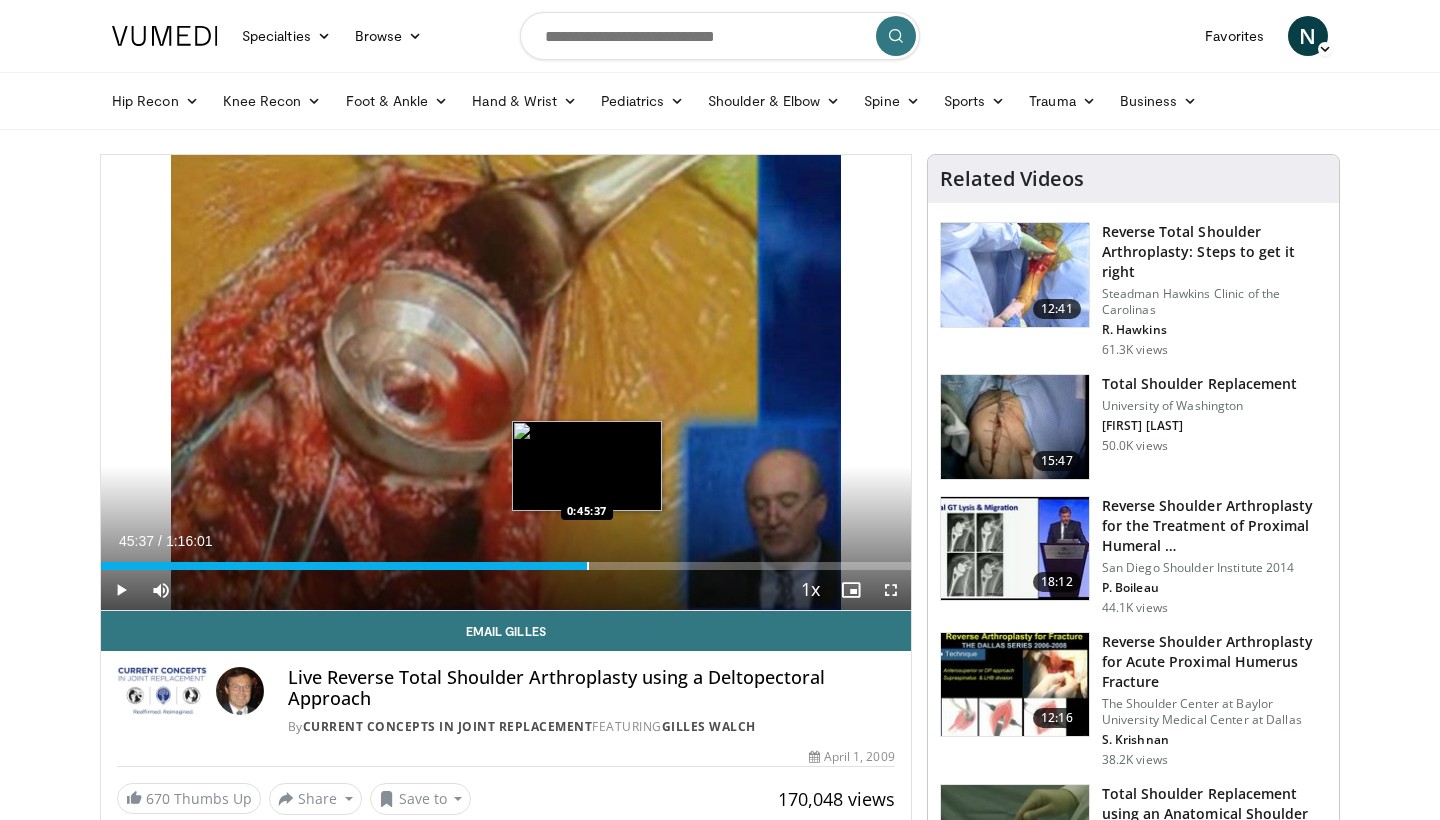 click at bounding box center [588, 566] 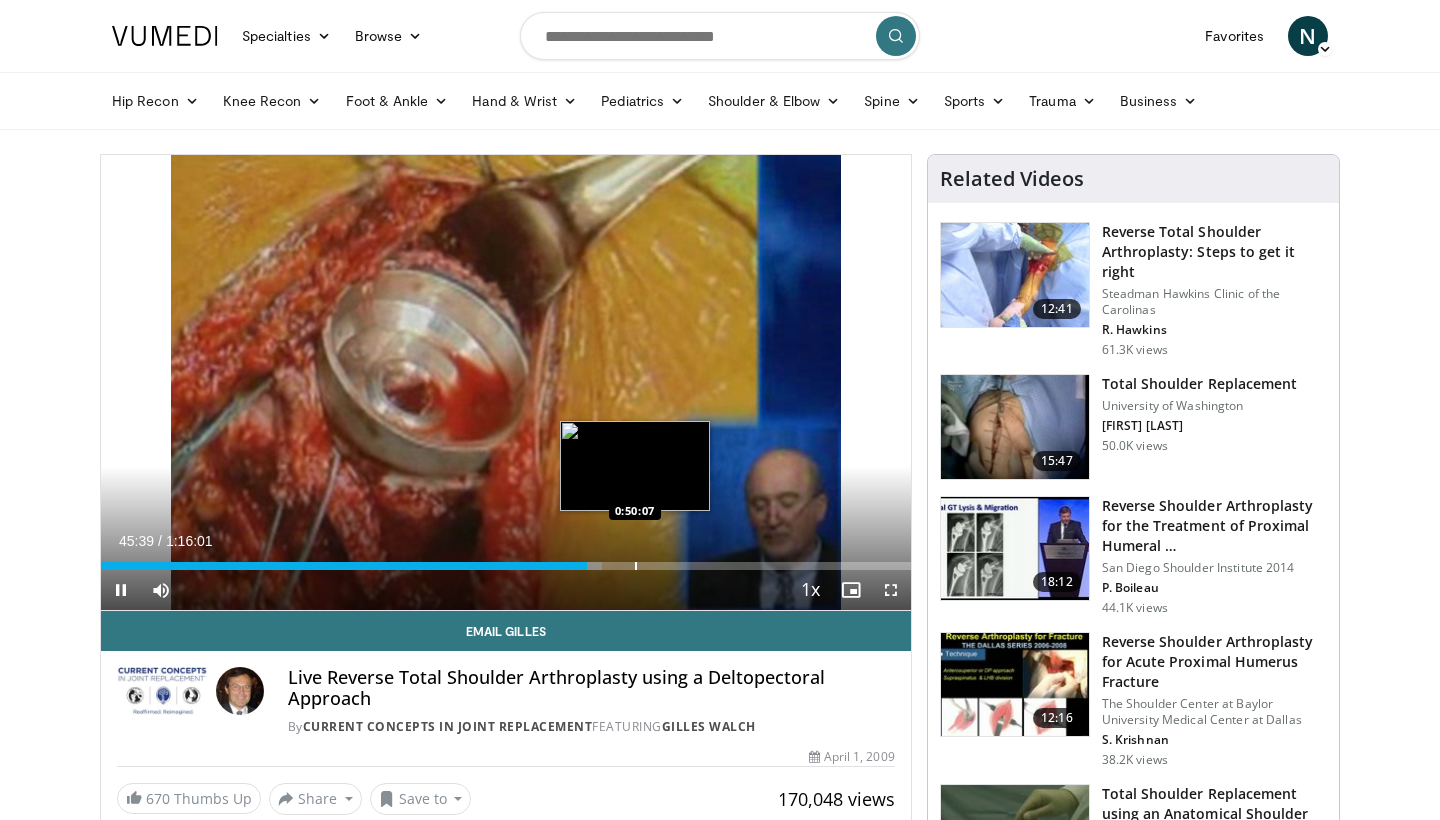 click at bounding box center [636, 566] 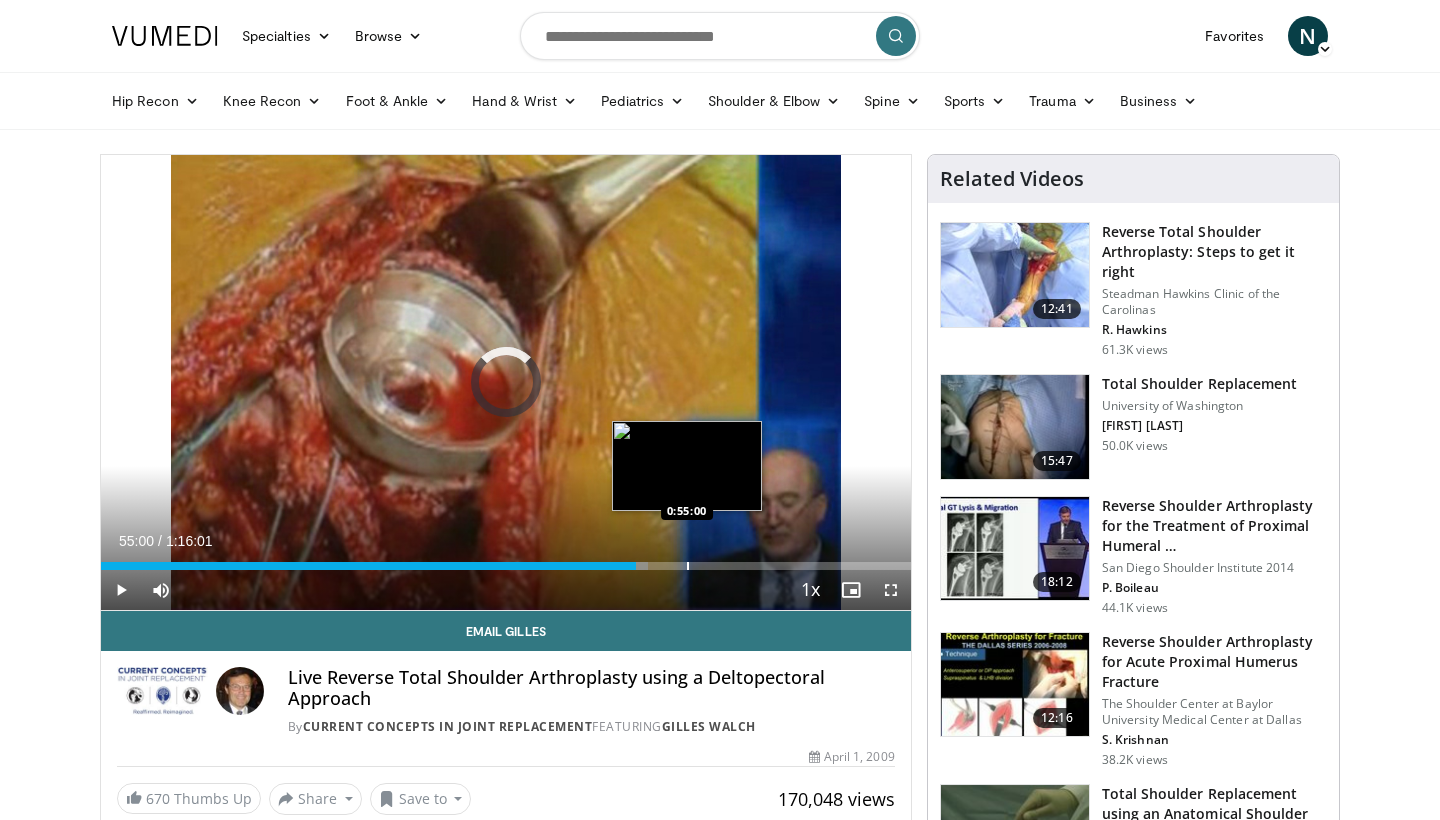 click at bounding box center (688, 566) 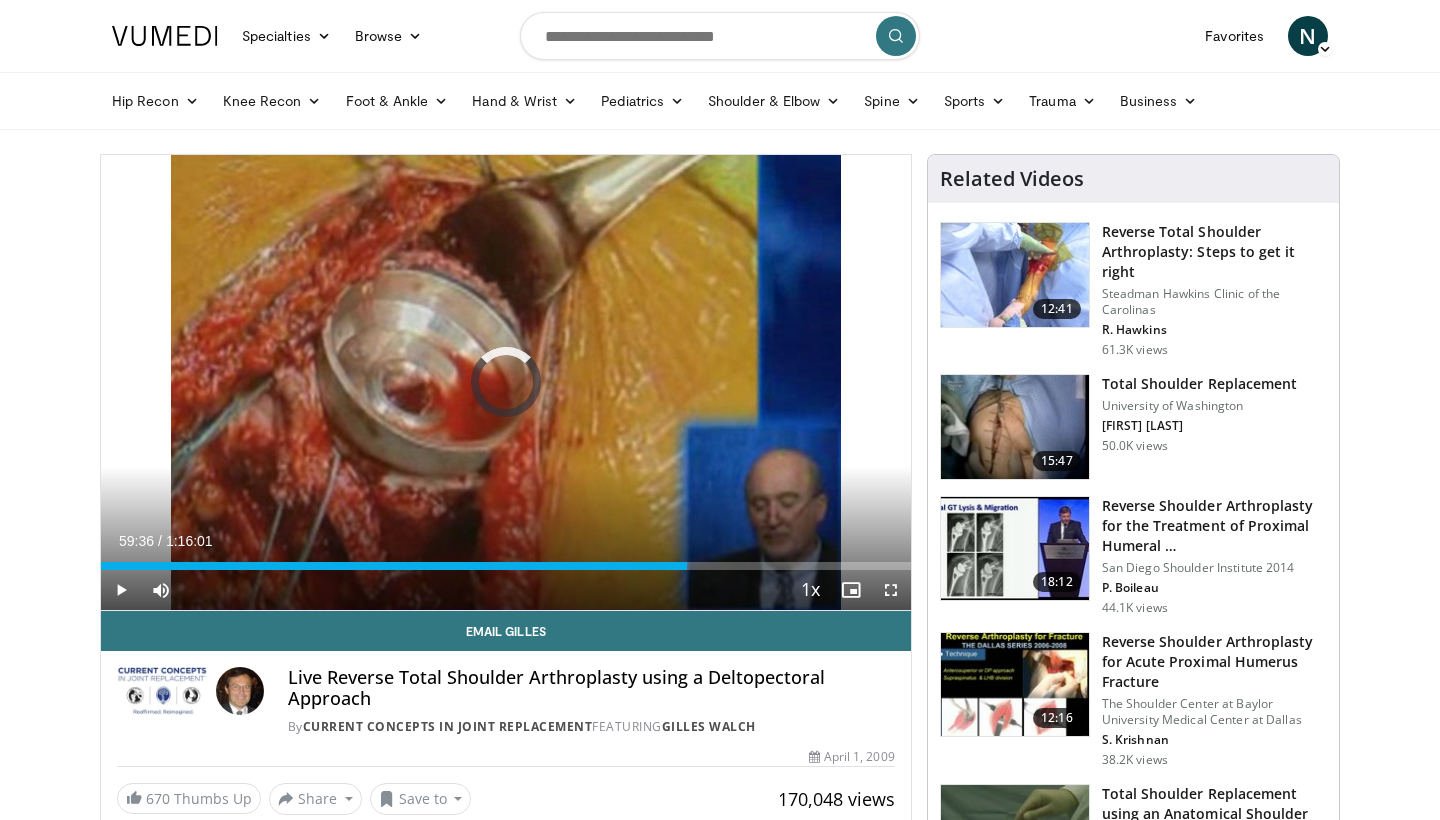 click at bounding box center [737, 566] 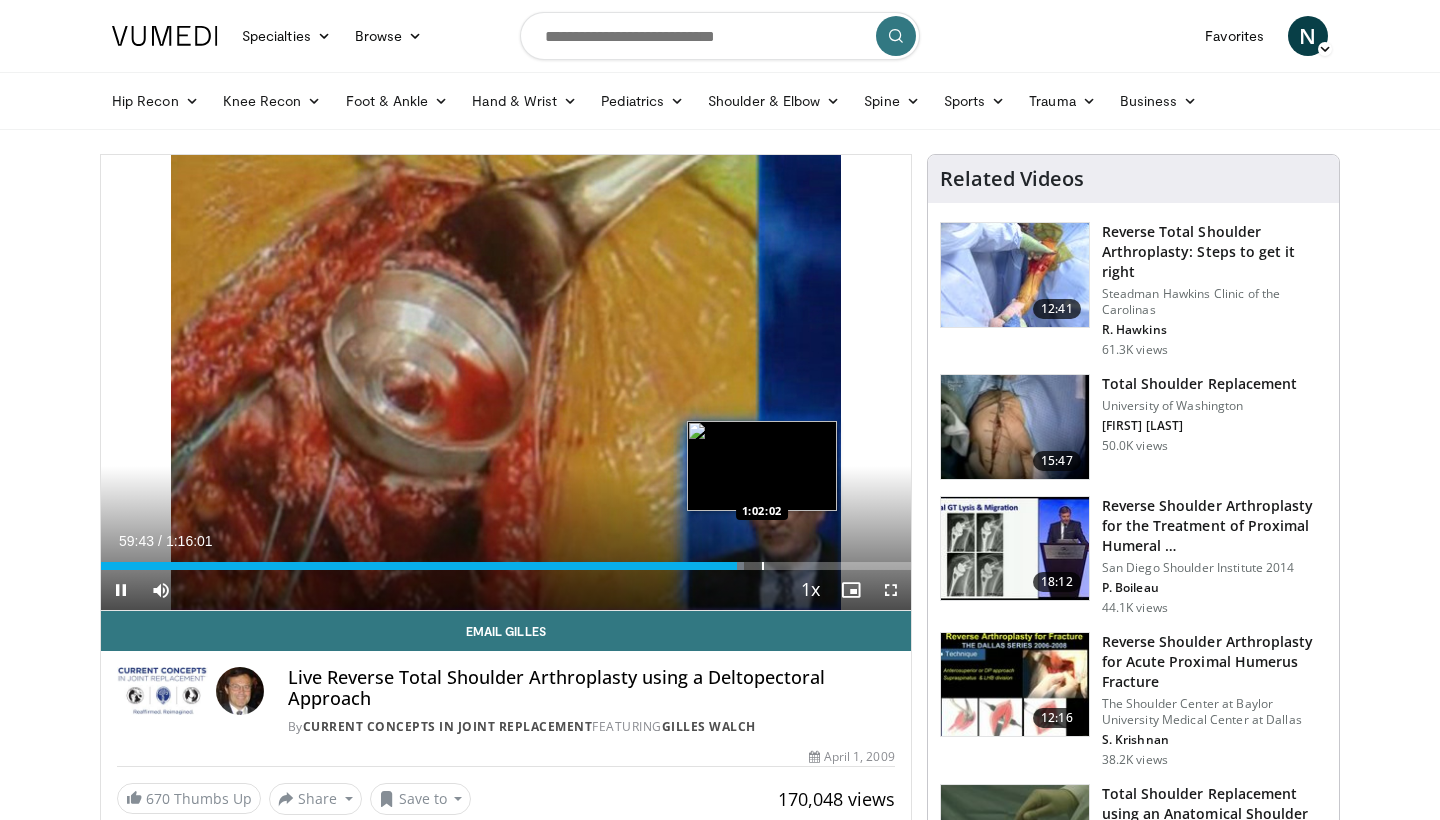 click on "Loaded :  79.43% 0:59:43 1:02:02" at bounding box center [506, 560] 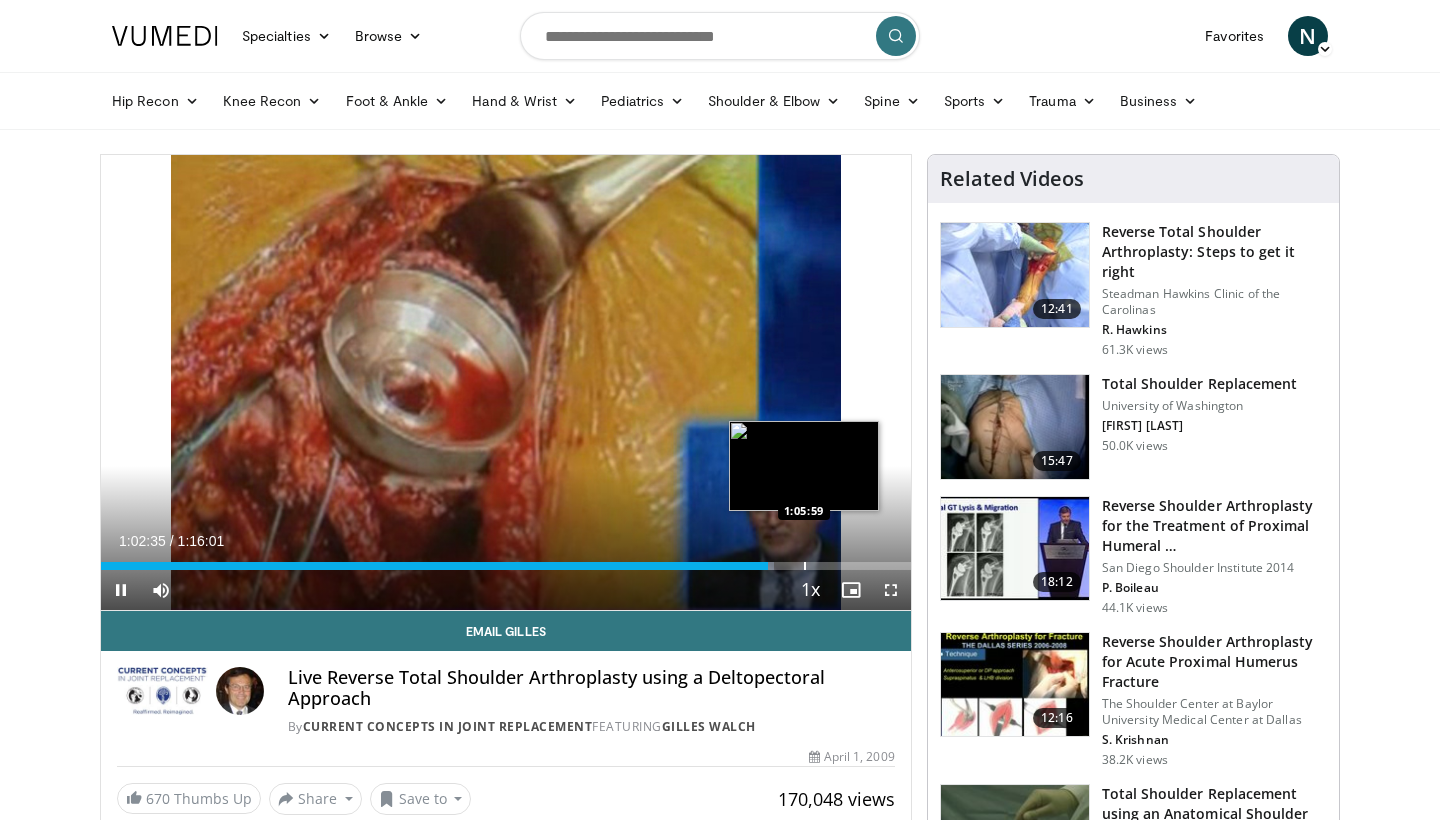 click at bounding box center (805, 566) 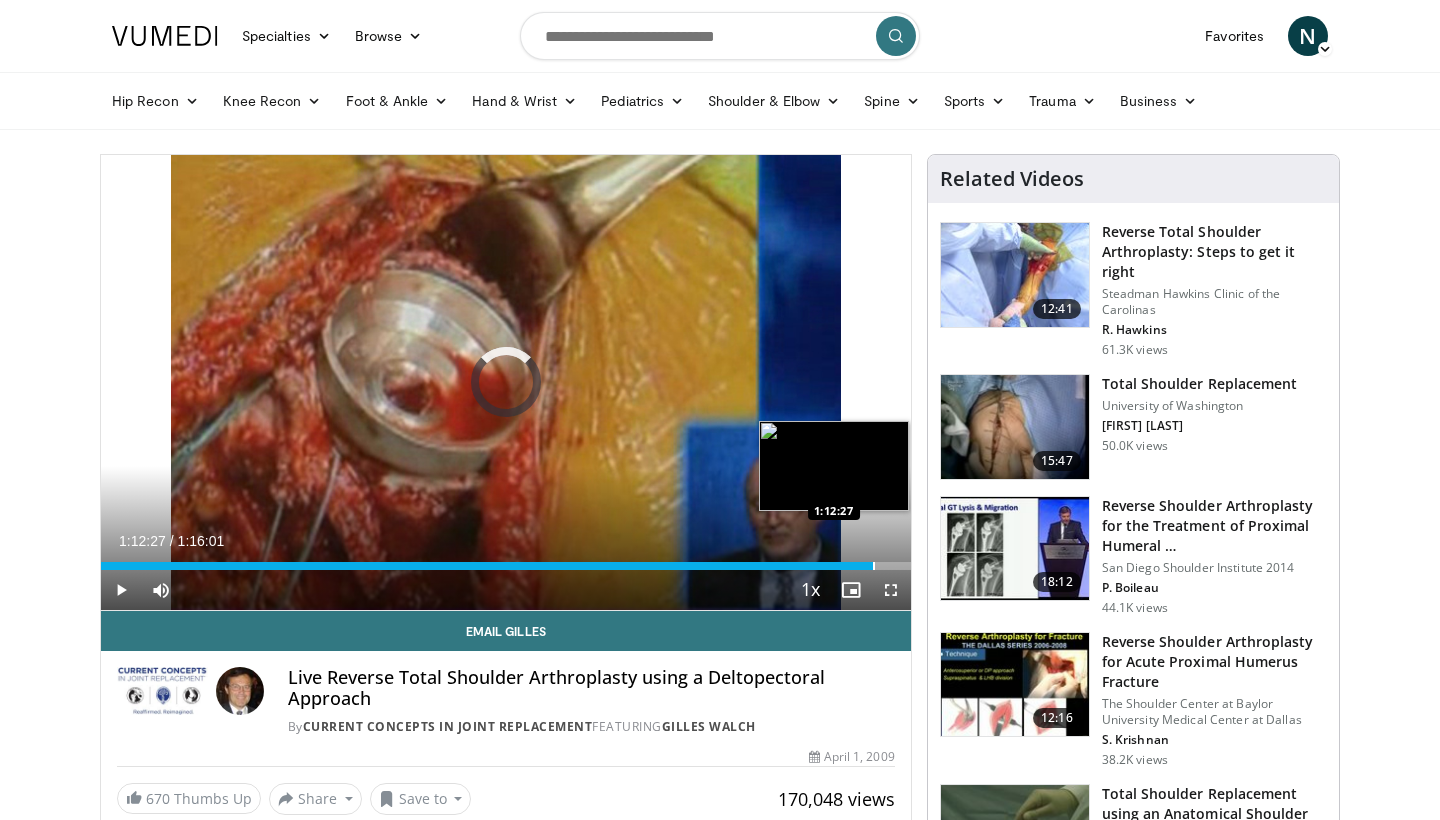 click at bounding box center [874, 566] 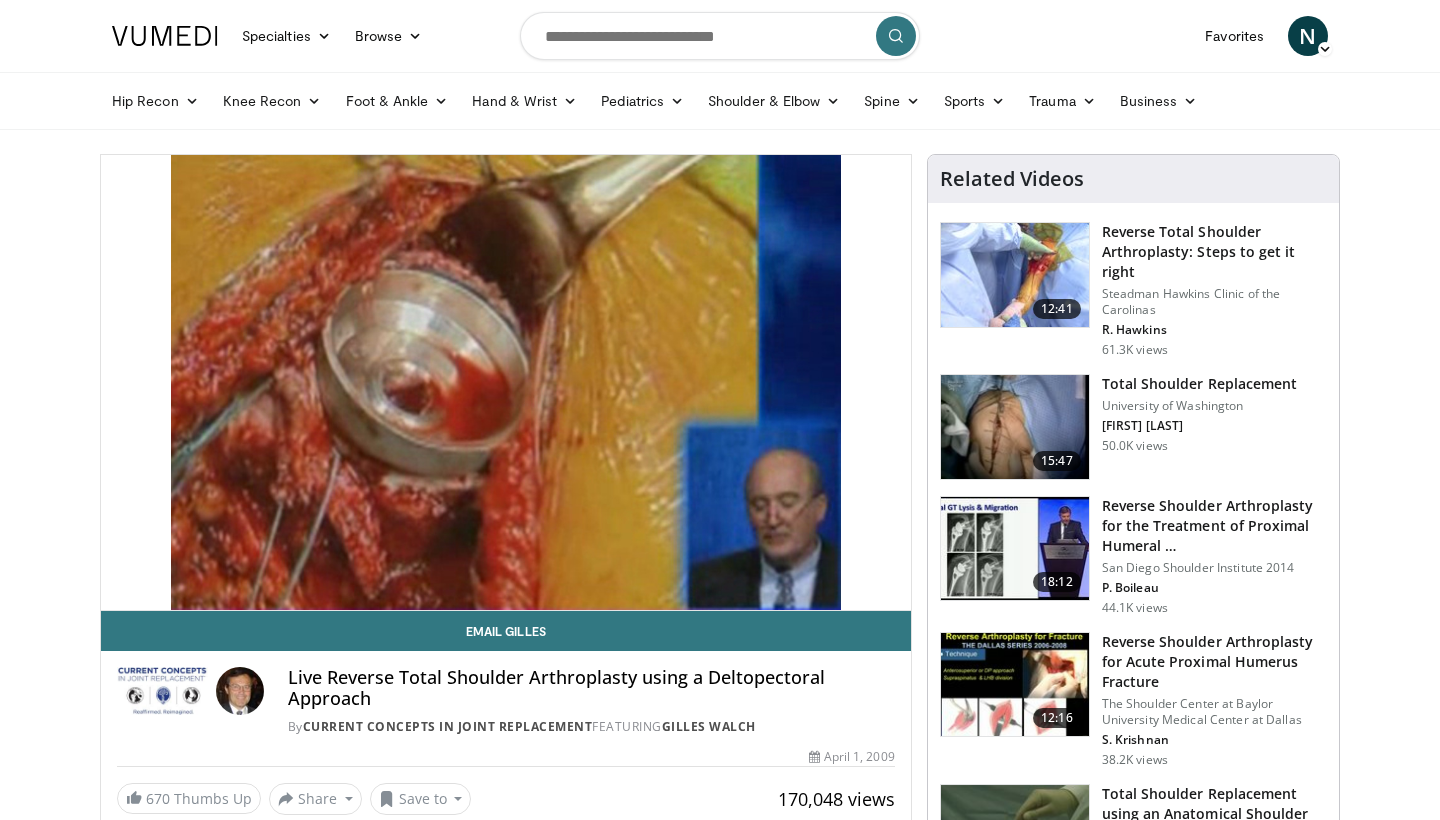 click on "Total Shoulder Replacement" at bounding box center (1200, 384) 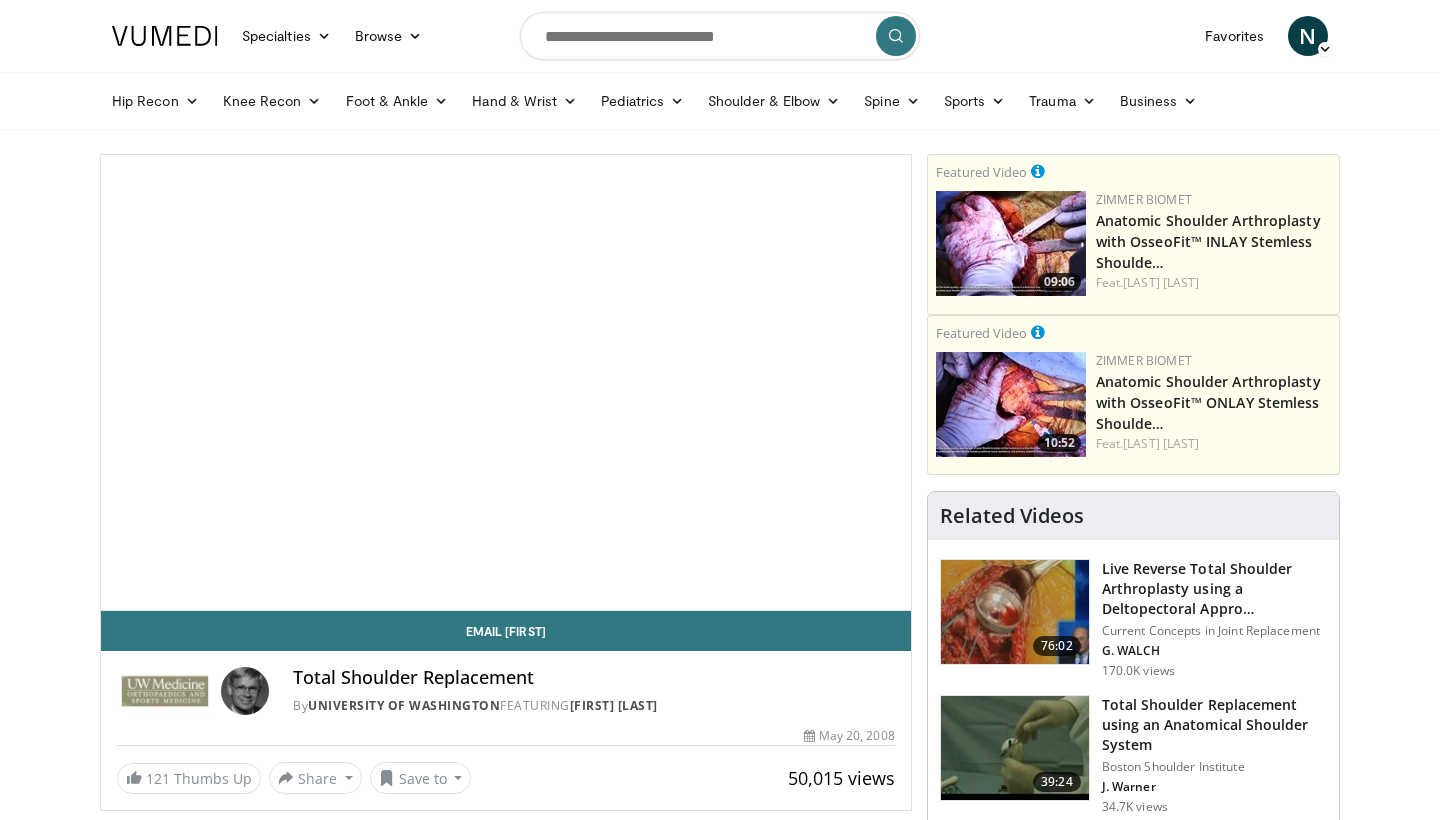 scroll, scrollTop: 0, scrollLeft: 0, axis: both 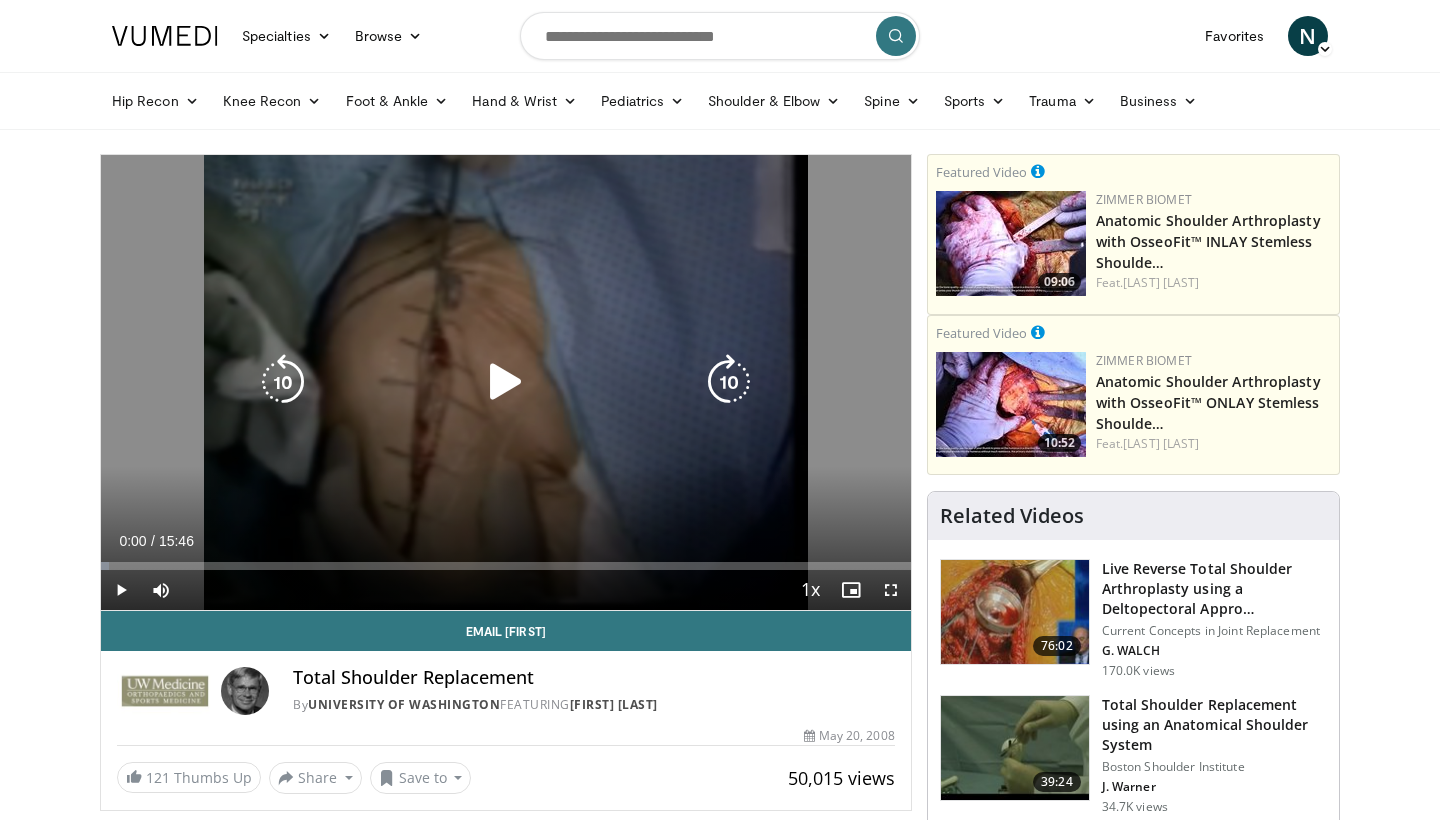 click at bounding box center (506, 382) 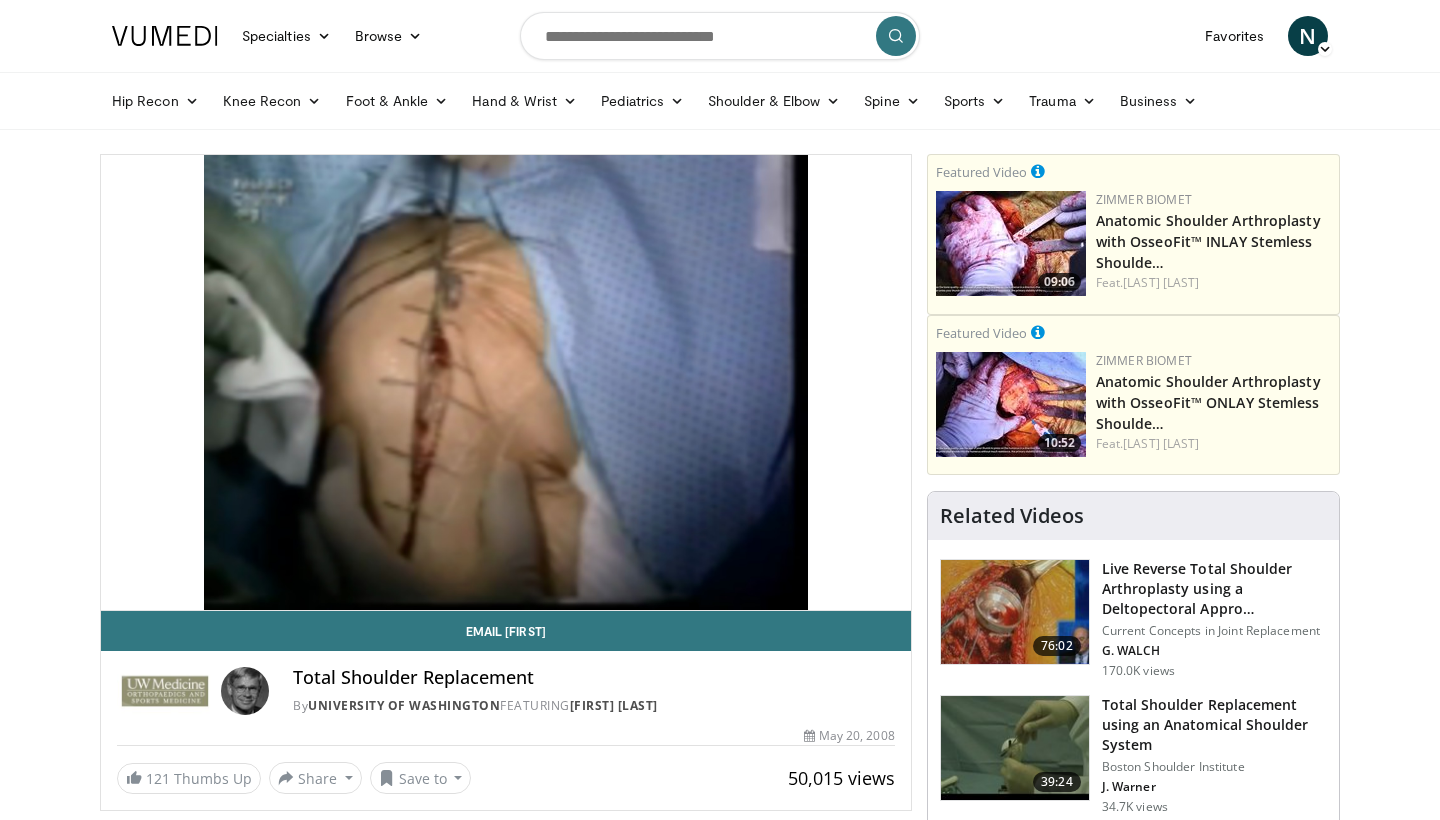scroll, scrollTop: 0, scrollLeft: 0, axis: both 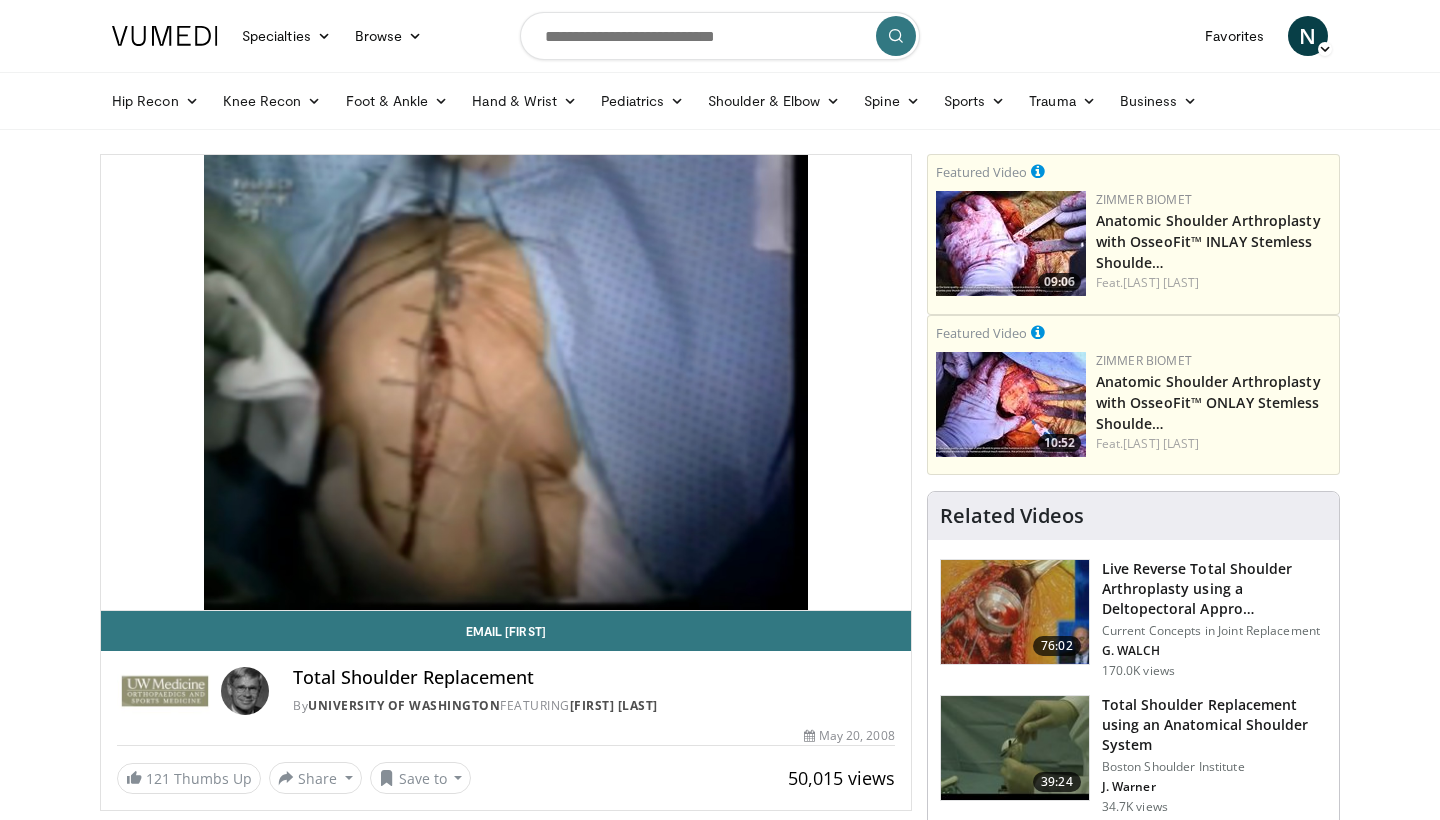 click on "Total Shoulder Replacement using an Anatomical Shoulder System" at bounding box center (1214, 725) 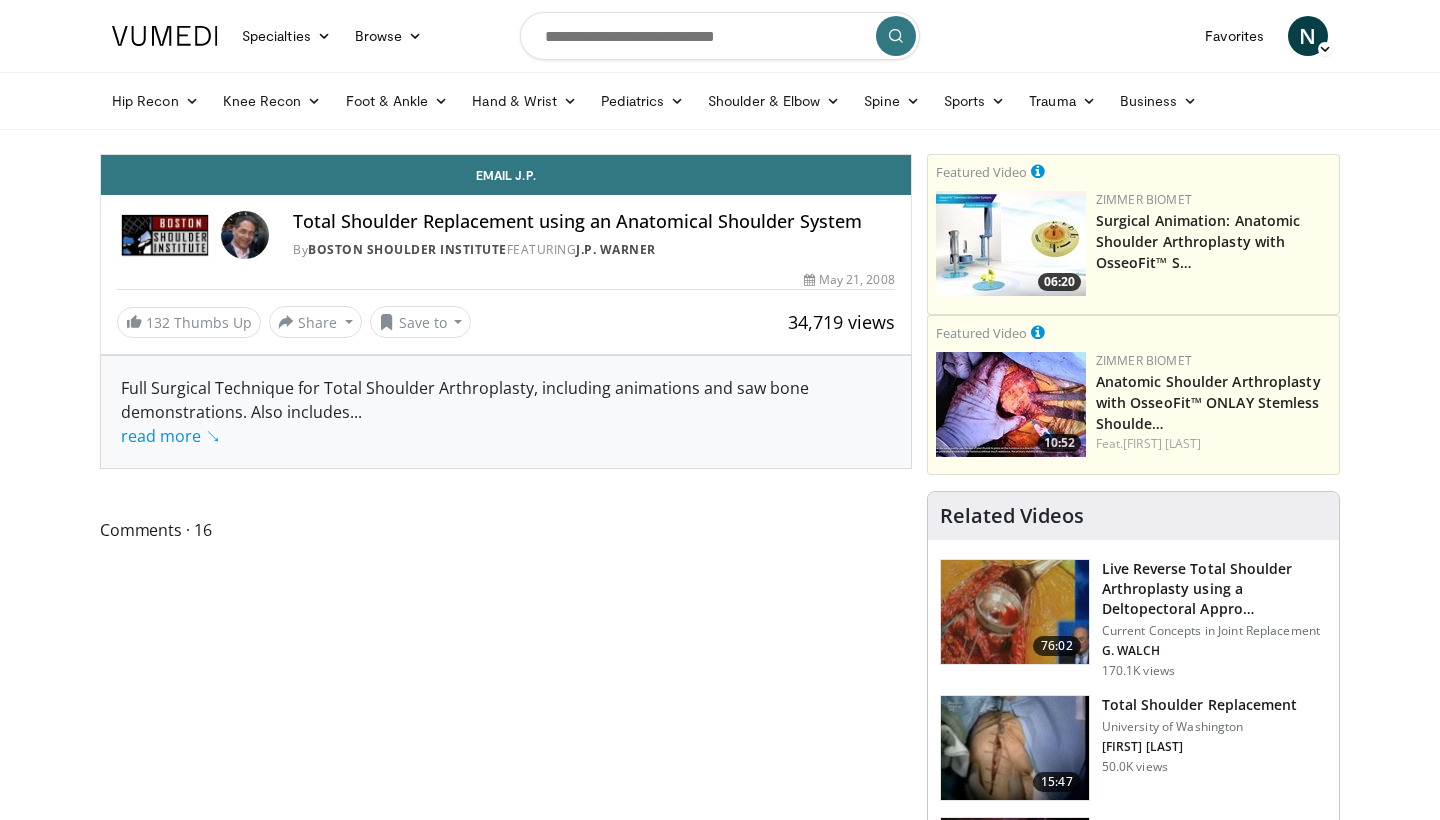 scroll, scrollTop: 0, scrollLeft: 0, axis: both 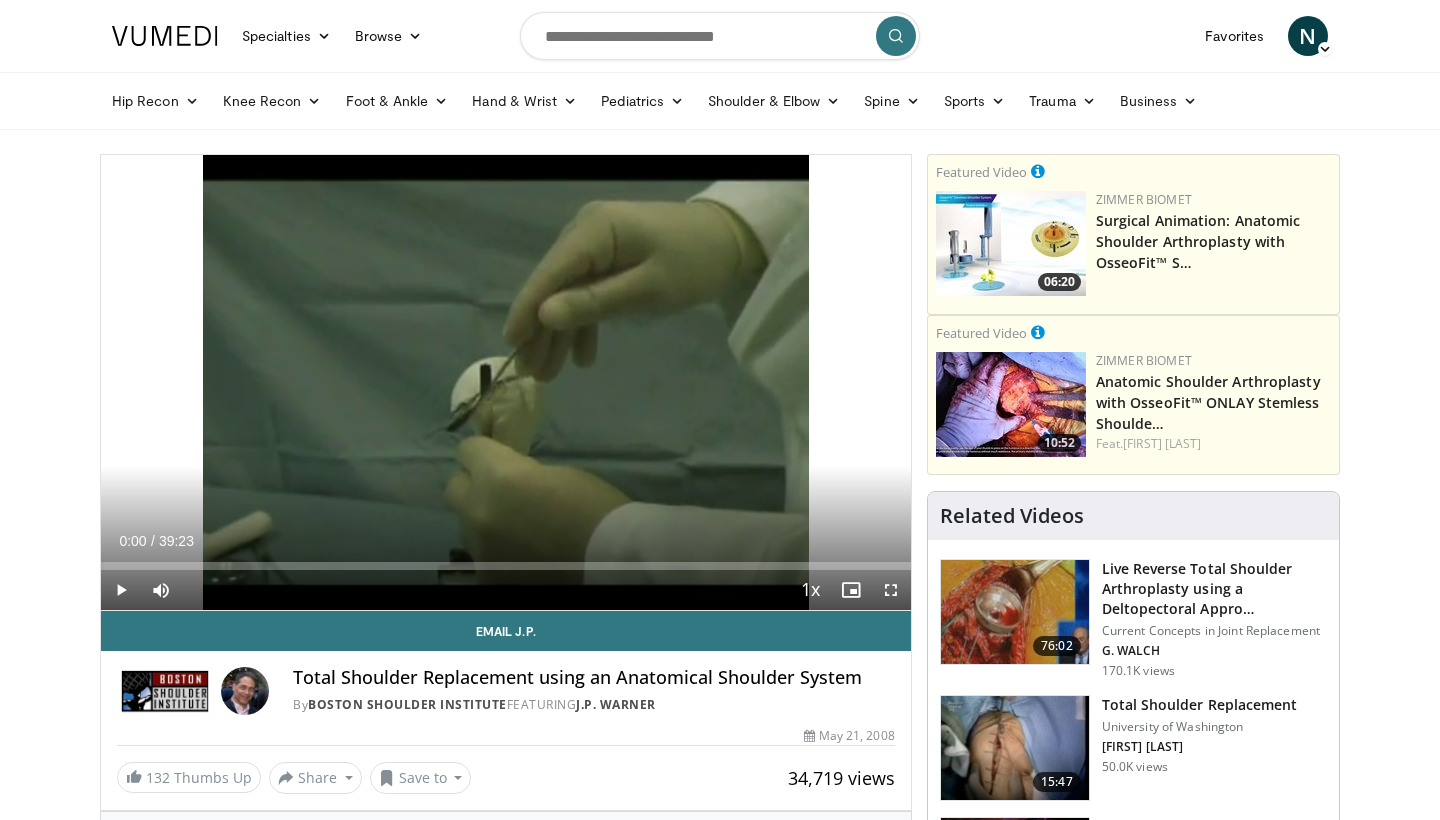 click at bounding box center [121, 590] 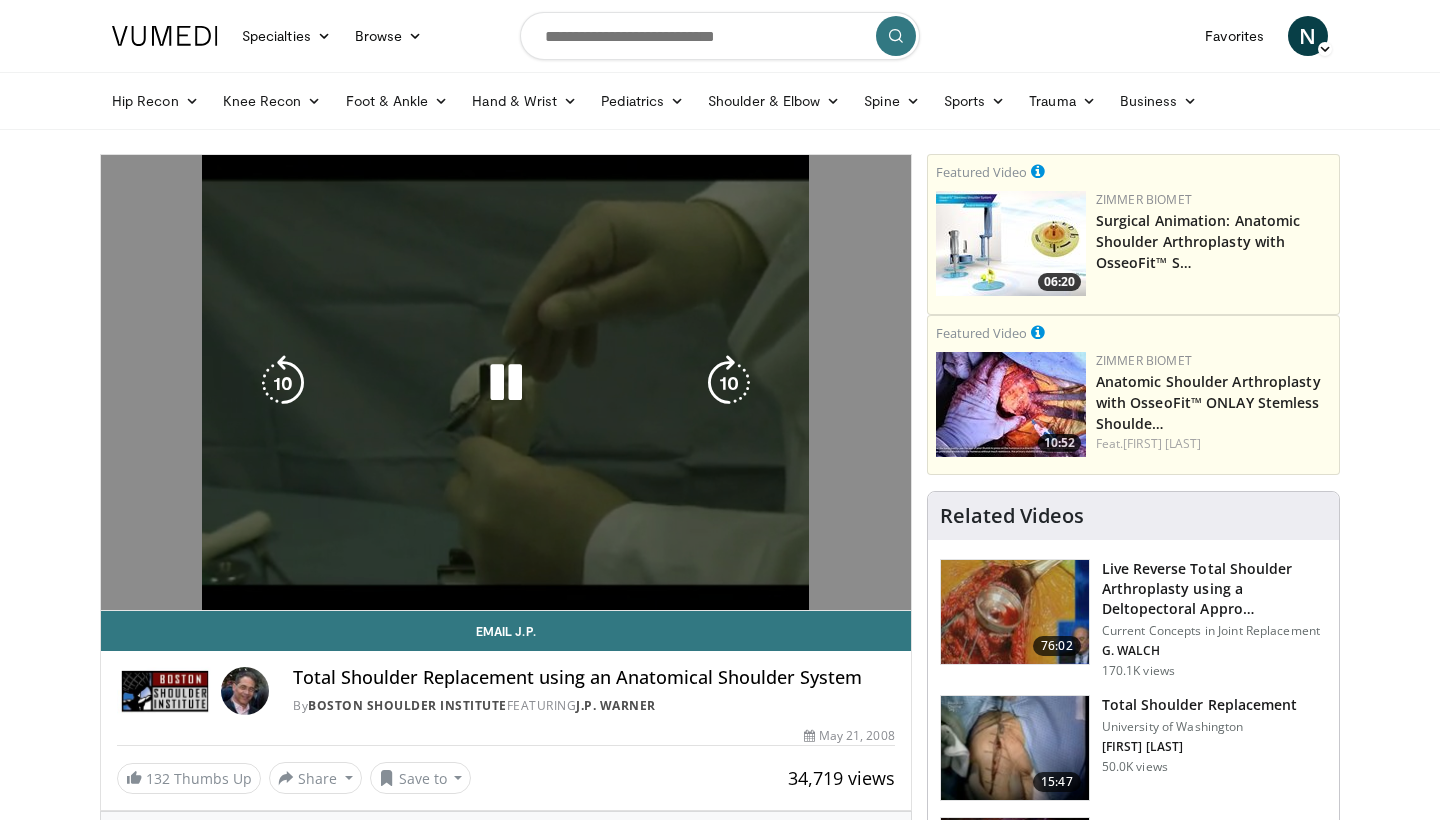 scroll, scrollTop: 0, scrollLeft: 0, axis: both 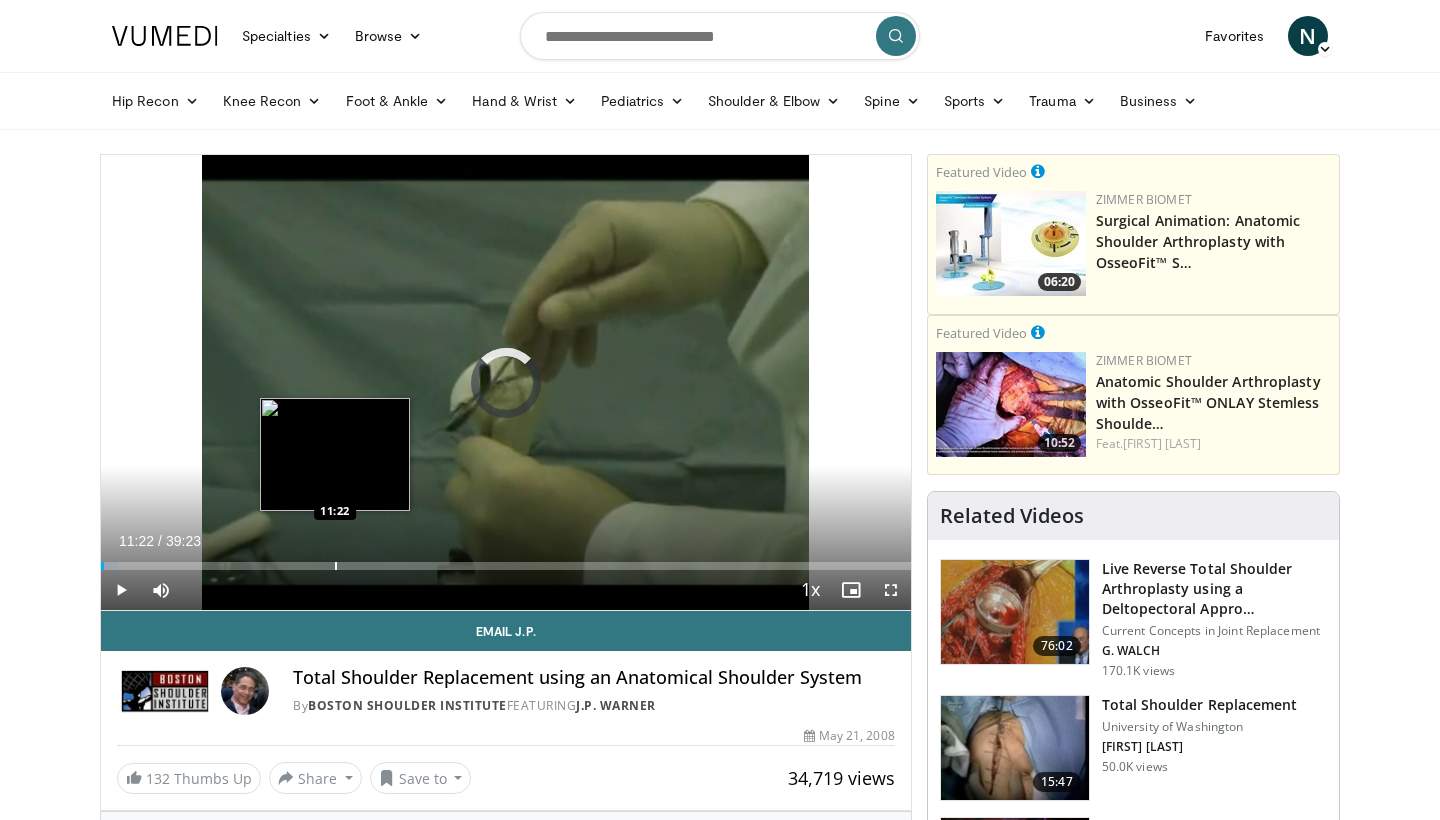 click on "Loaded :  2.11% 00:09 11:22" at bounding box center (506, 560) 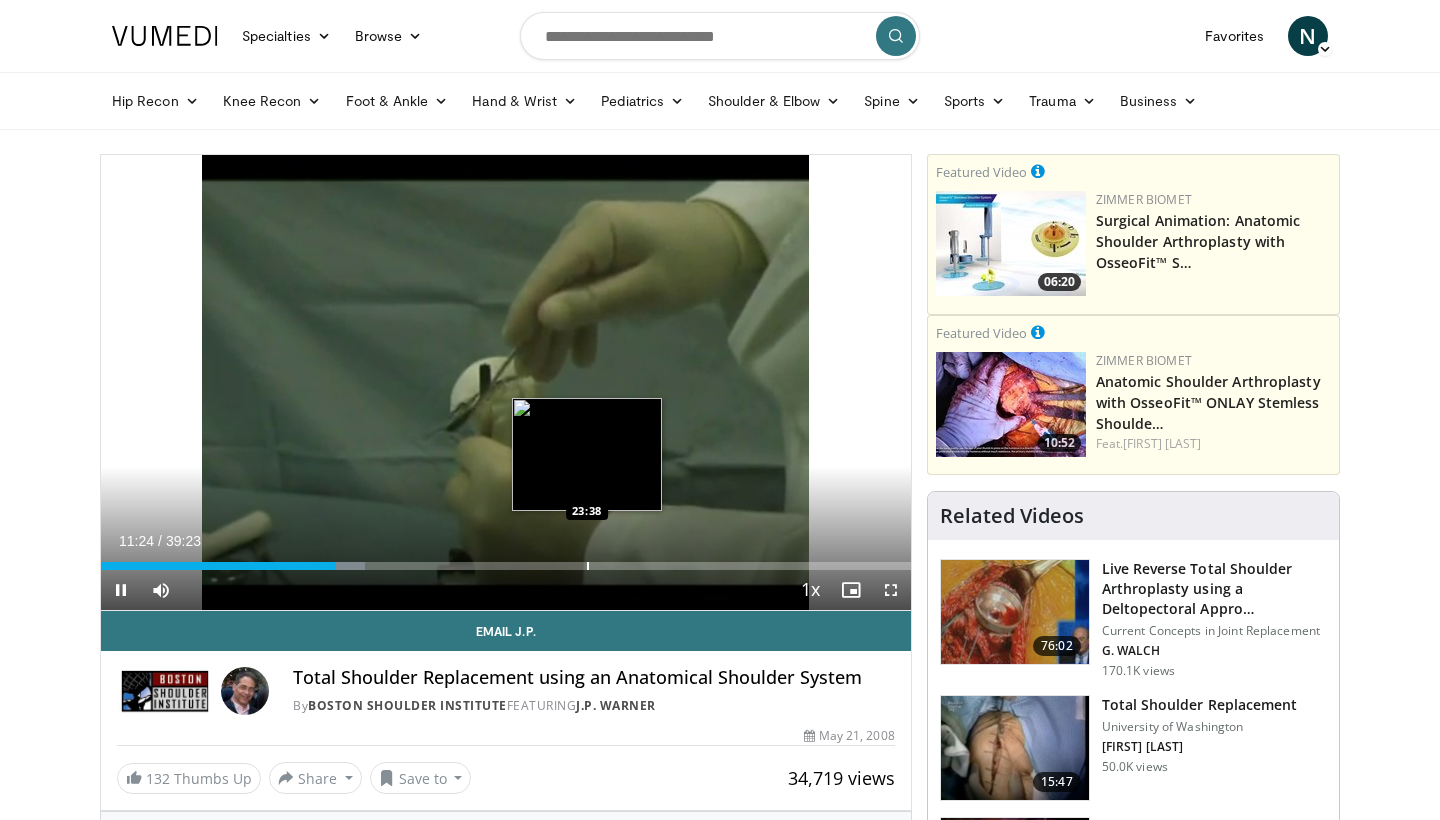 click on "Loaded :  32.60% 11:24 23:38" at bounding box center [506, 560] 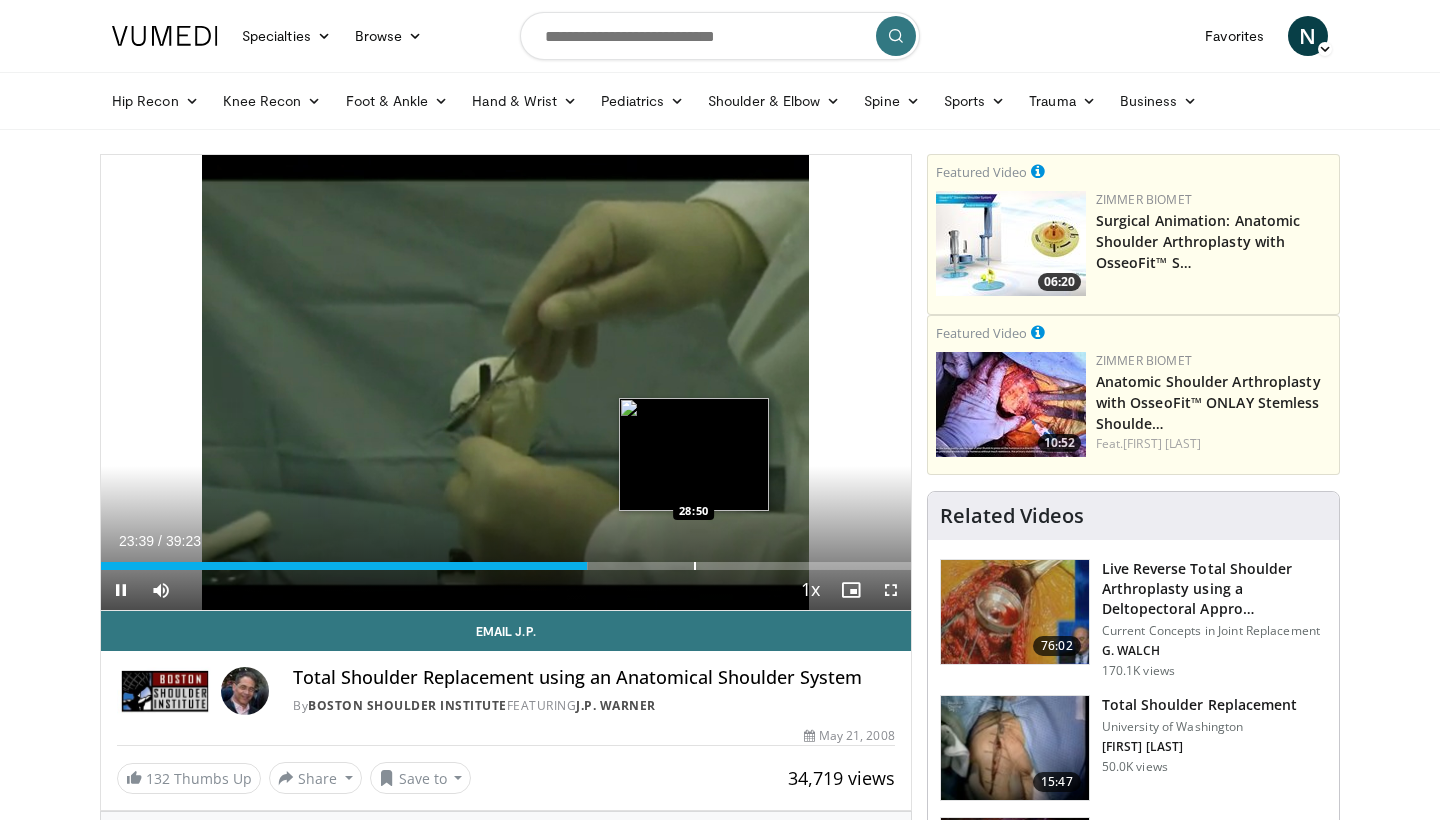 click at bounding box center [695, 566] 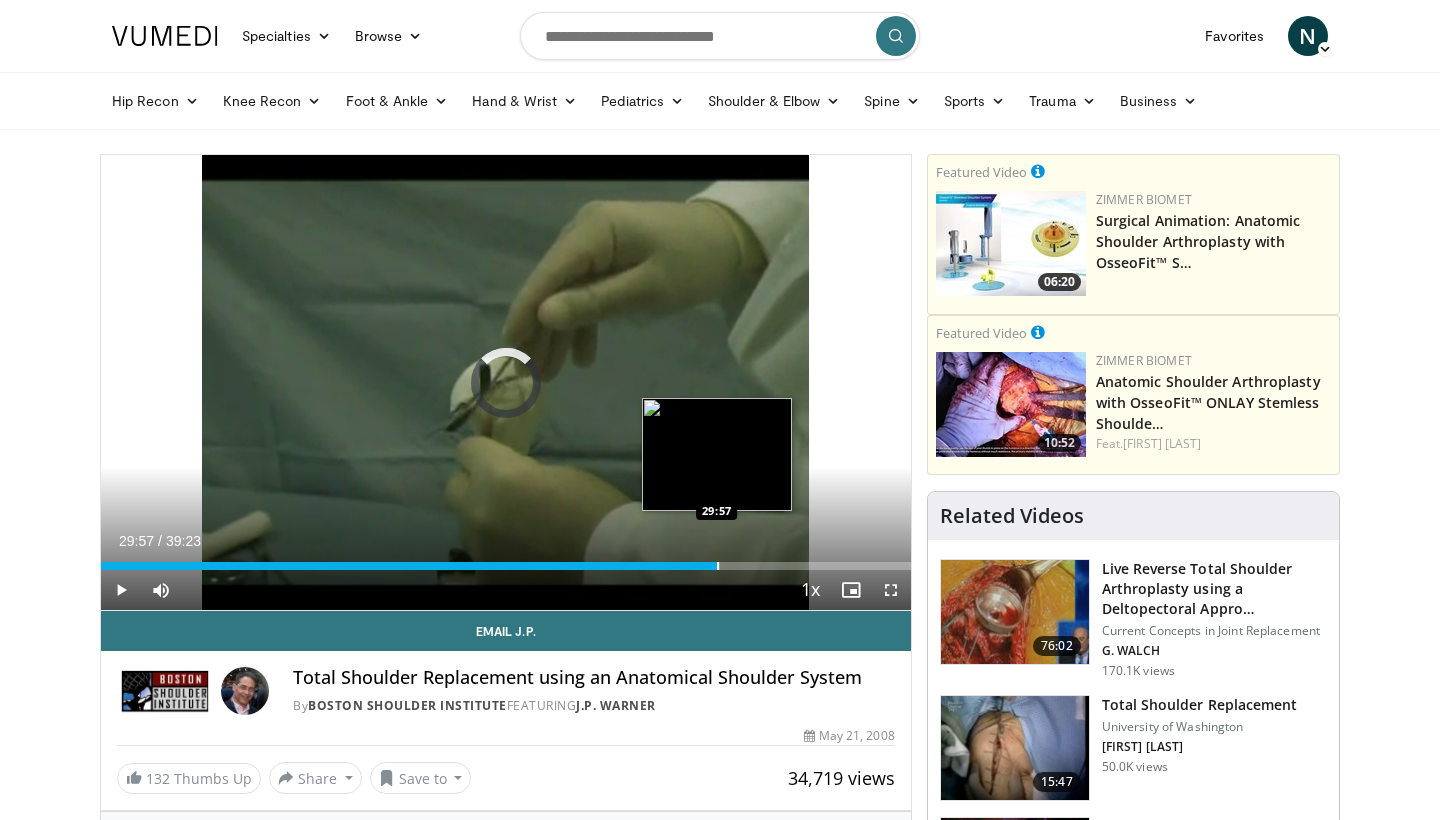 click at bounding box center [718, 566] 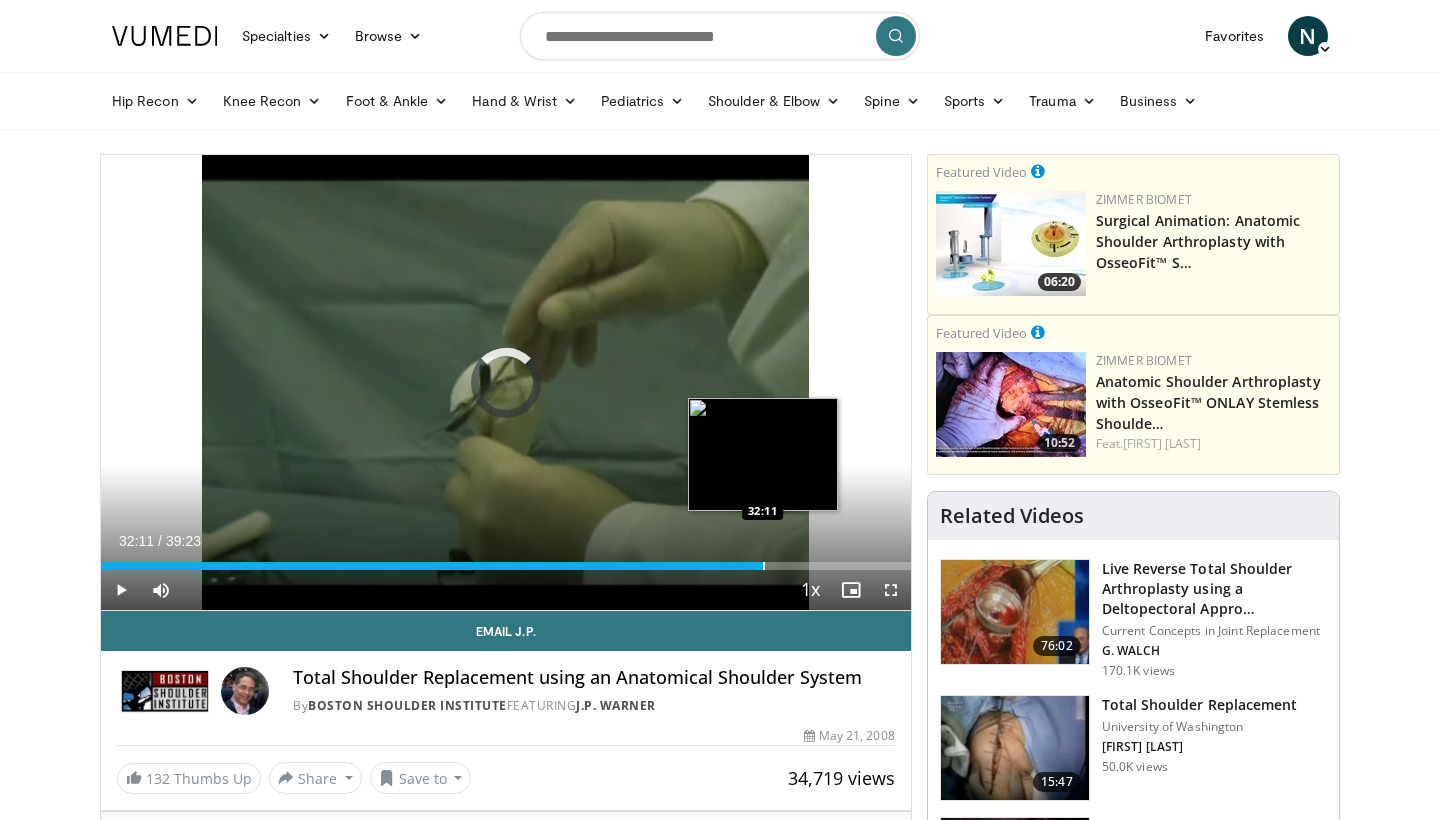 click on "Loaded :  79.61% 30:38 32:11" at bounding box center (506, 560) 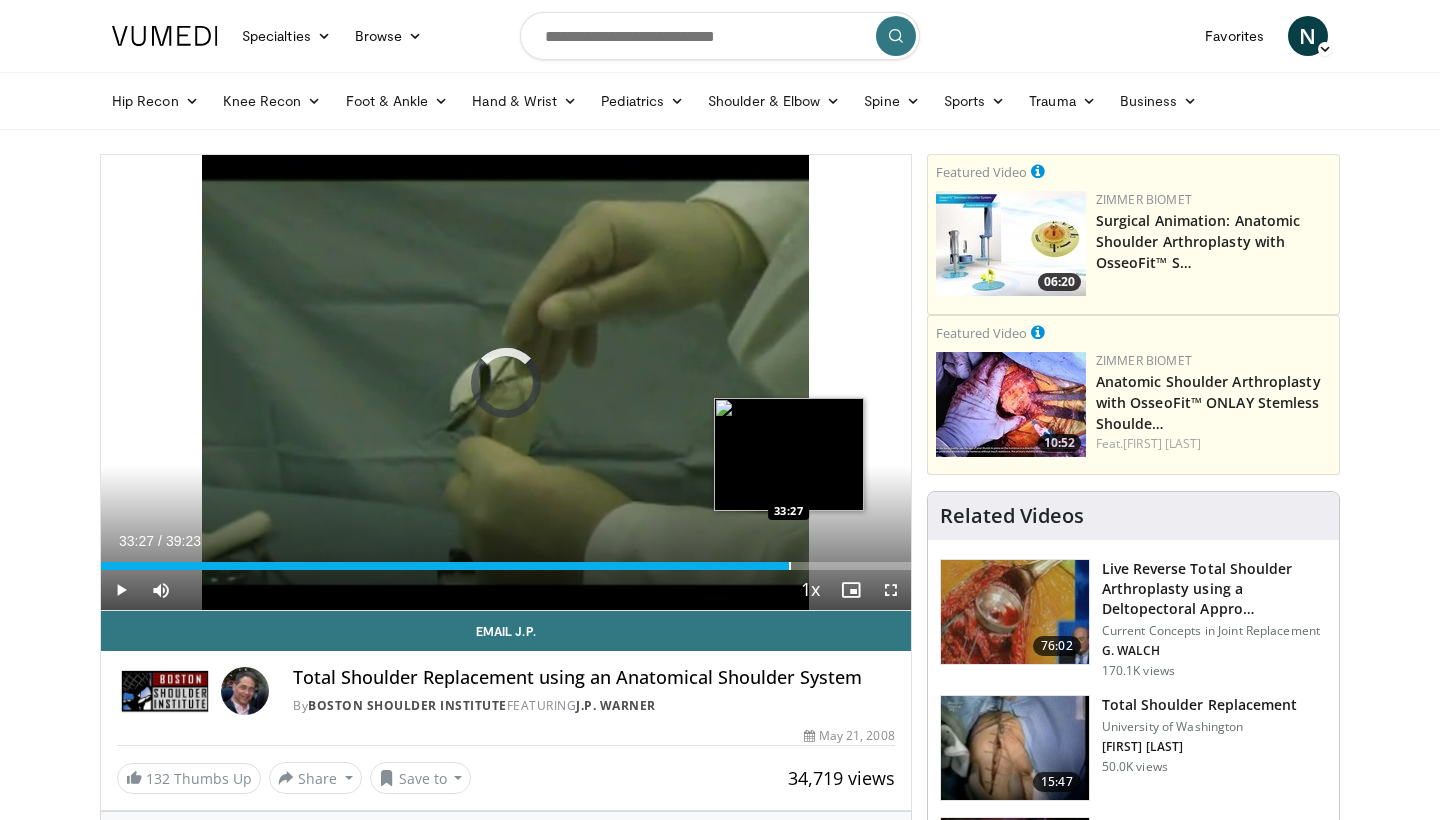click at bounding box center [790, 566] 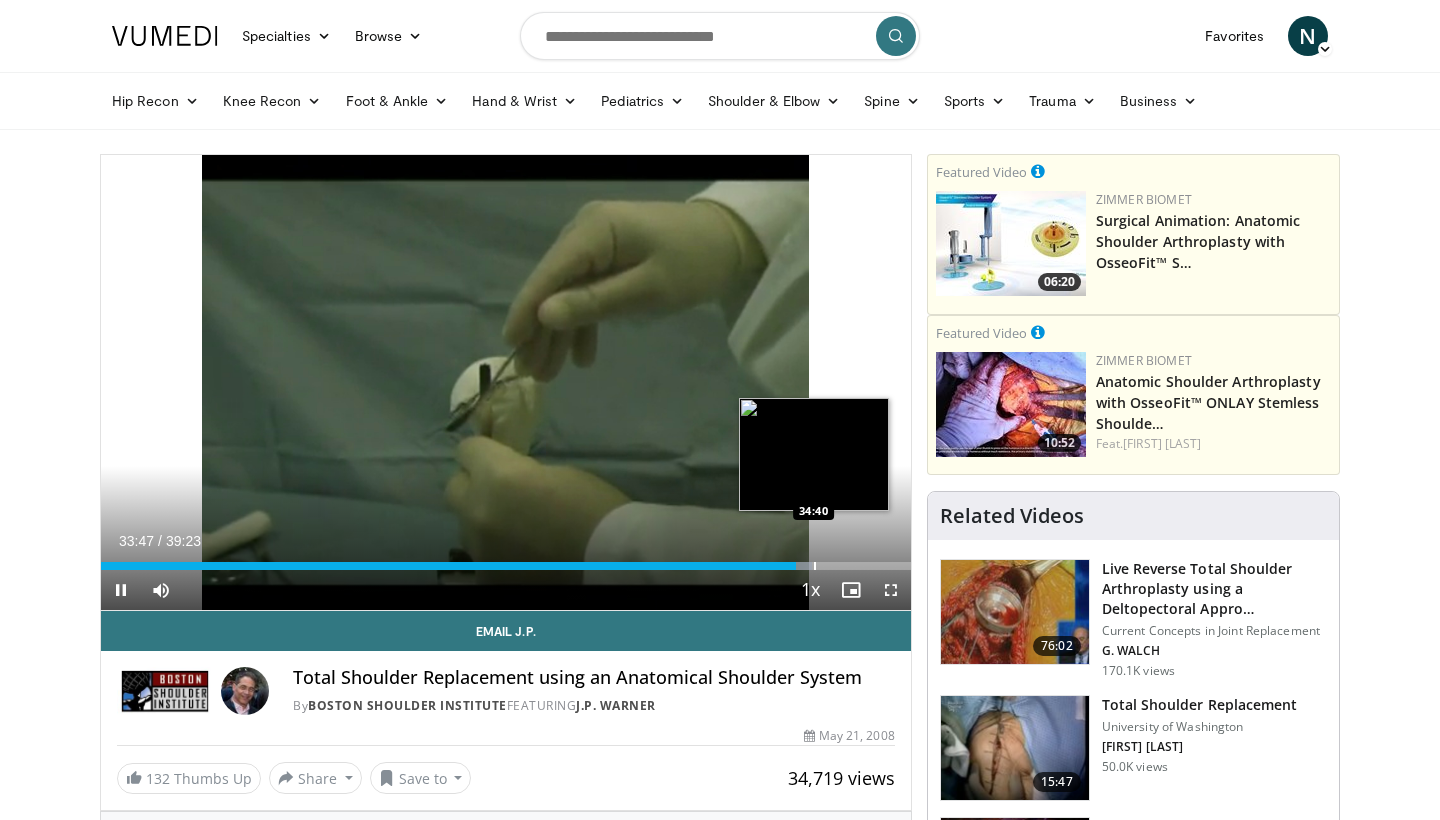 click at bounding box center [815, 566] 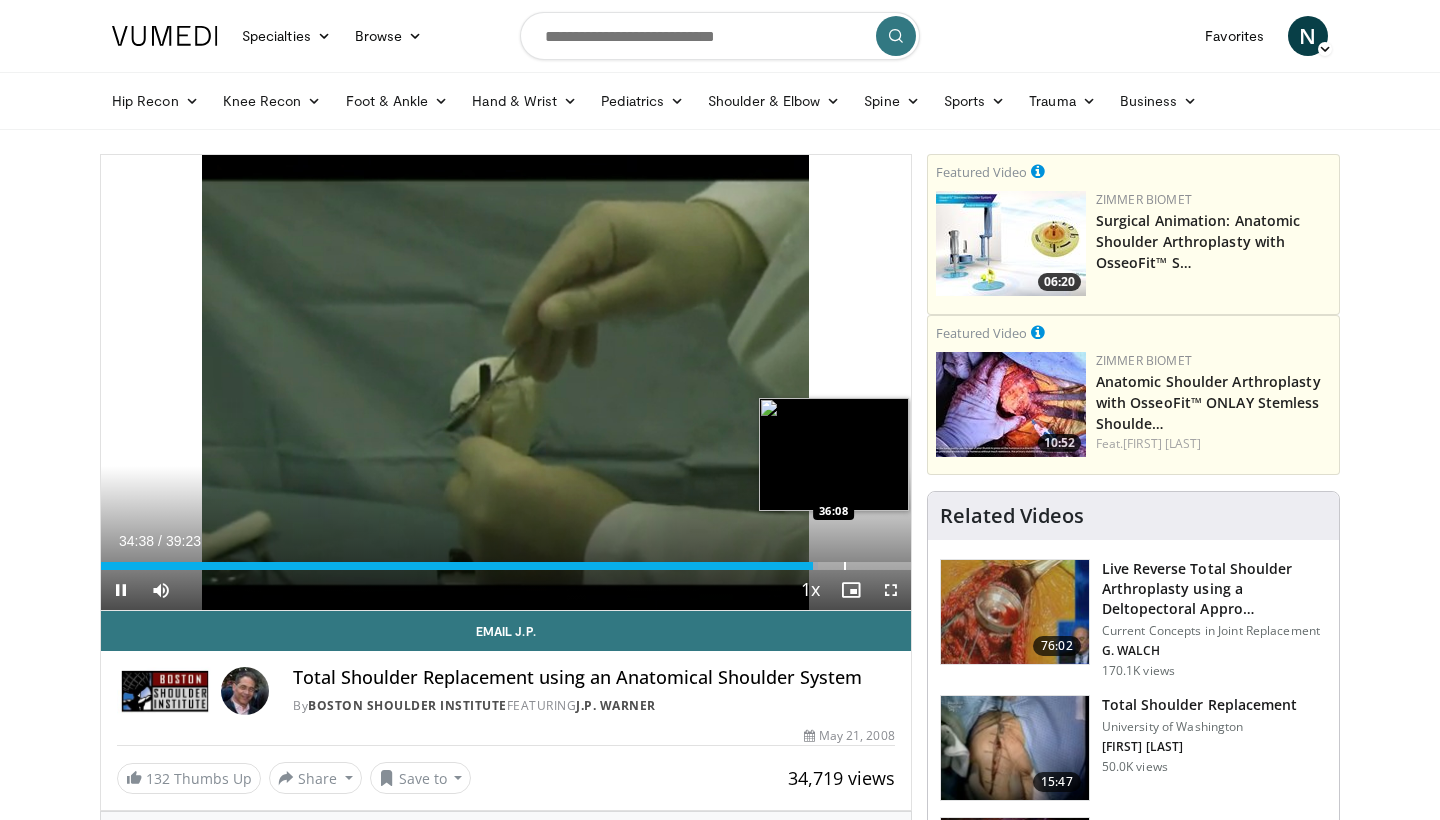 click on "Loaded :  88.50% 34:38 36:08" at bounding box center (506, 560) 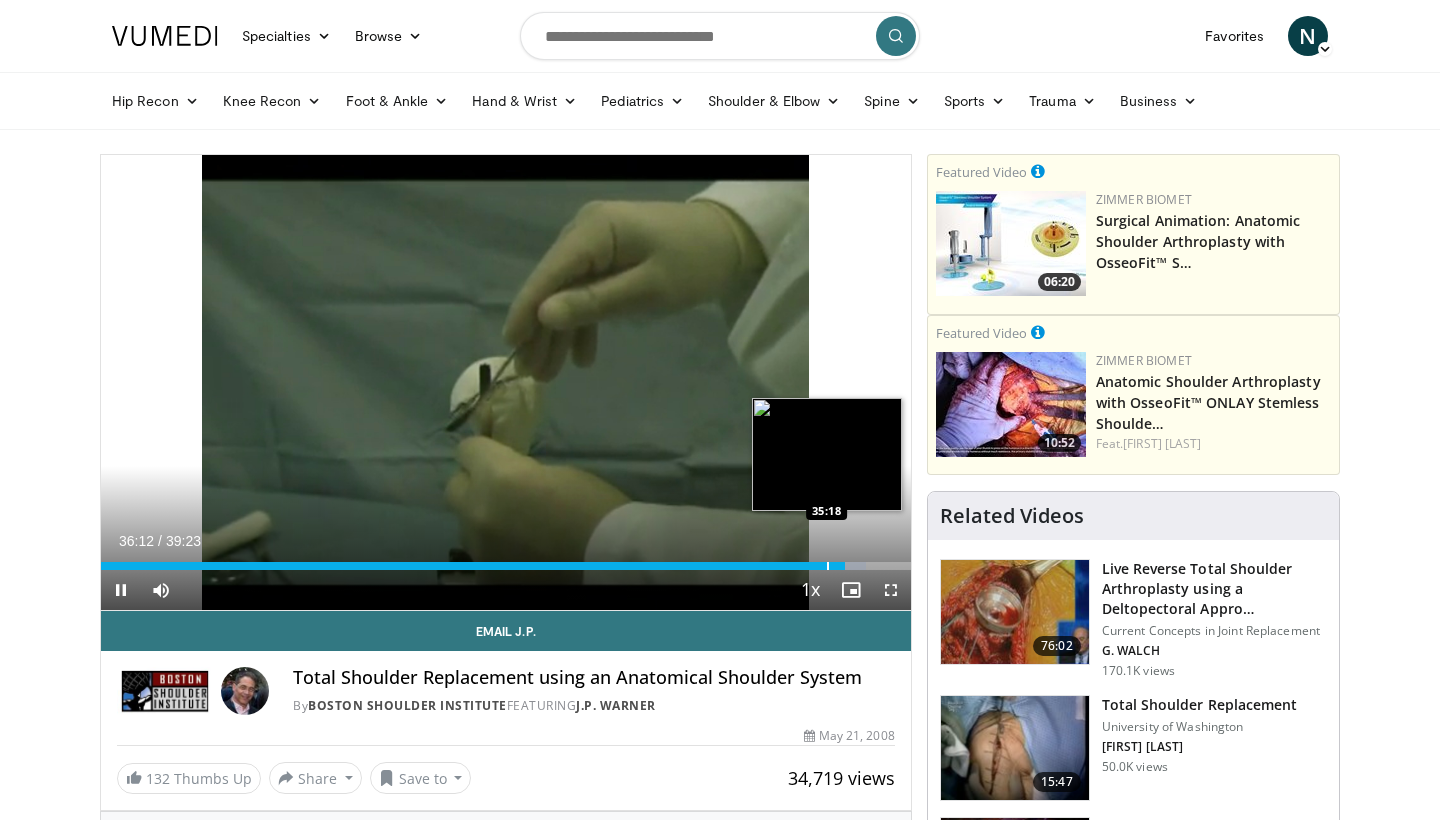 click at bounding box center [828, 566] 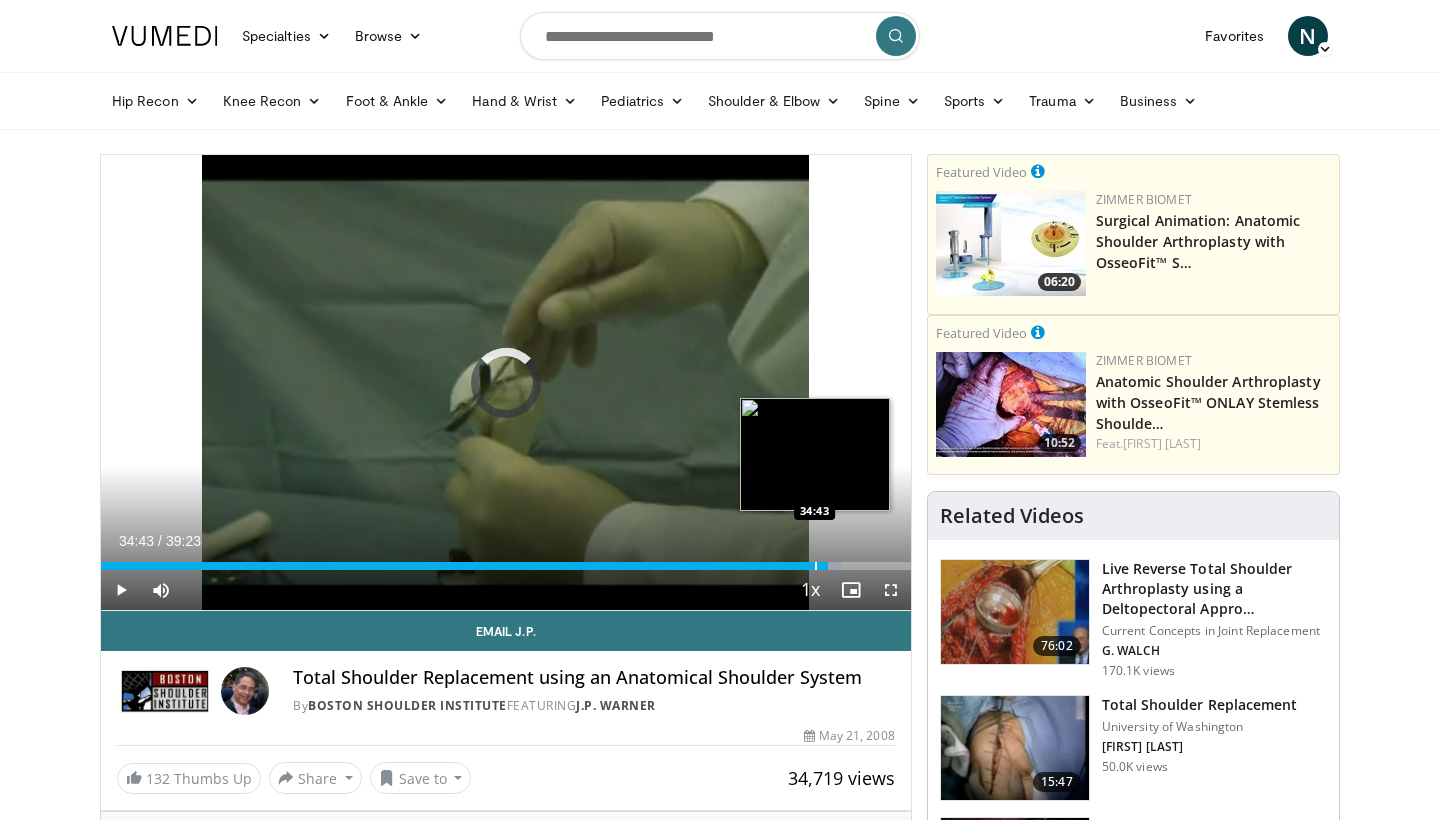 click at bounding box center (816, 566) 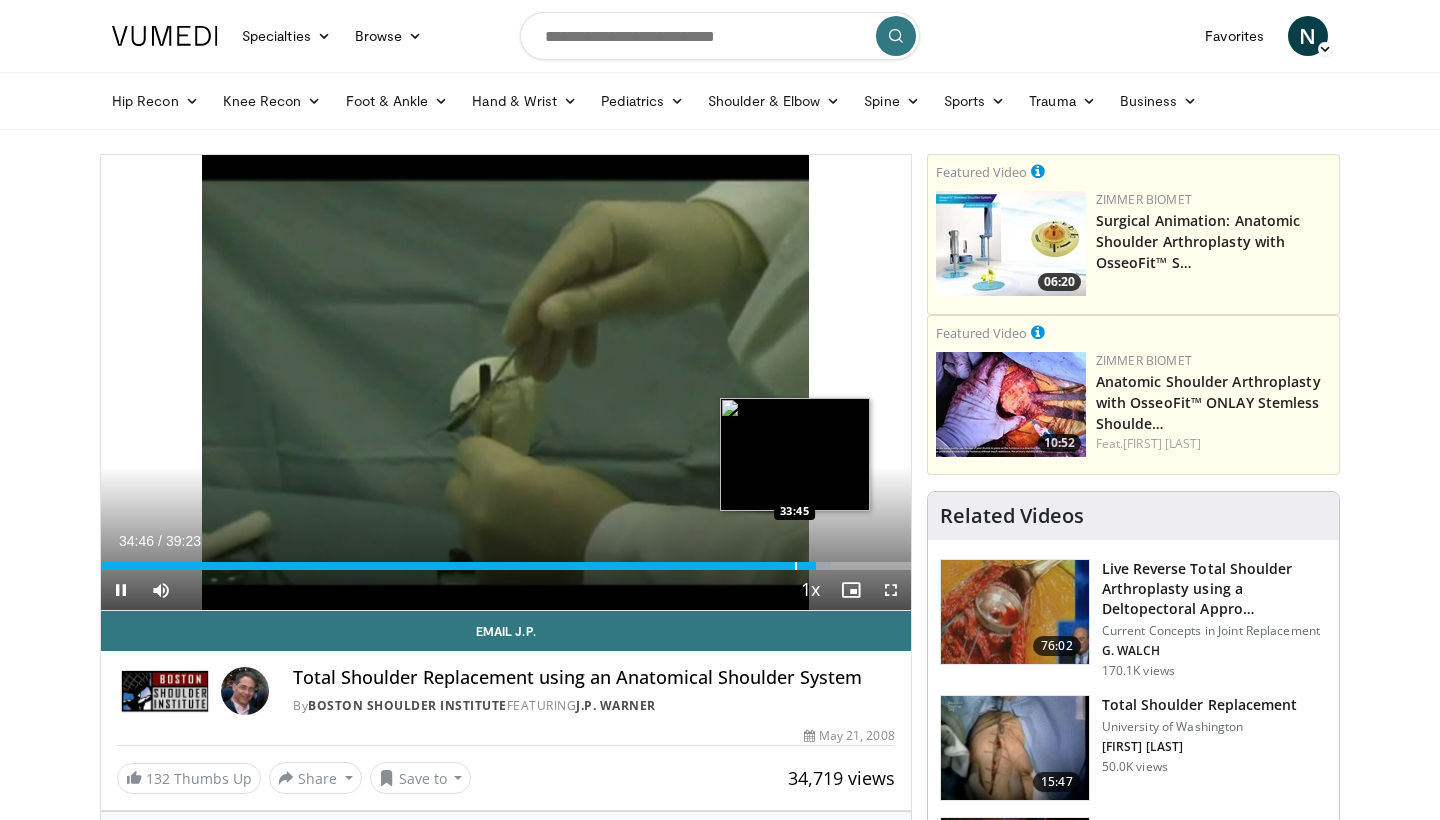 click at bounding box center (796, 566) 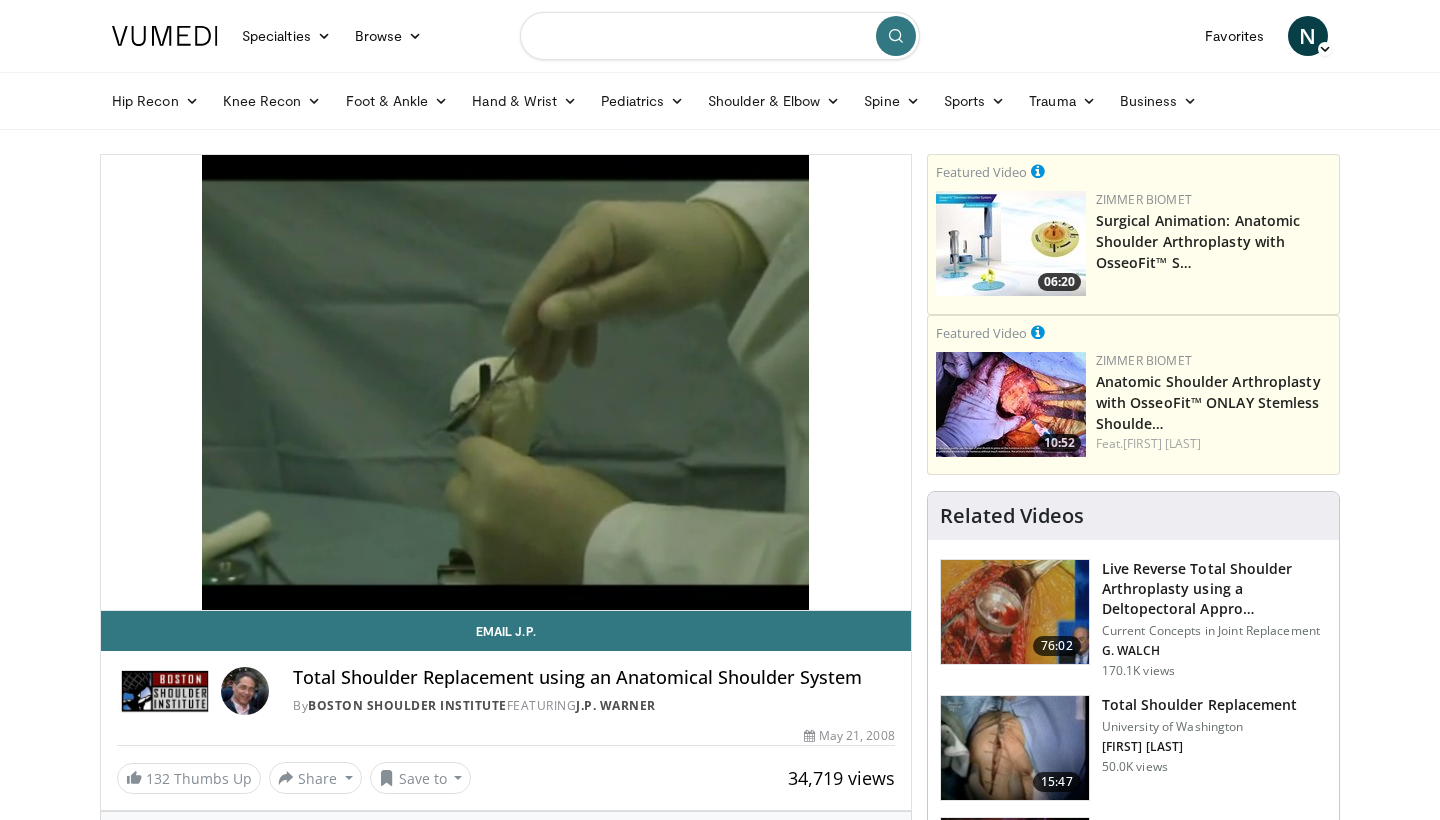 click at bounding box center [720, 36] 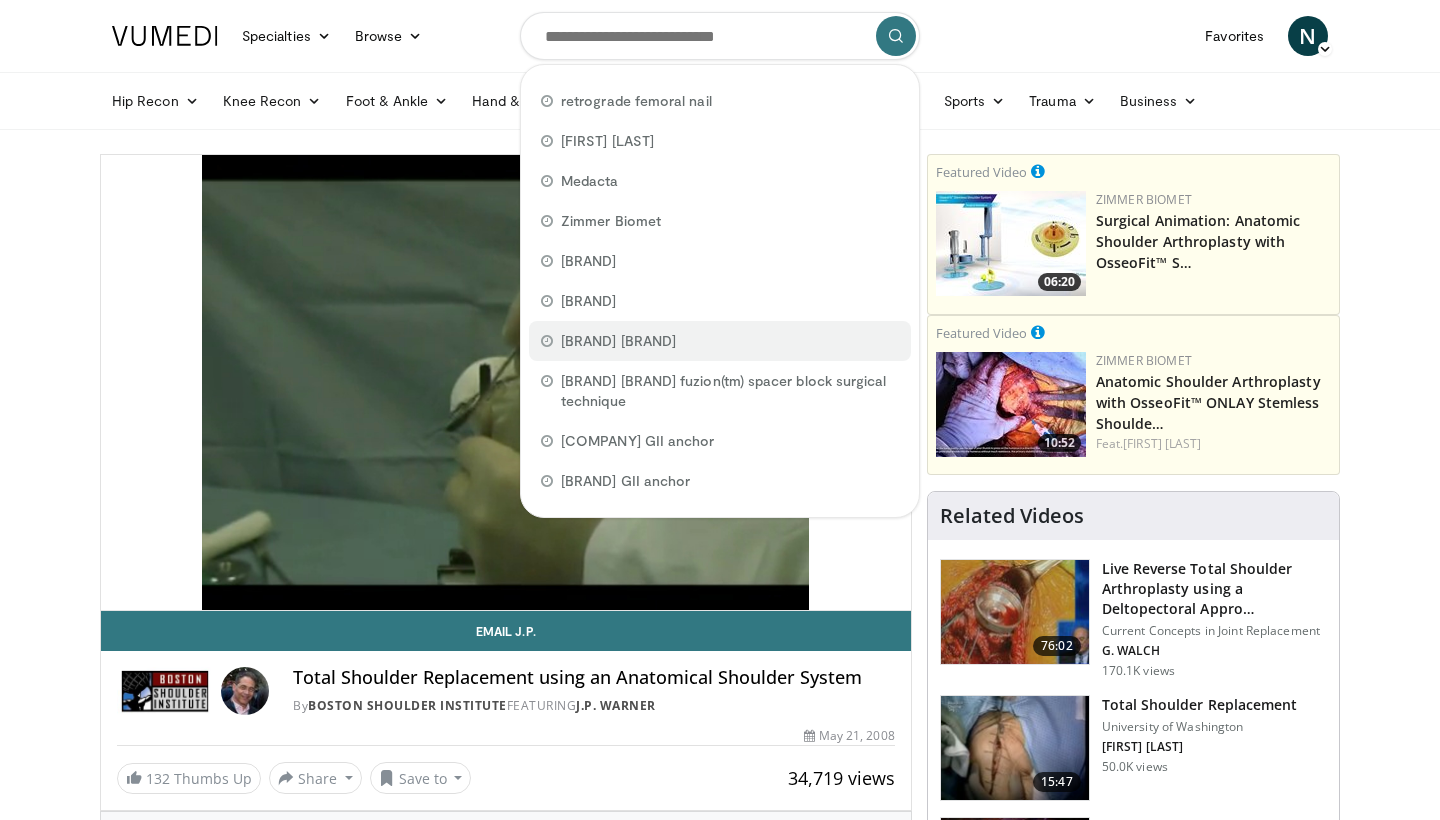 click on "skeletal dynamics" at bounding box center (720, 341) 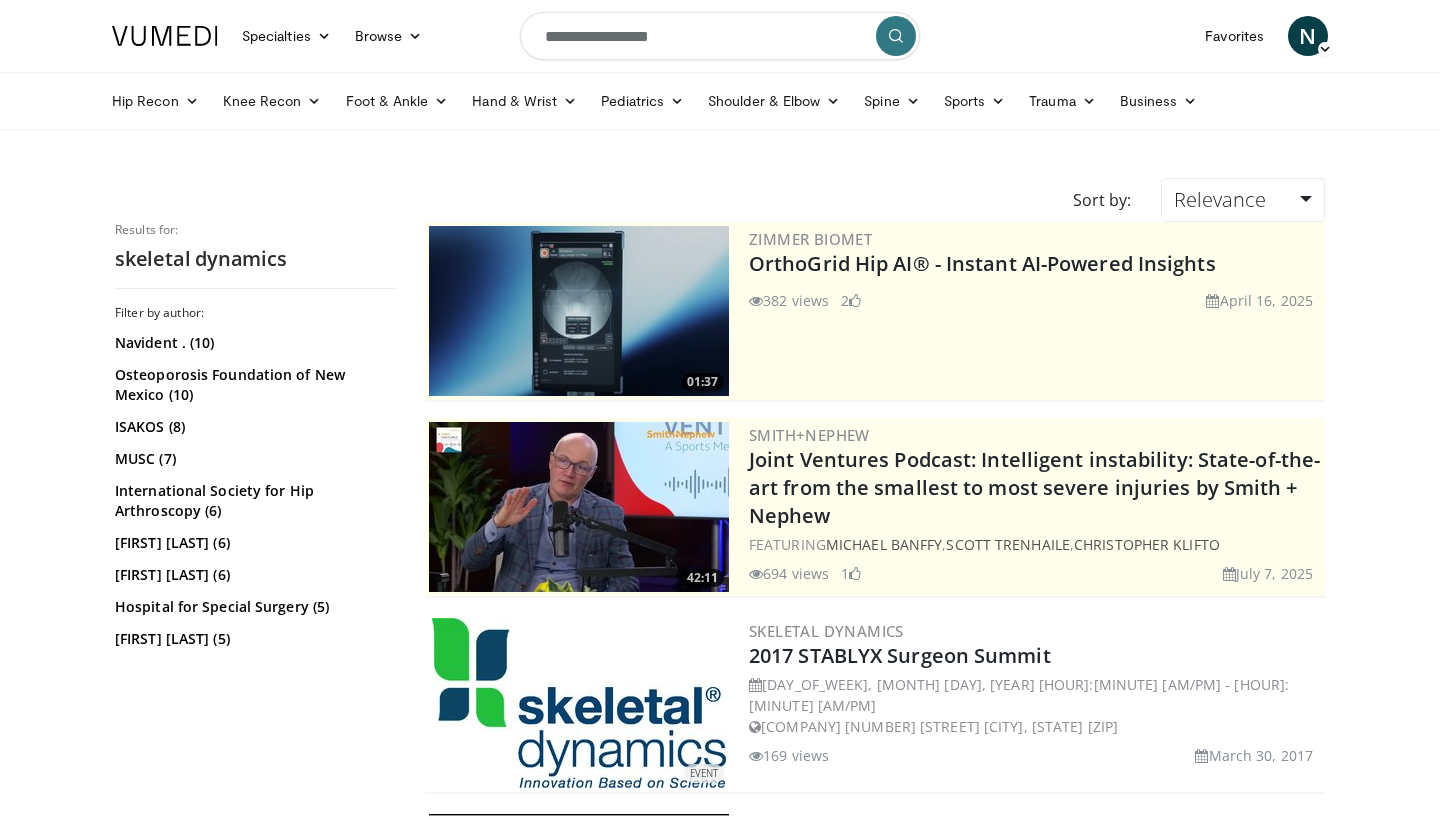 scroll, scrollTop: 0, scrollLeft: 0, axis: both 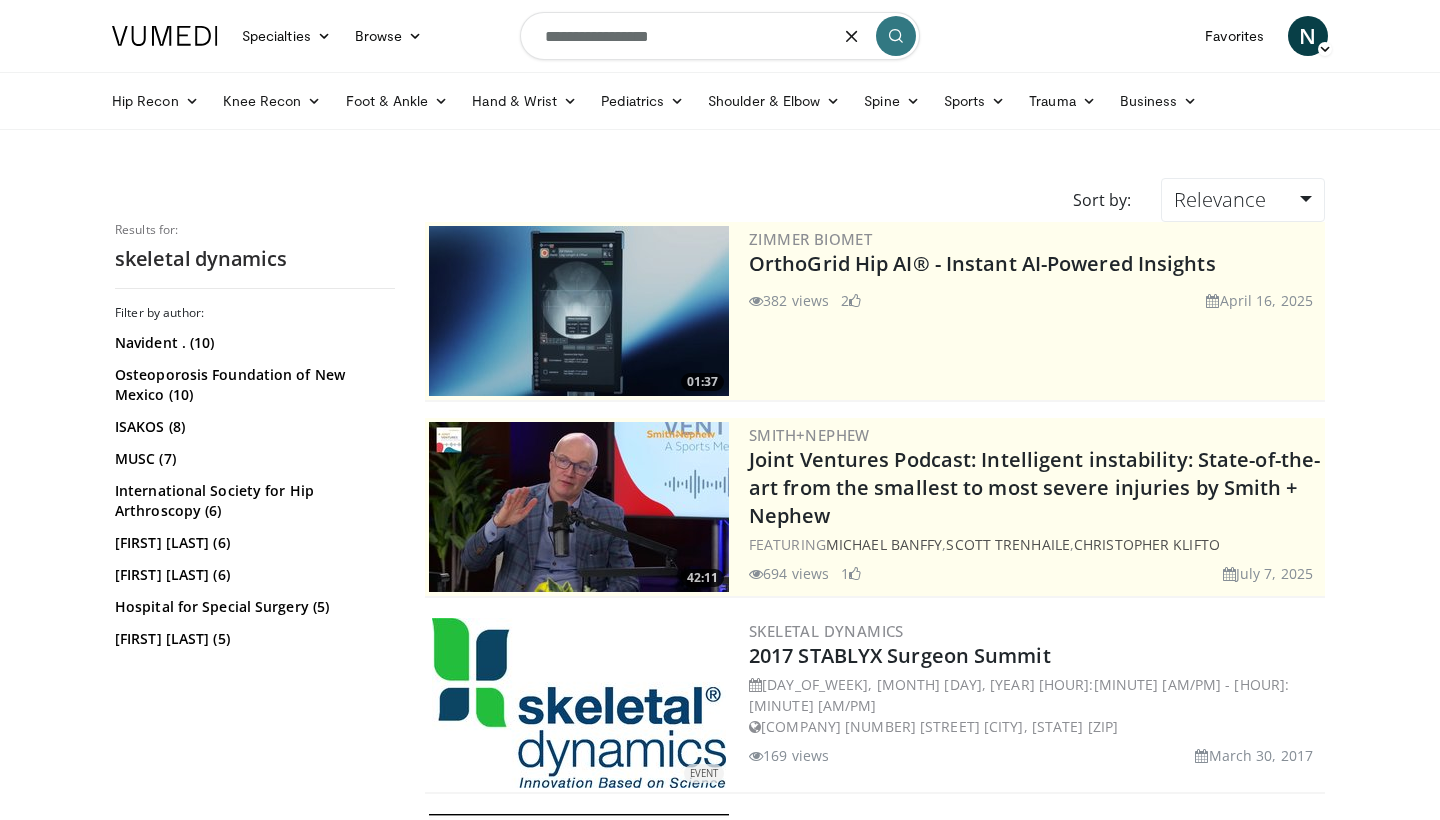 click on "**********" at bounding box center (720, 36) 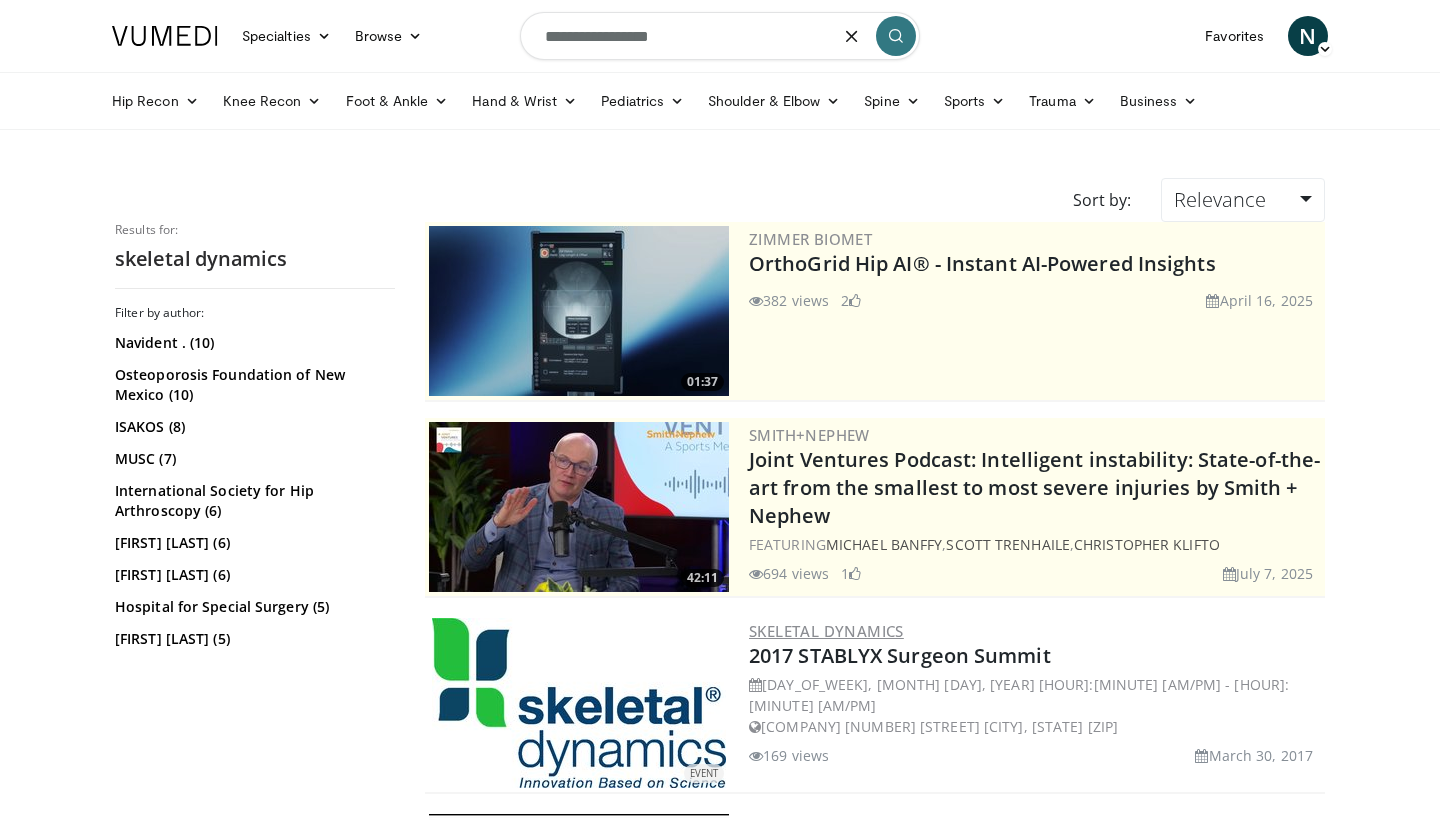 click on "Skeletal Dynamics" at bounding box center (826, 631) 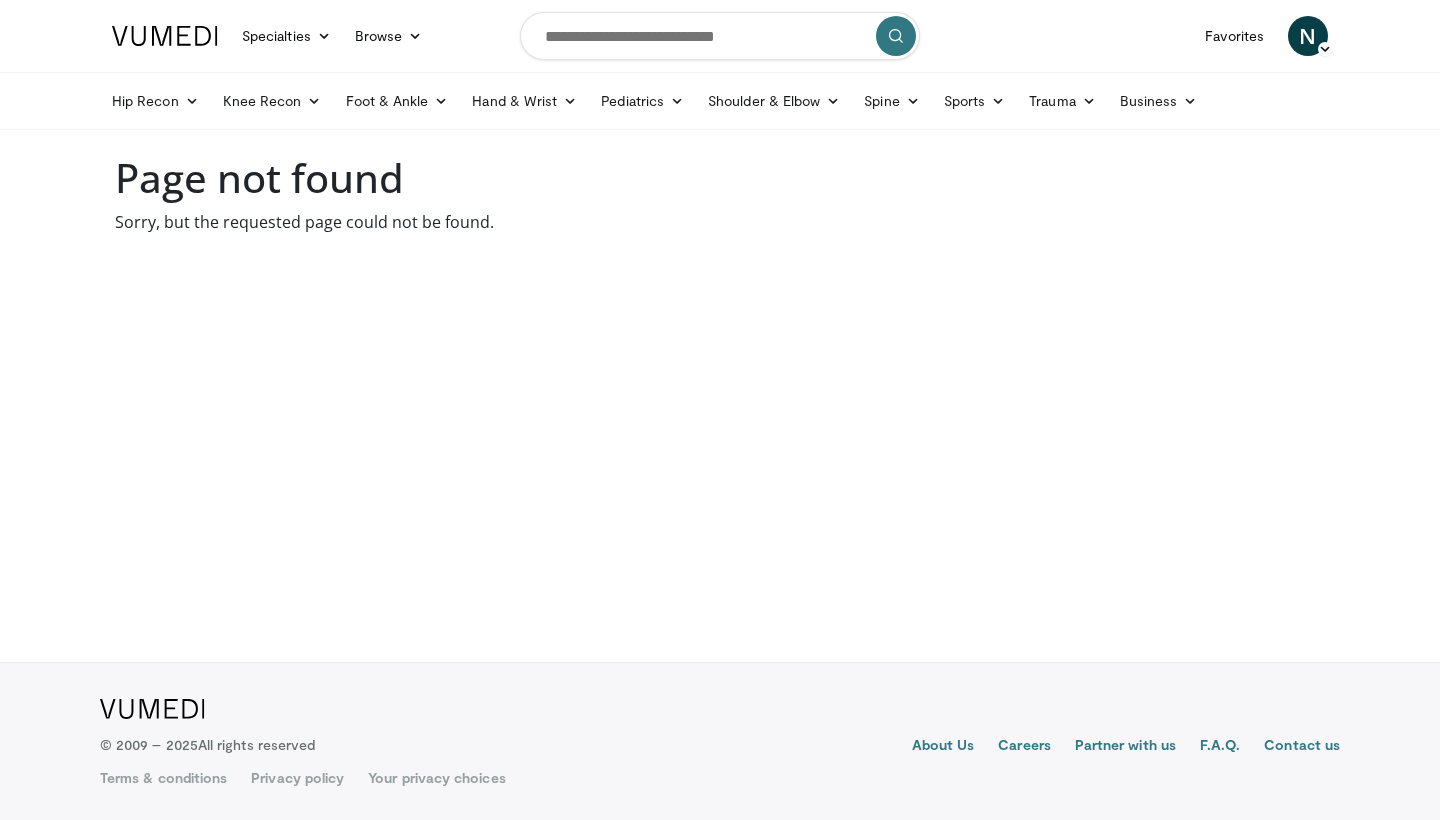 scroll, scrollTop: 0, scrollLeft: 0, axis: both 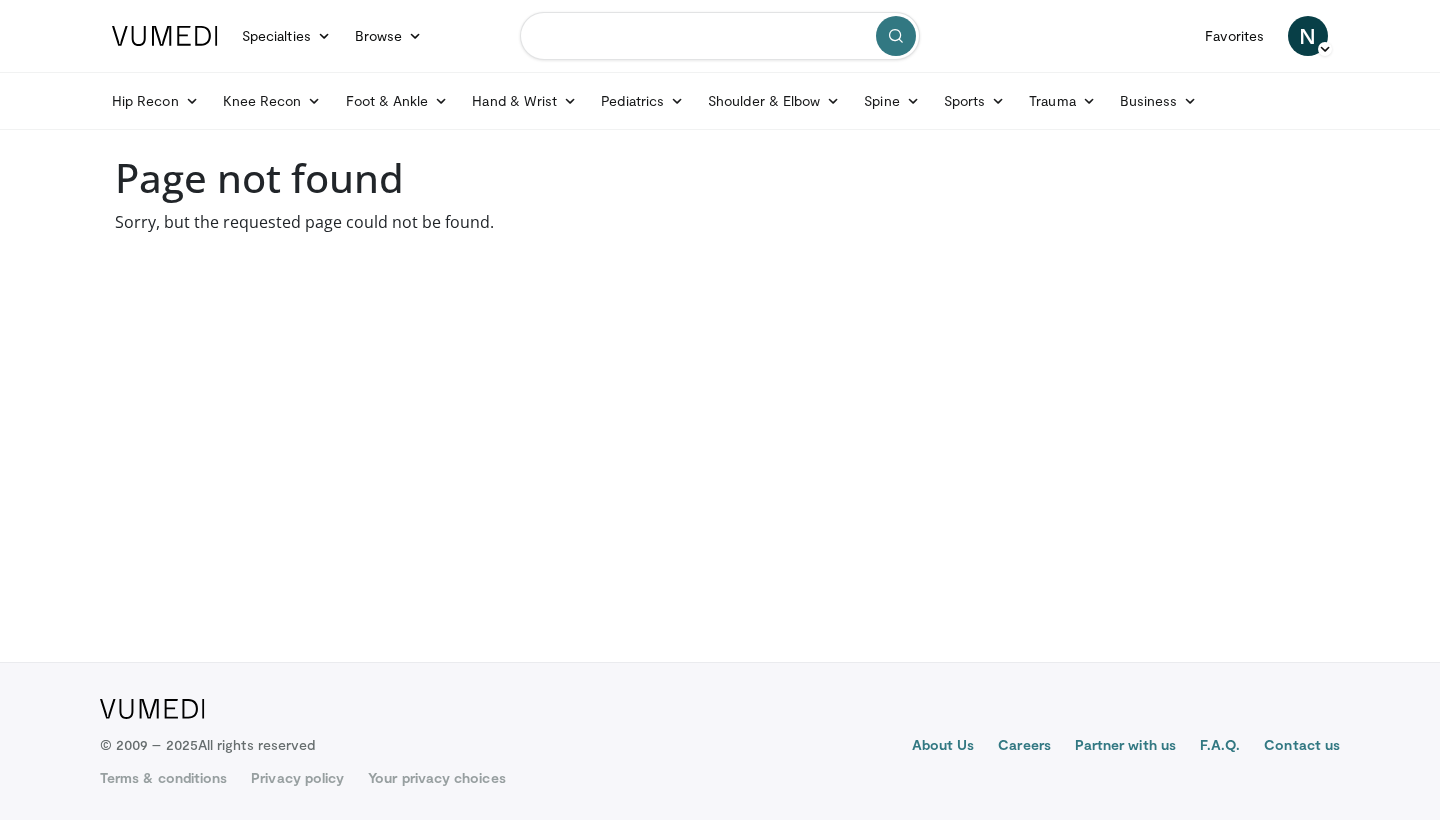 click at bounding box center (720, 36) 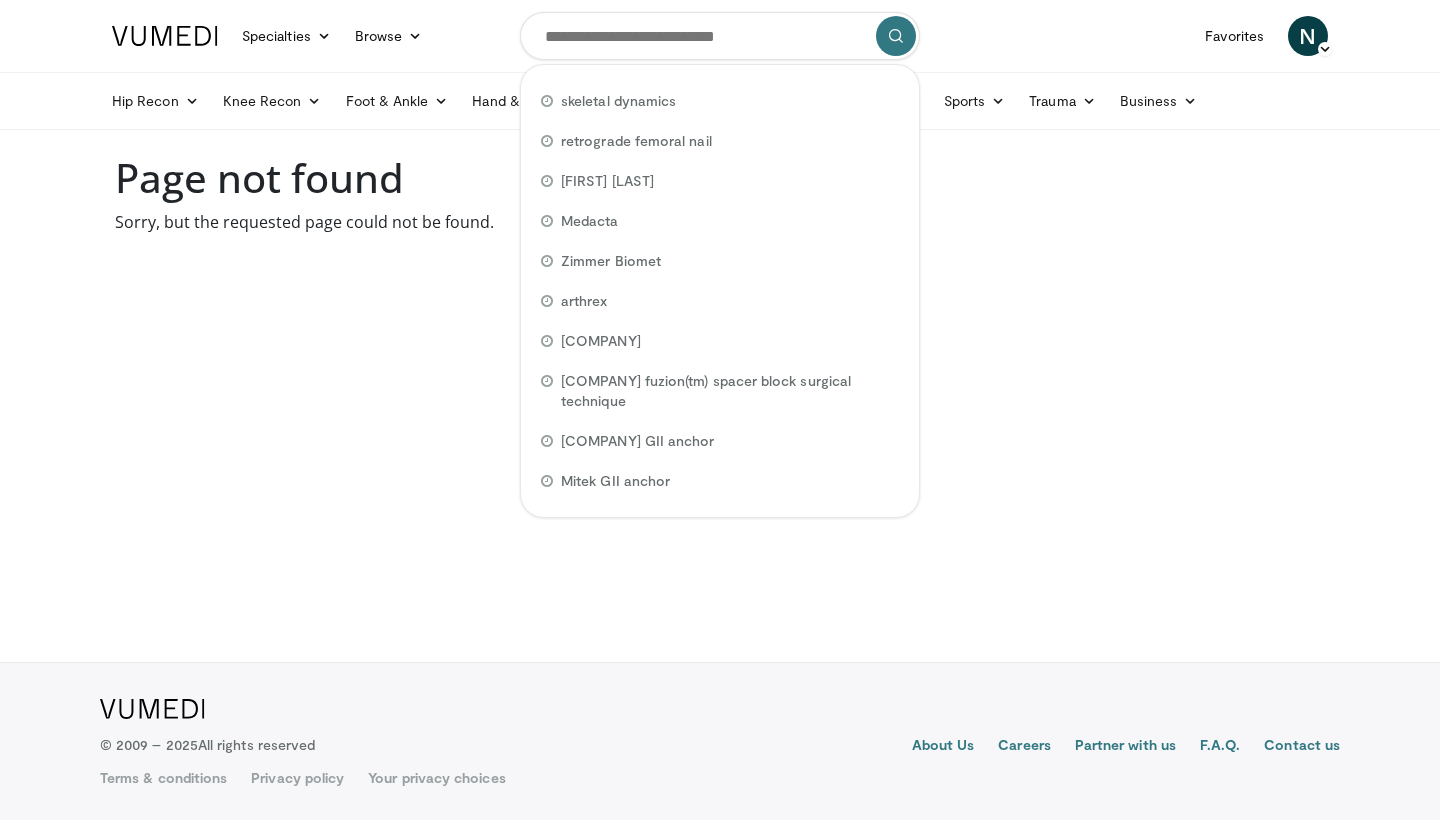 click on "Specialties
Adult & Family Medicine
Allergy, Asthma, Immunology
Anesthesiology
Cardiology
Dental
Dermatology
Endocrinology
Gastroenterology & Hepatology
General Surgery
Hematology & Oncology
Infectious Disease
Nephrology
Neurology
Neurosurgery
Obstetrics & Gynecology
Ophthalmology
Oral Maxillofacial
Orthopaedics
Otolaryngology
Pediatrics
Plastic Surgery
Podiatry
Psychiatry
Pulmonology
Radiation Oncology
Radiology
Rheumatology
Urology
Browse
N" at bounding box center (720, 36) 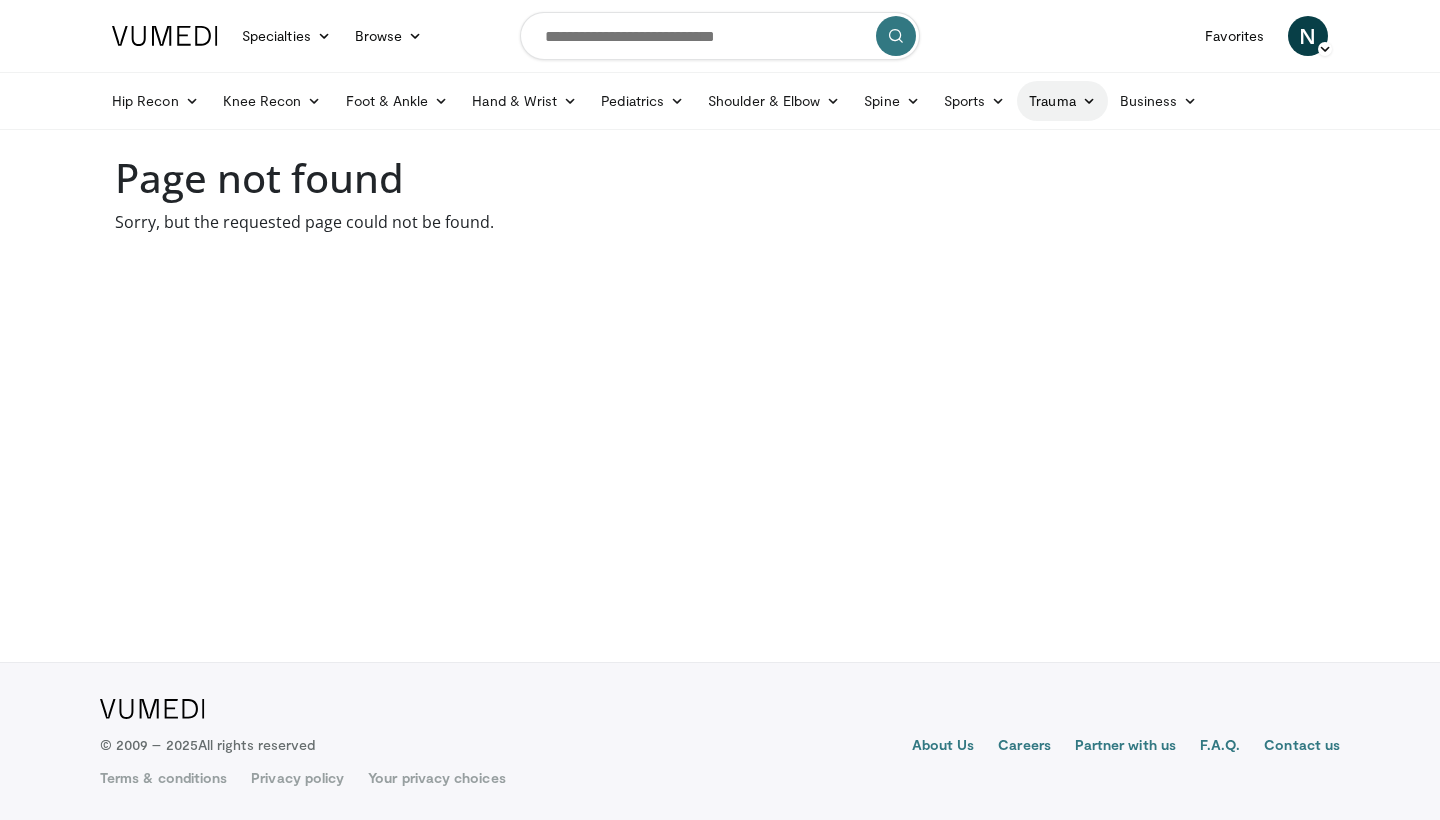 click at bounding box center [1089, 101] 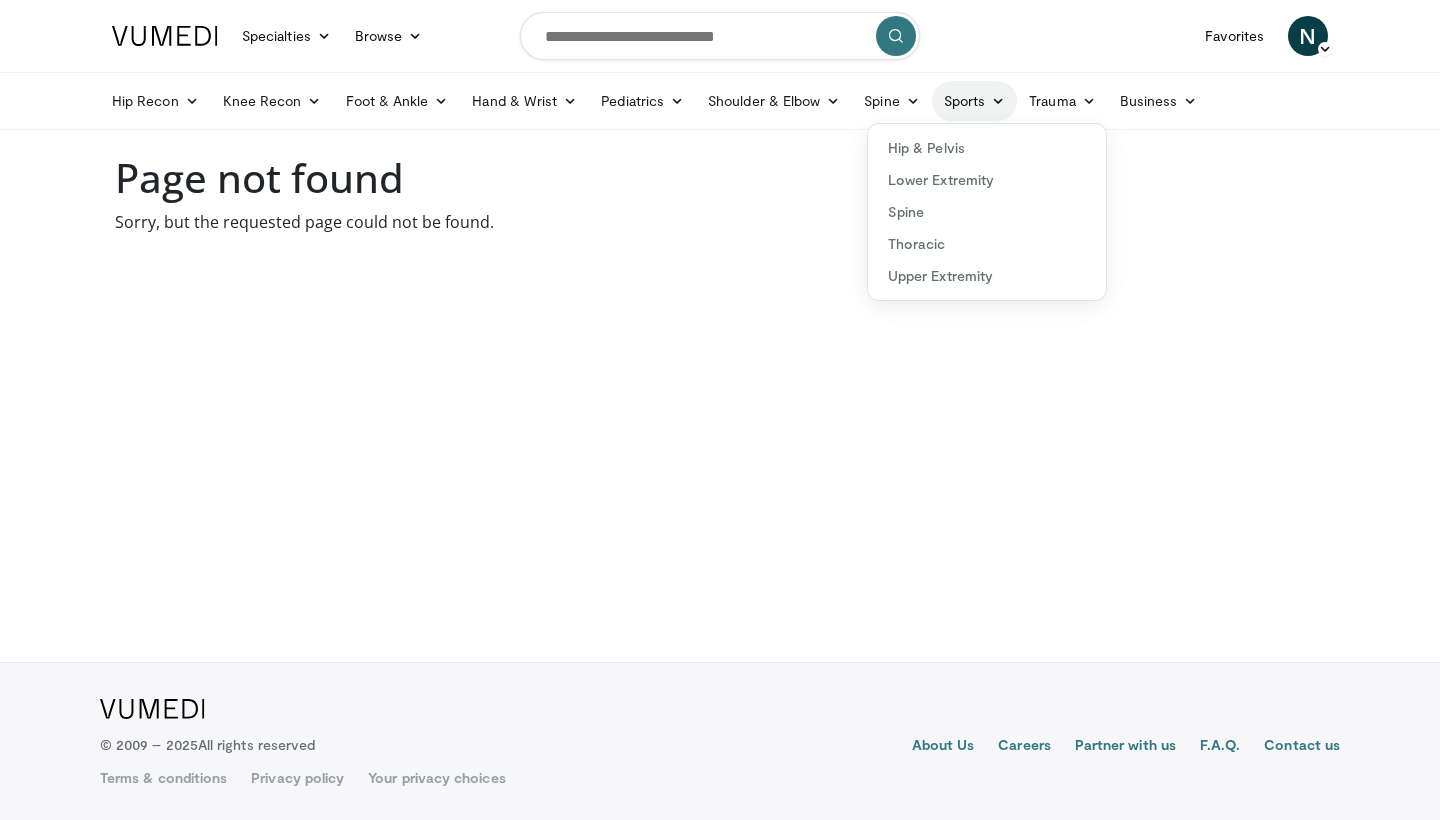 click on "Sports" at bounding box center [975, 101] 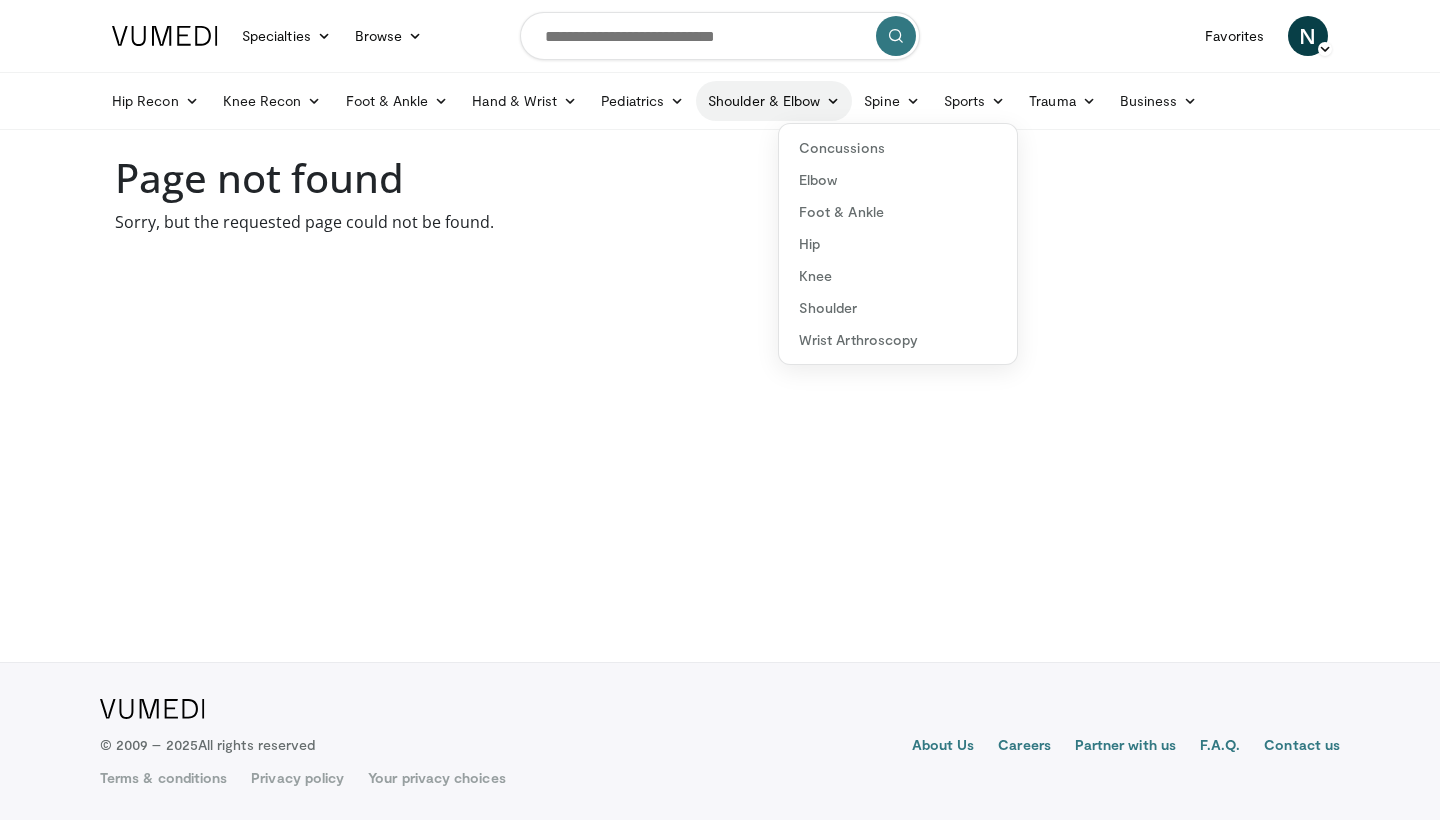 click on "Shoulder & Elbow" at bounding box center (774, 101) 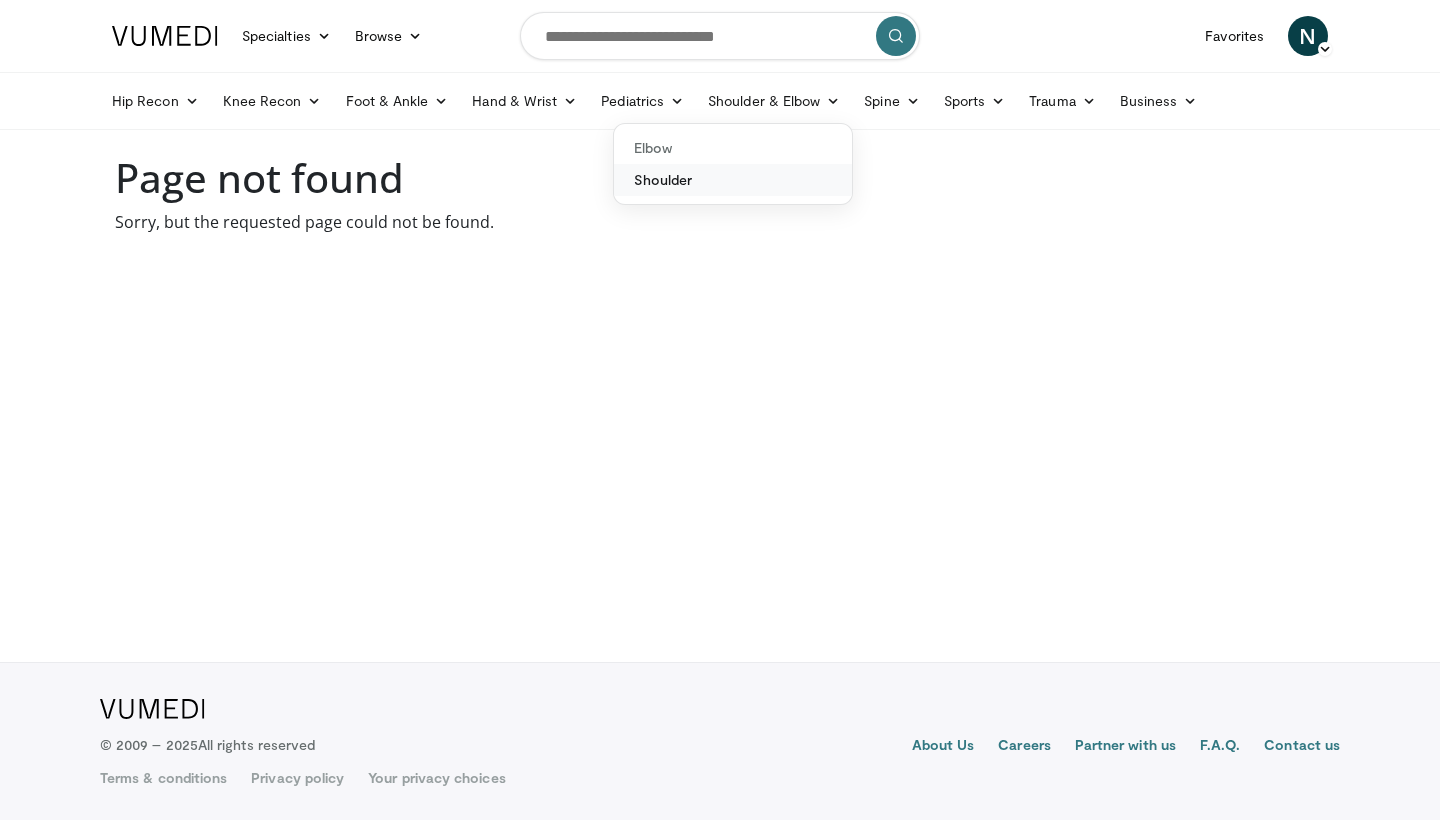 click on "Shoulder" at bounding box center (733, 180) 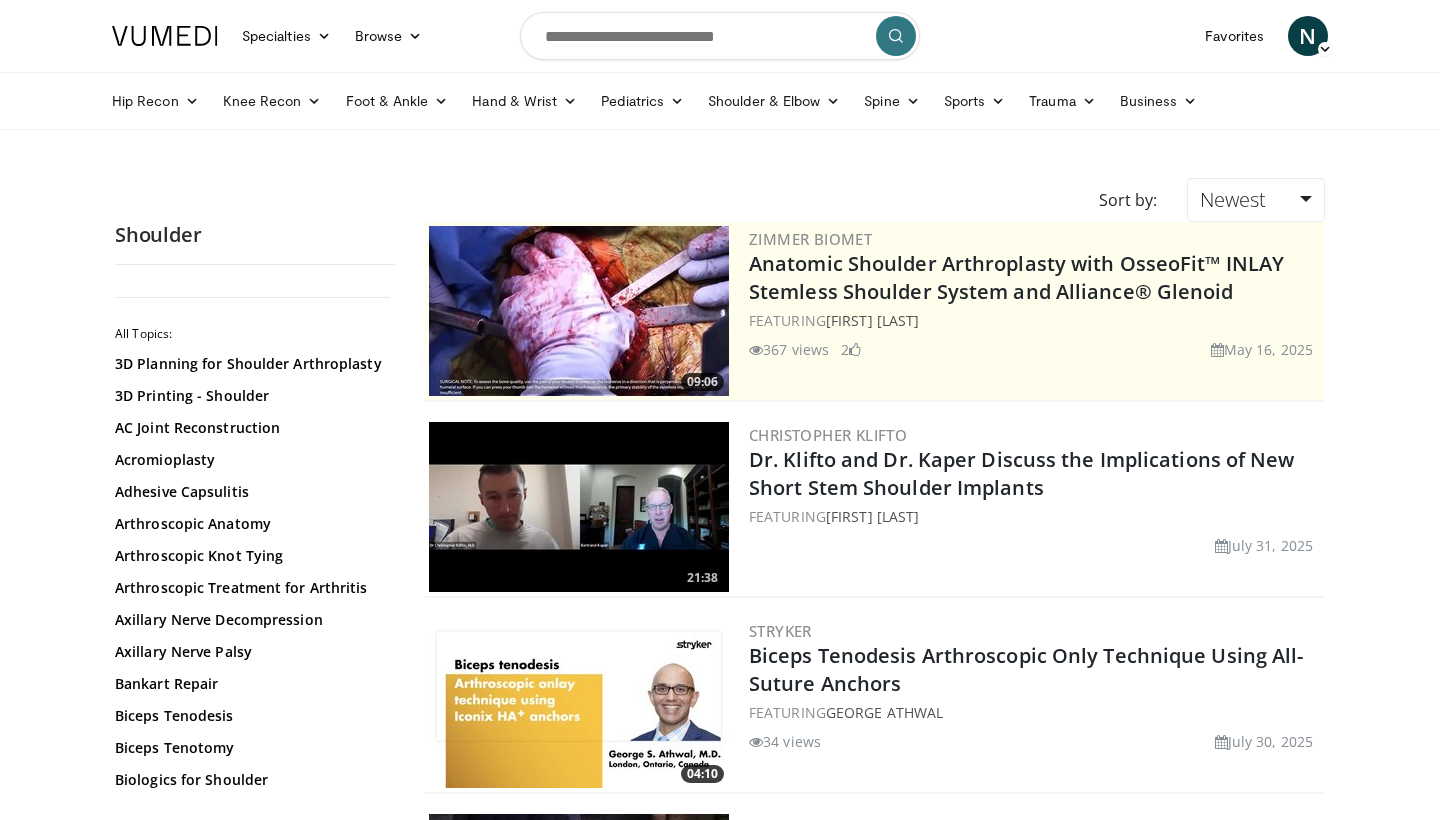 scroll, scrollTop: 0, scrollLeft: 0, axis: both 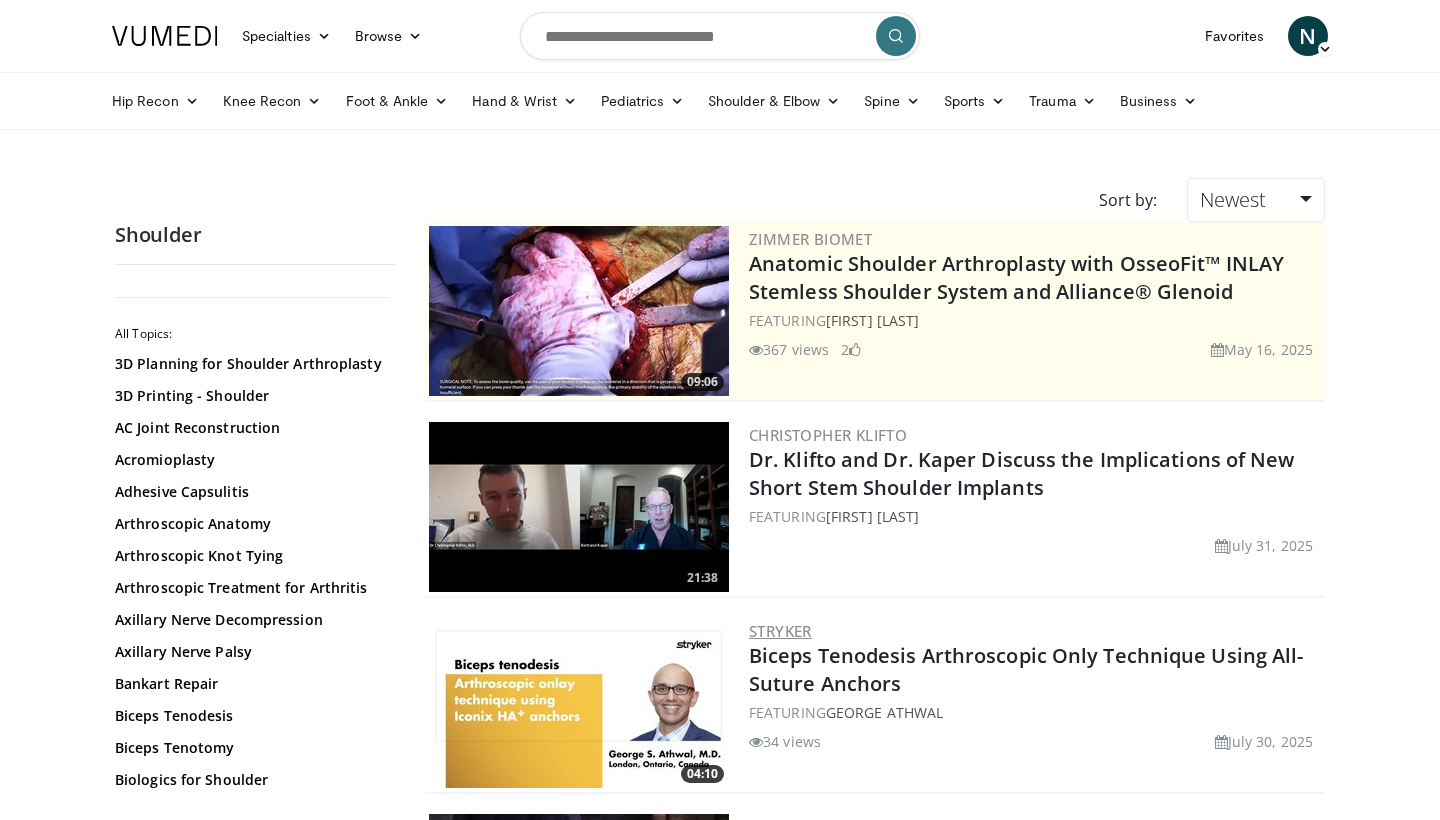 click on "Stryker" at bounding box center (780, 631) 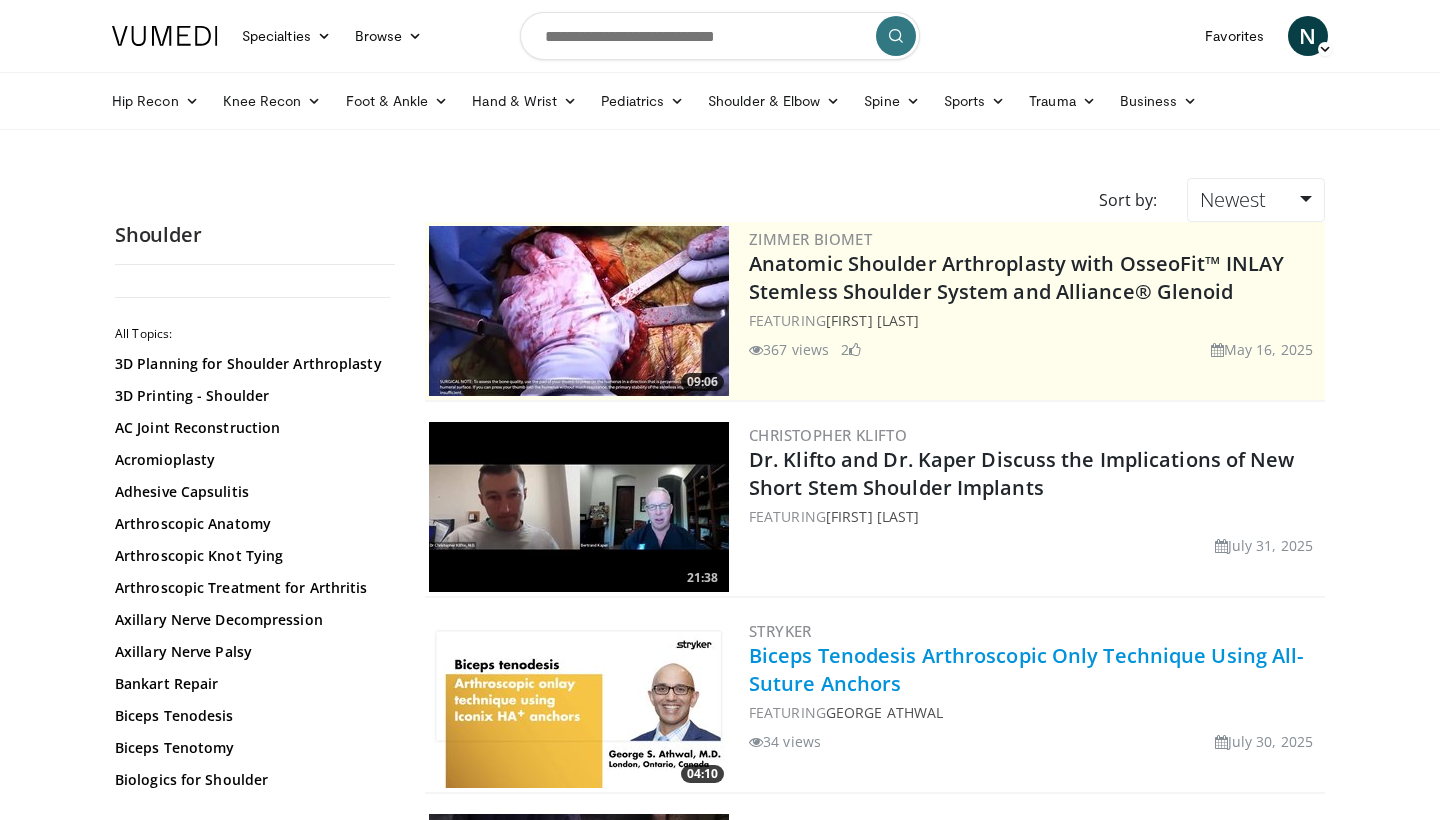 click on "Biceps Tenodesis Arthroscopic Only Technique Using All-Suture Anchors" at bounding box center (1026, 669) 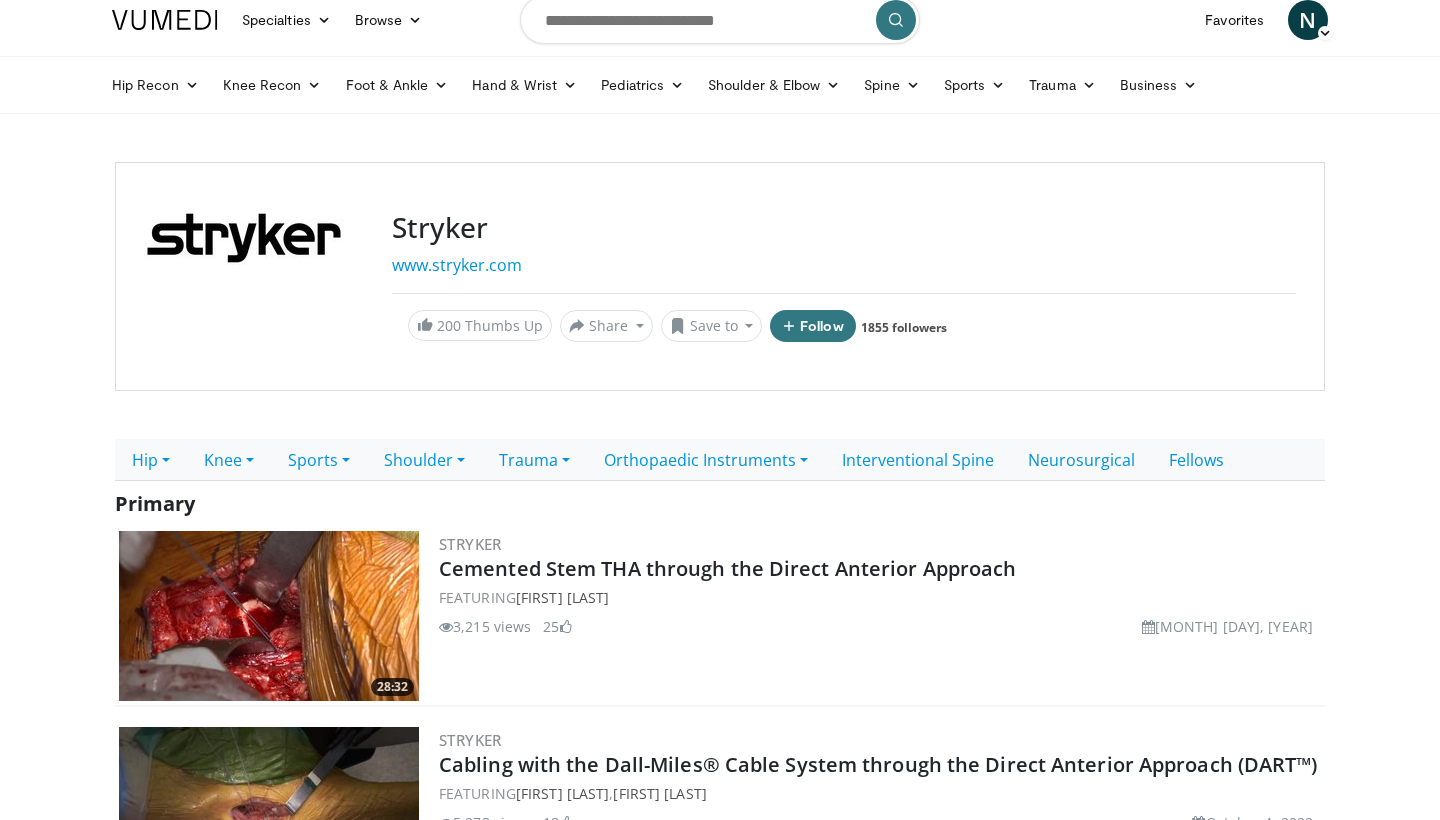 scroll, scrollTop: 13, scrollLeft: 0, axis: vertical 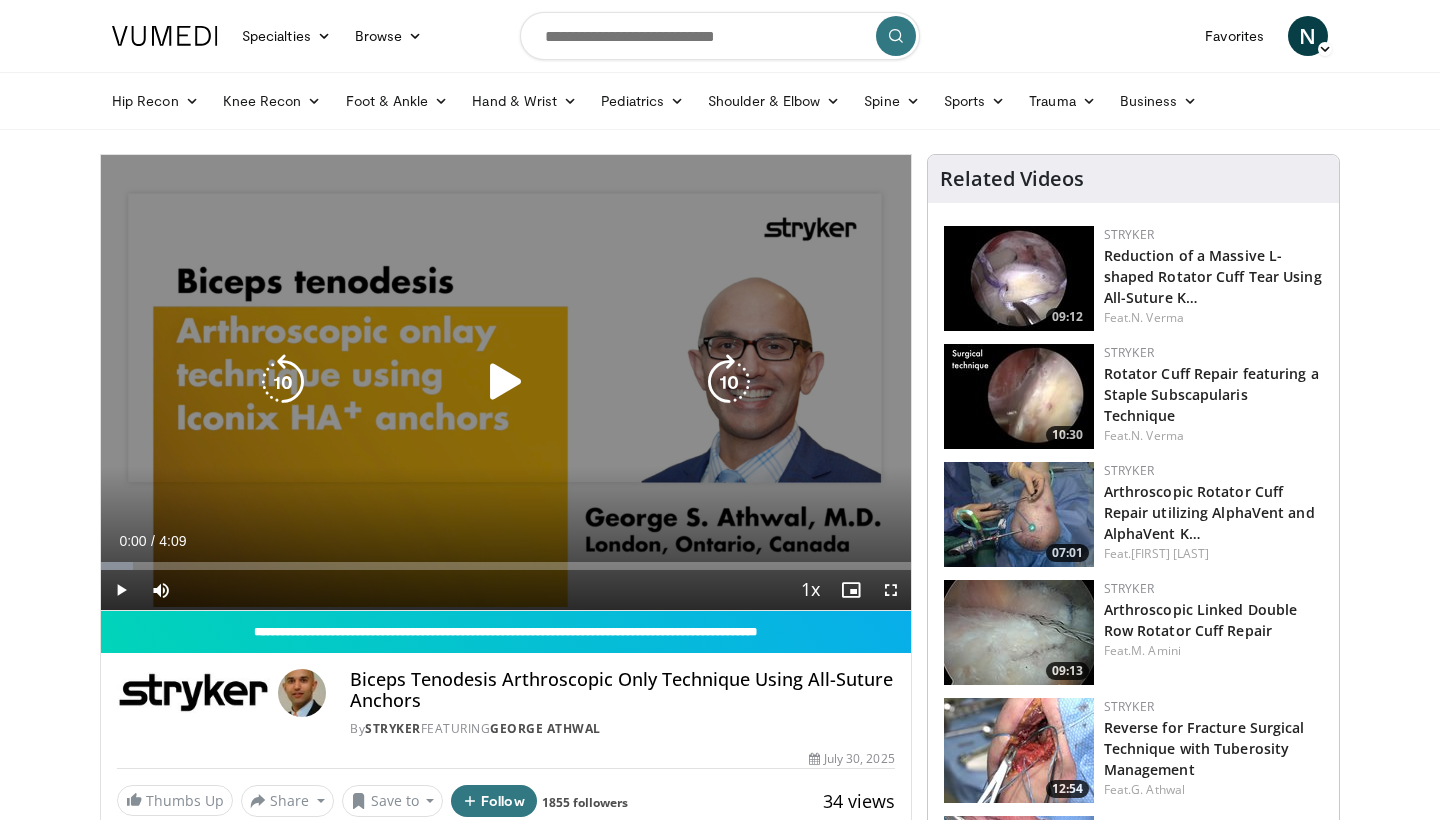 click at bounding box center (506, 382) 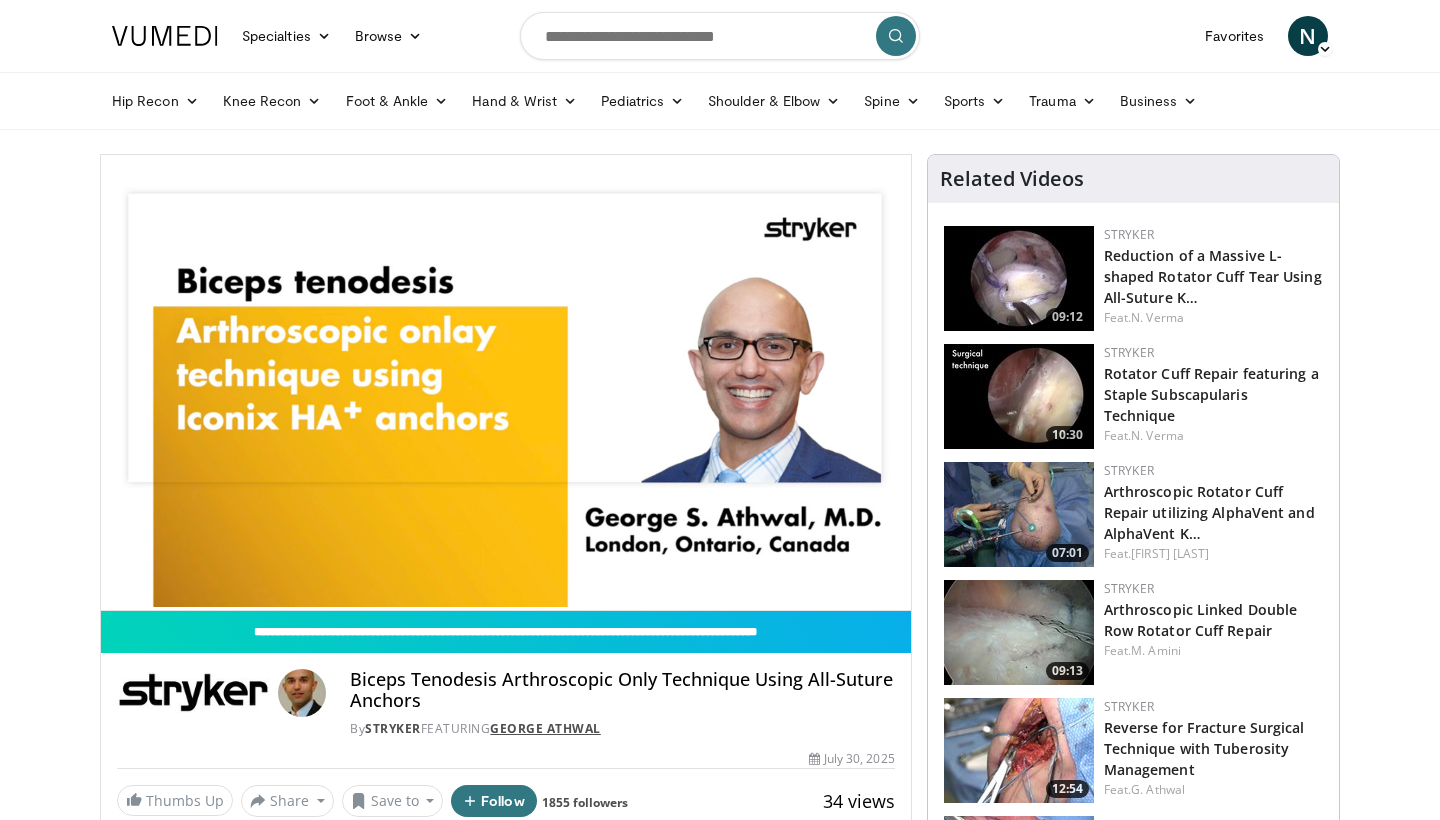 click on "George Athwal" at bounding box center [545, 728] 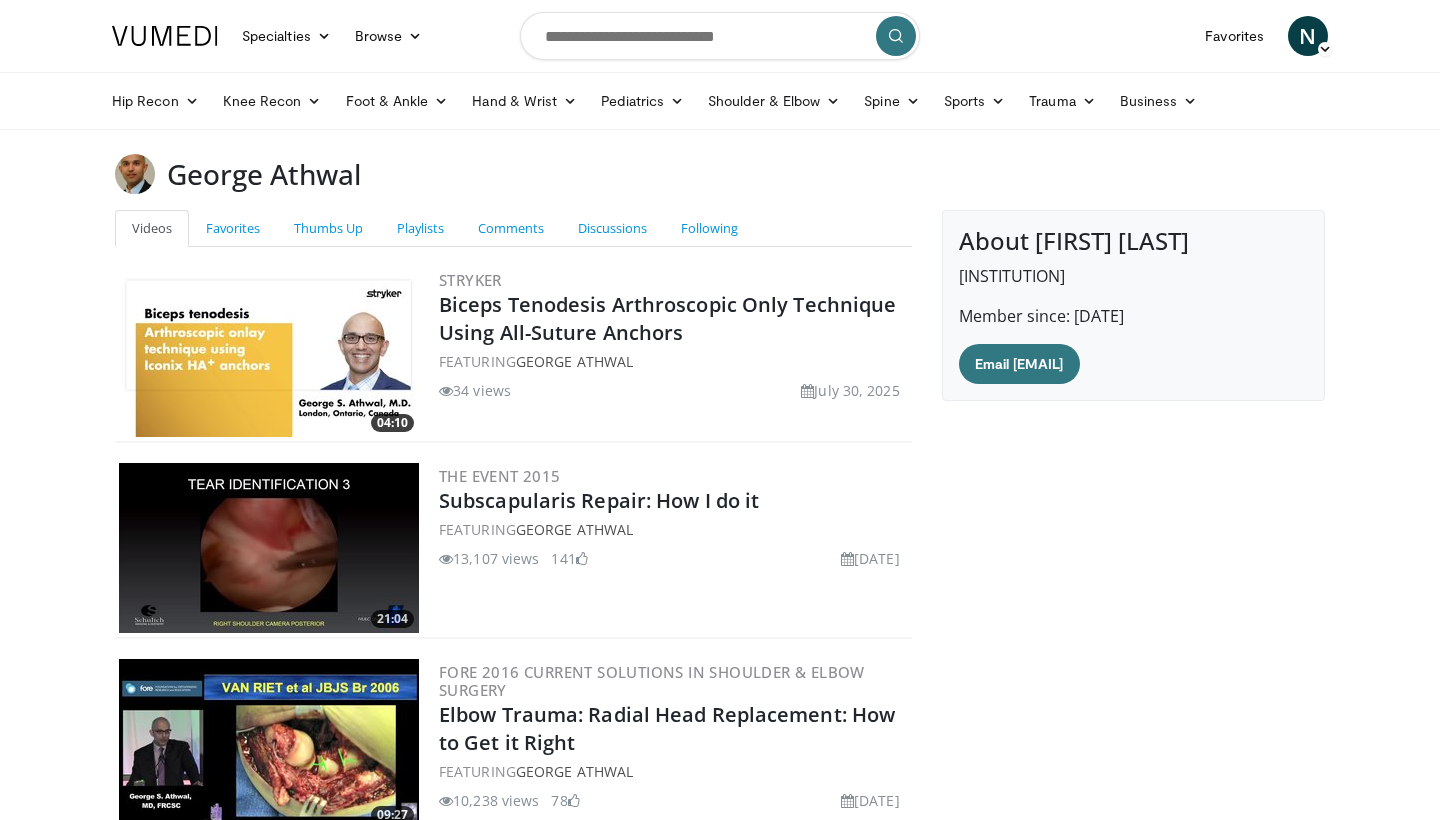 scroll, scrollTop: 0, scrollLeft: 0, axis: both 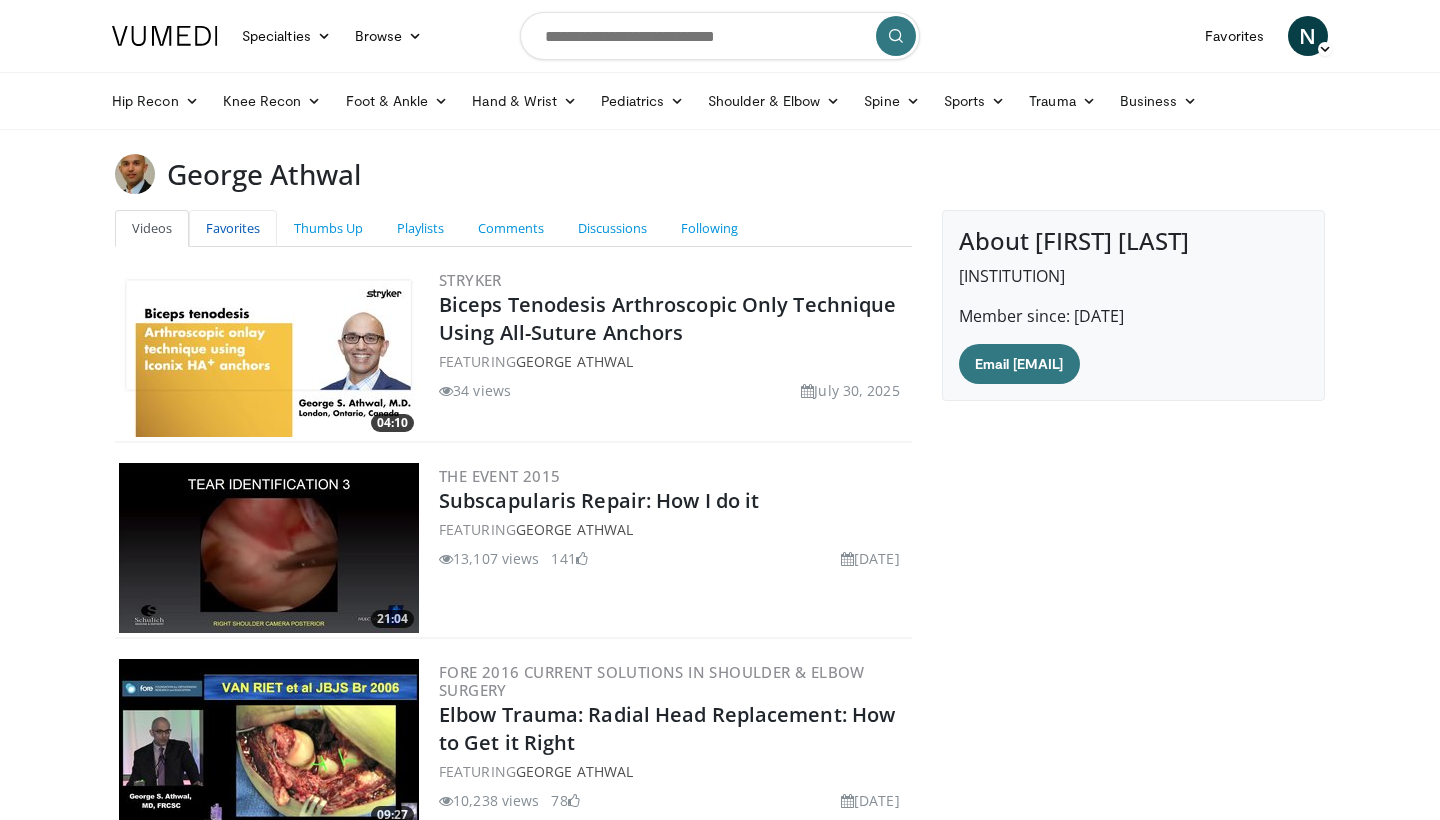 click on "Favorites" at bounding box center [233, 228] 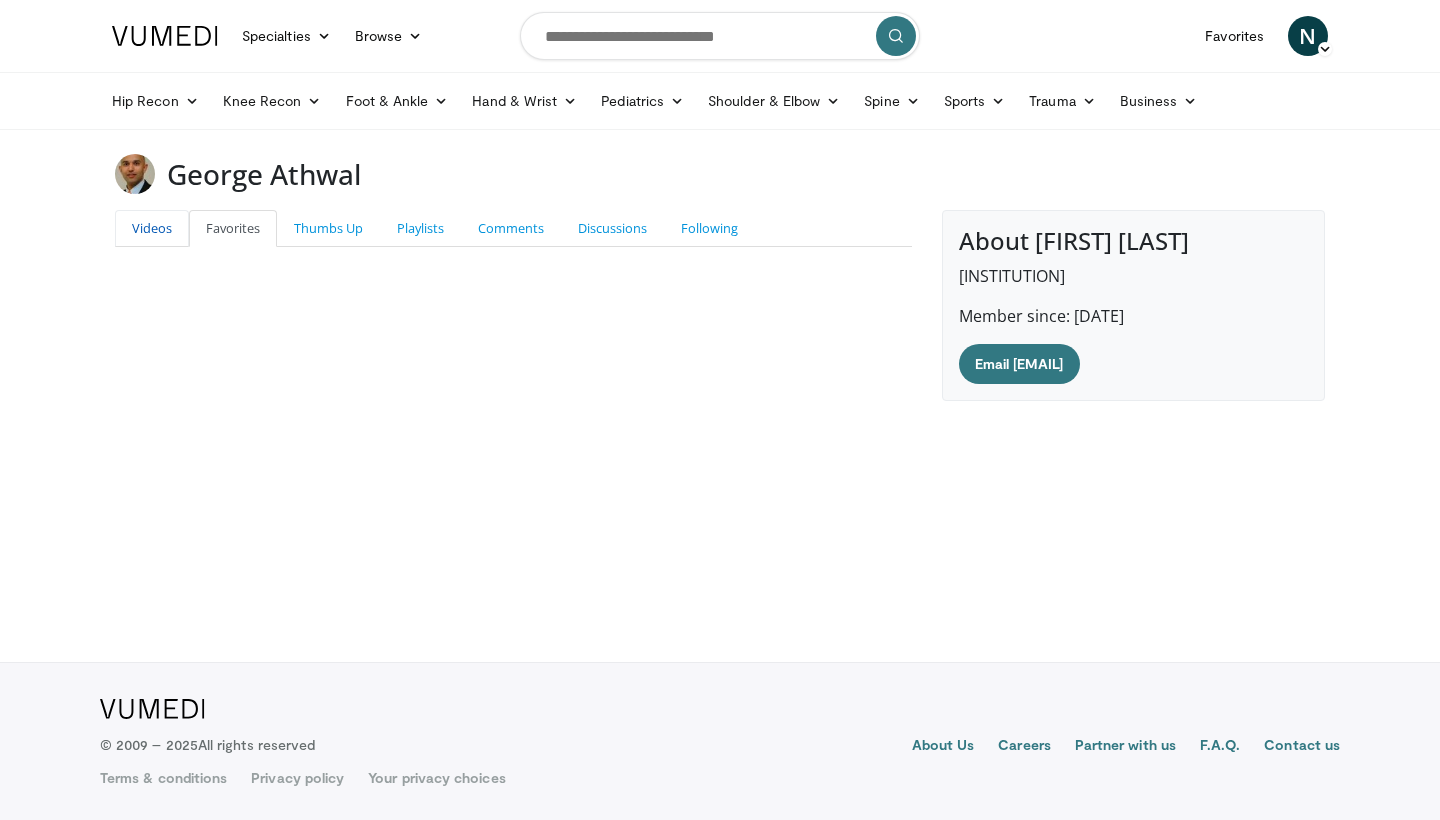 click on "Videos" at bounding box center (152, 228) 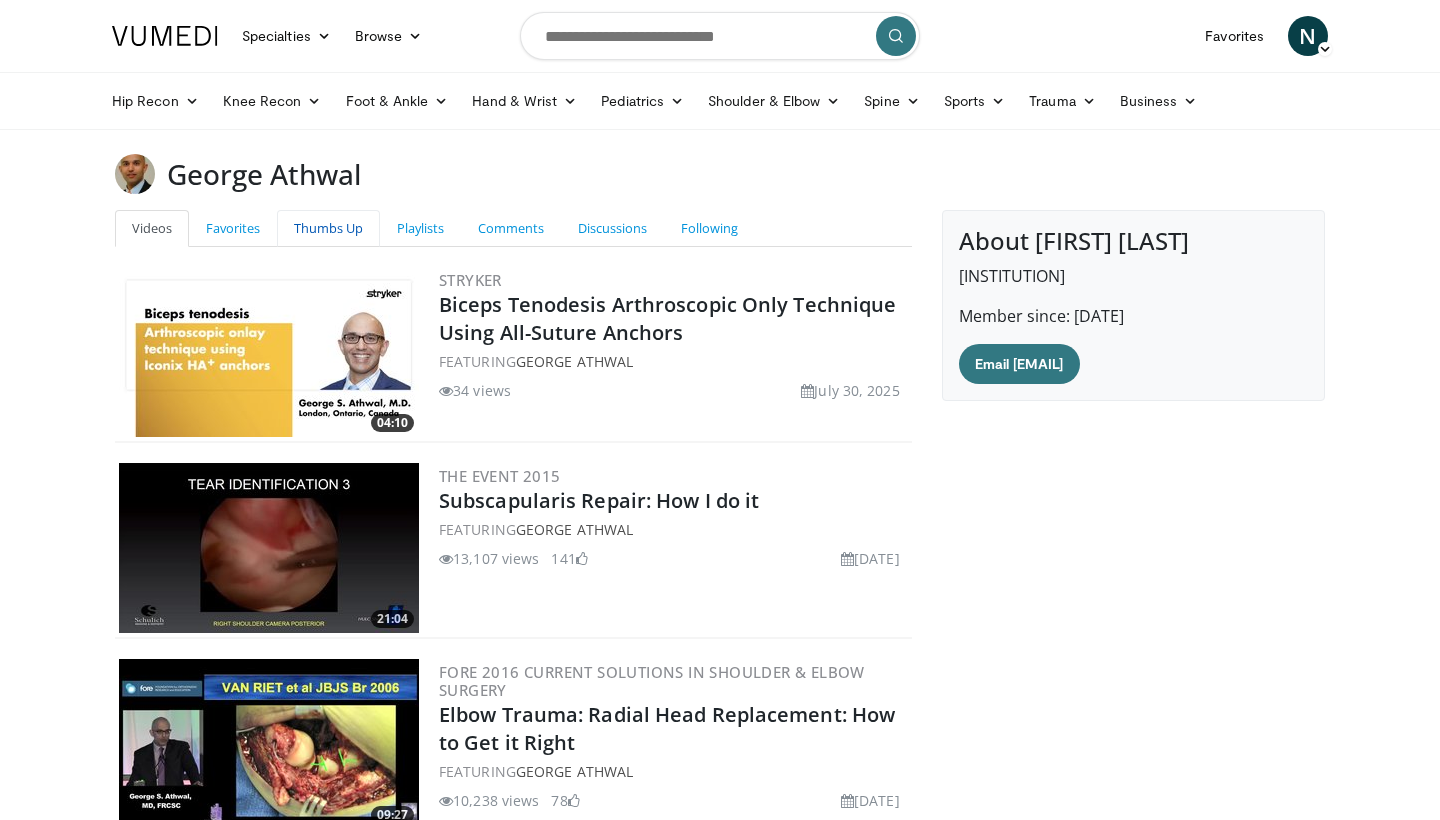 click on "Thumbs Up" at bounding box center (328, 228) 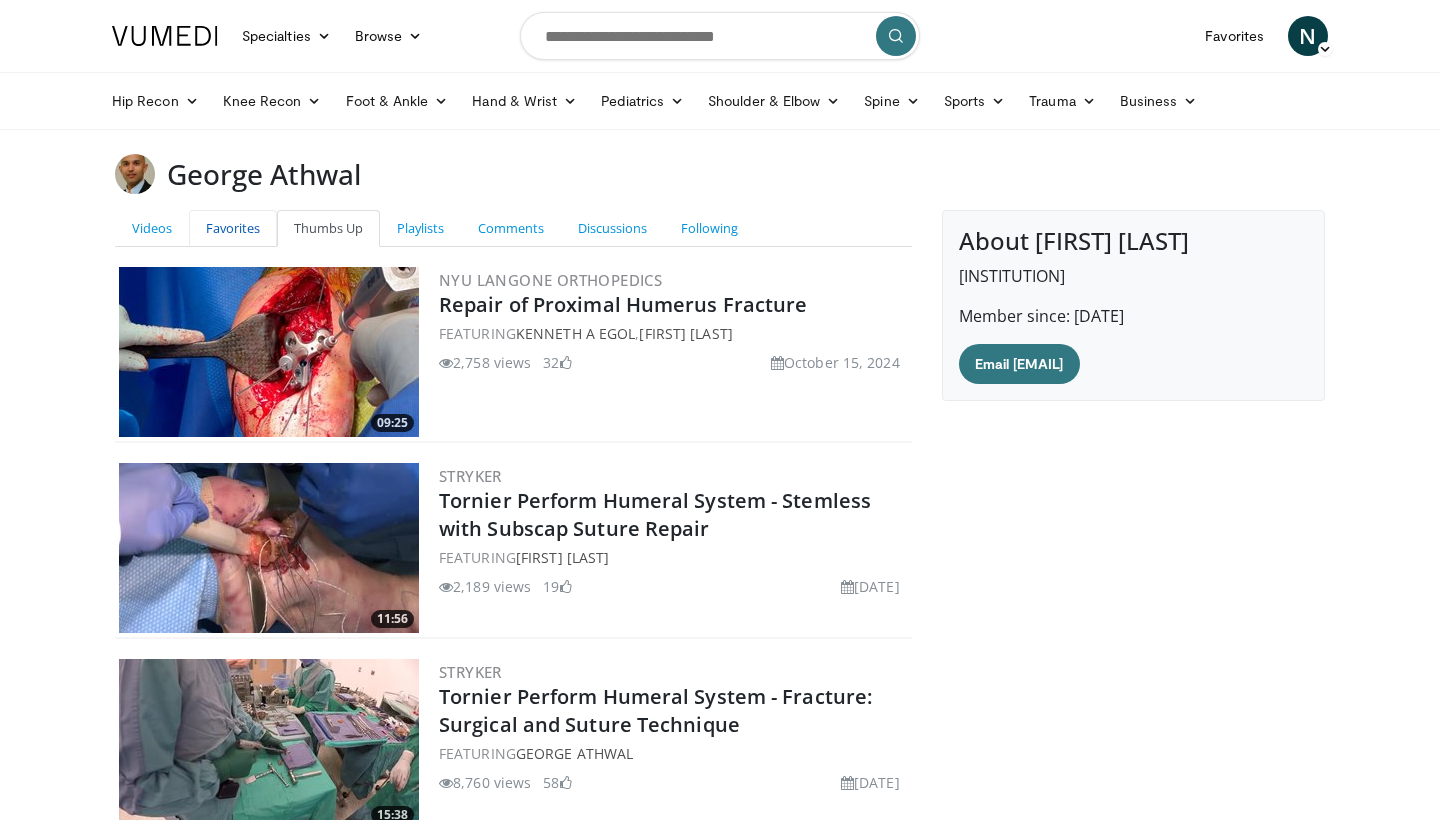 scroll, scrollTop: 0, scrollLeft: 0, axis: both 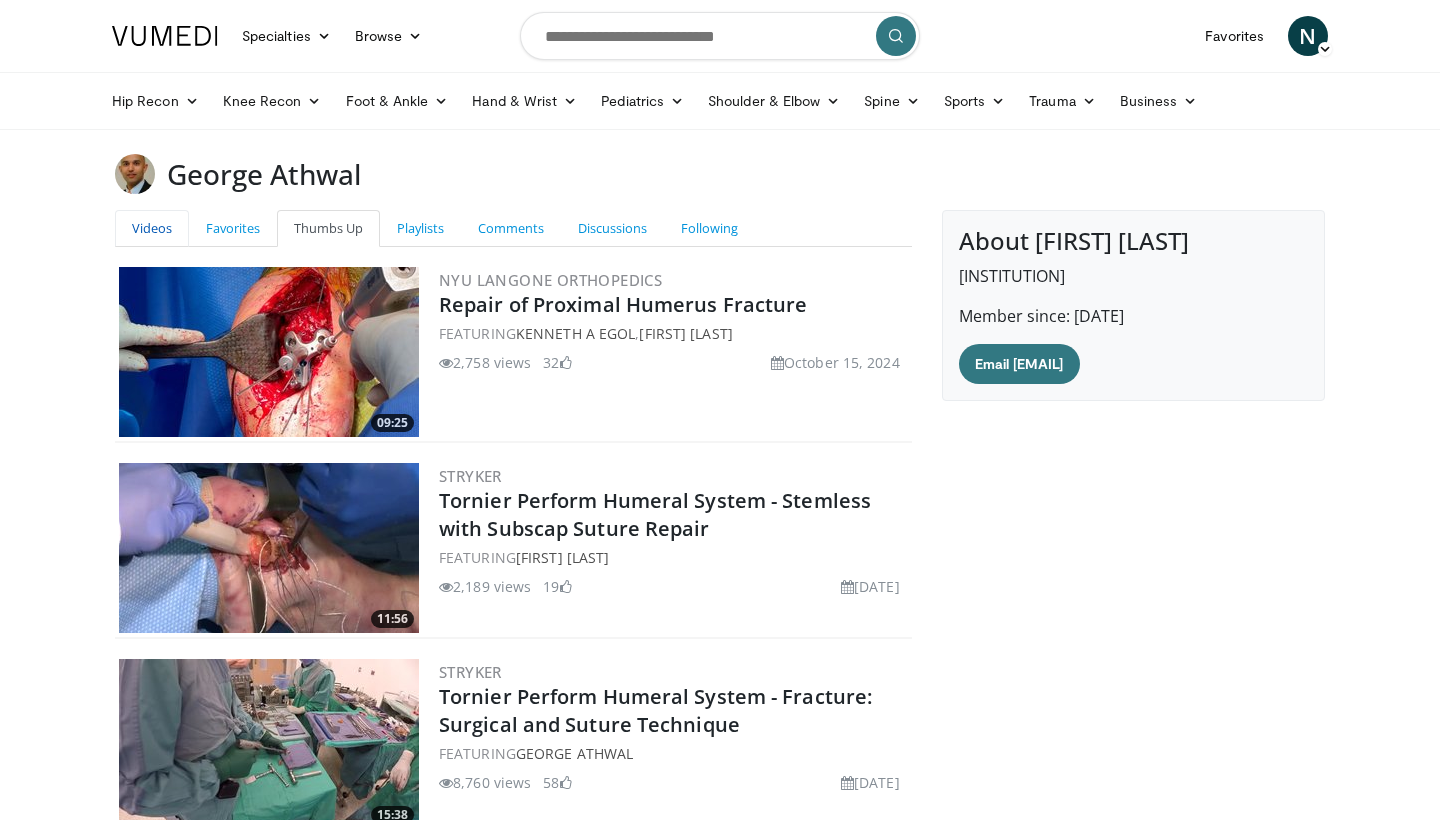 click on "Videos" at bounding box center [152, 228] 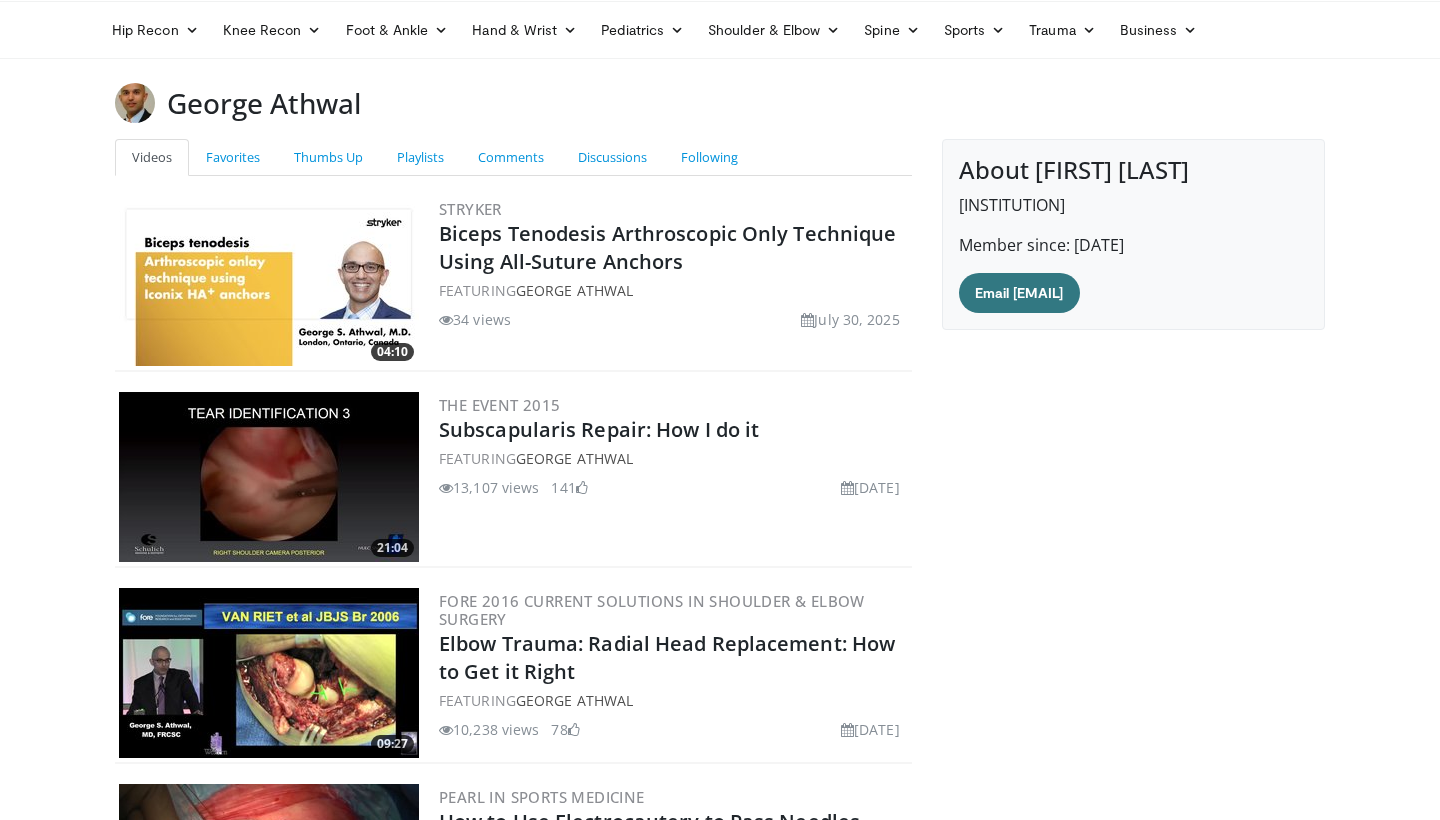 scroll, scrollTop: 64, scrollLeft: 0, axis: vertical 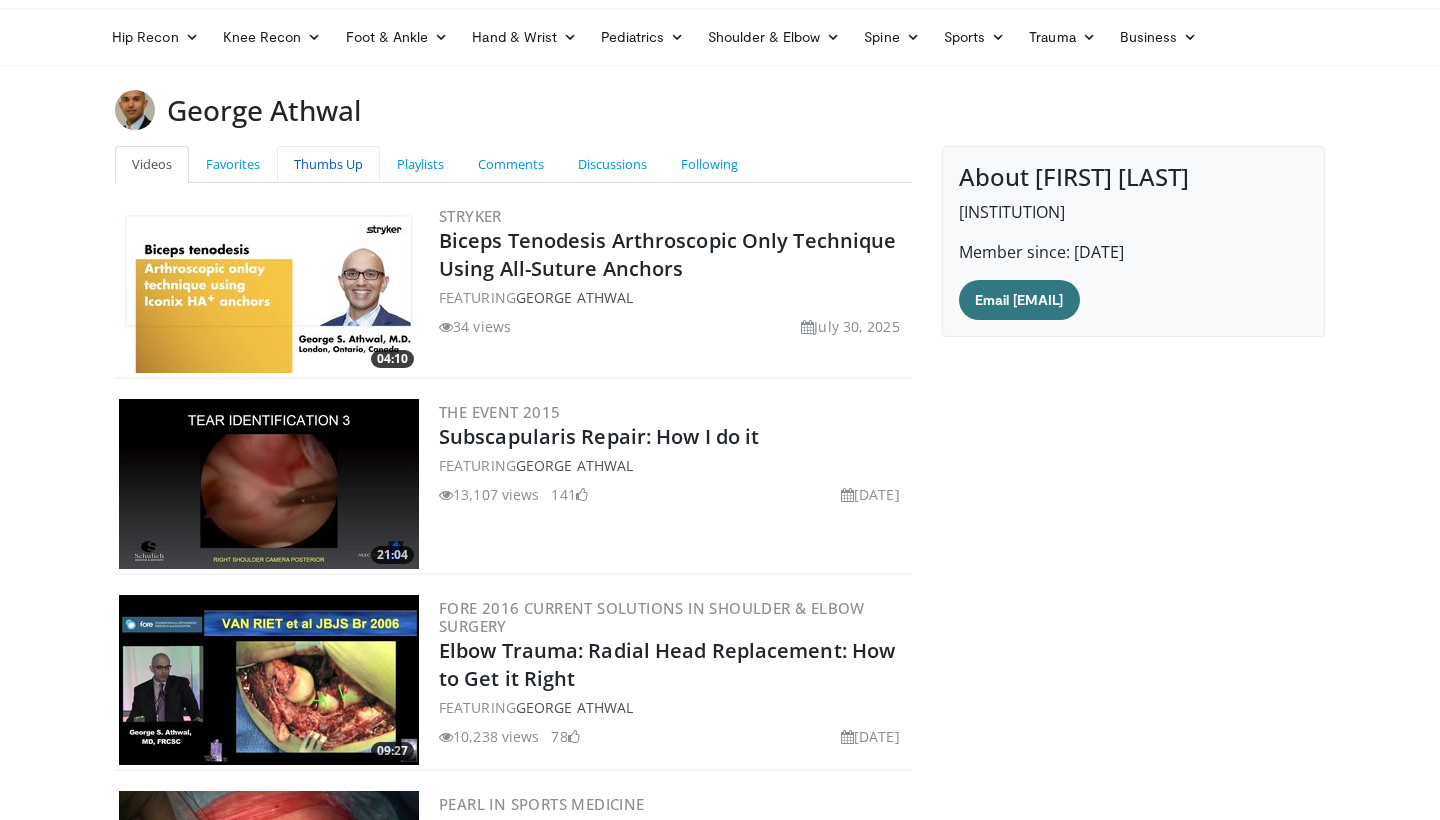 click on "Thumbs Up" at bounding box center (328, 164) 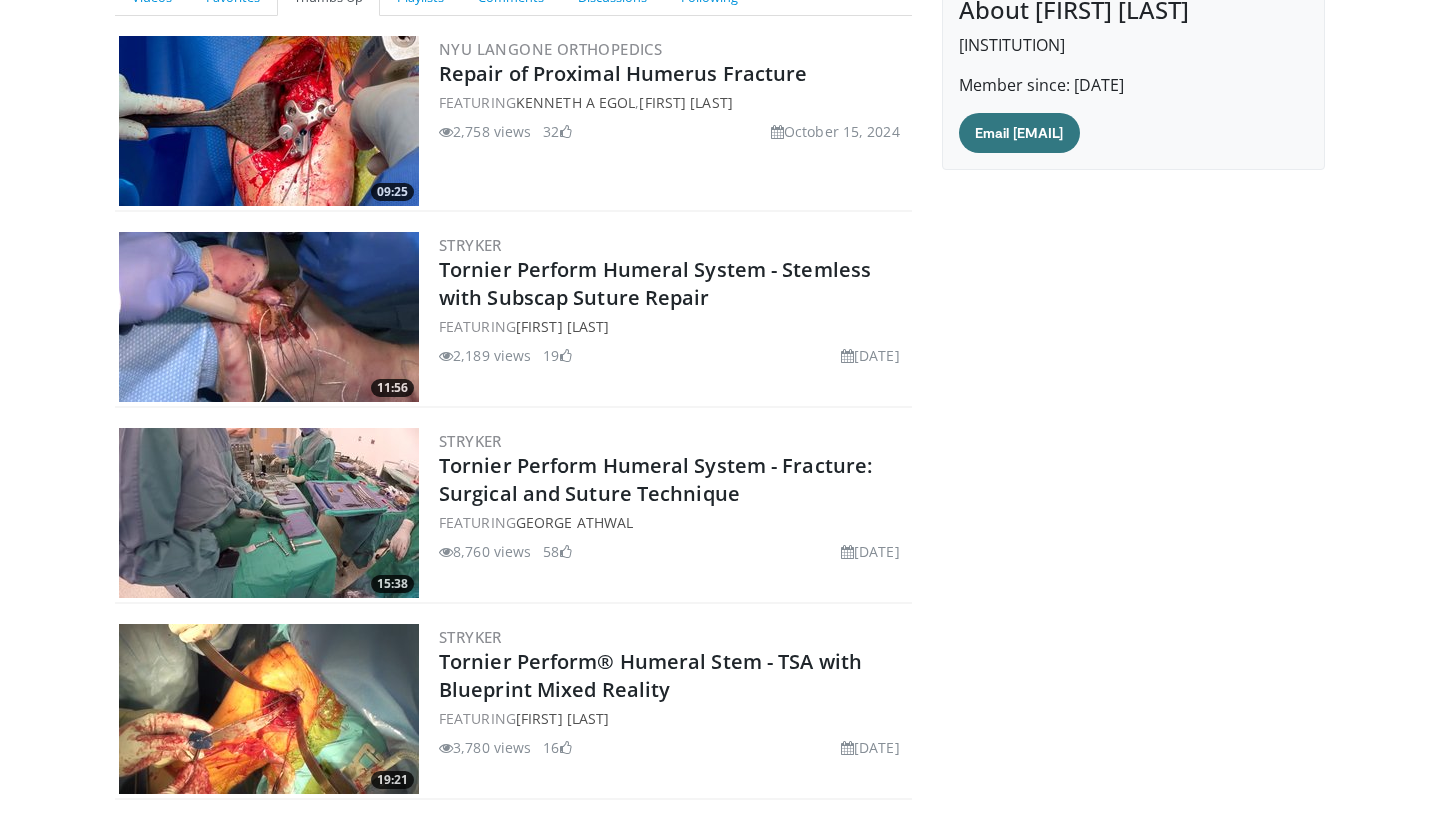 scroll, scrollTop: 237, scrollLeft: 0, axis: vertical 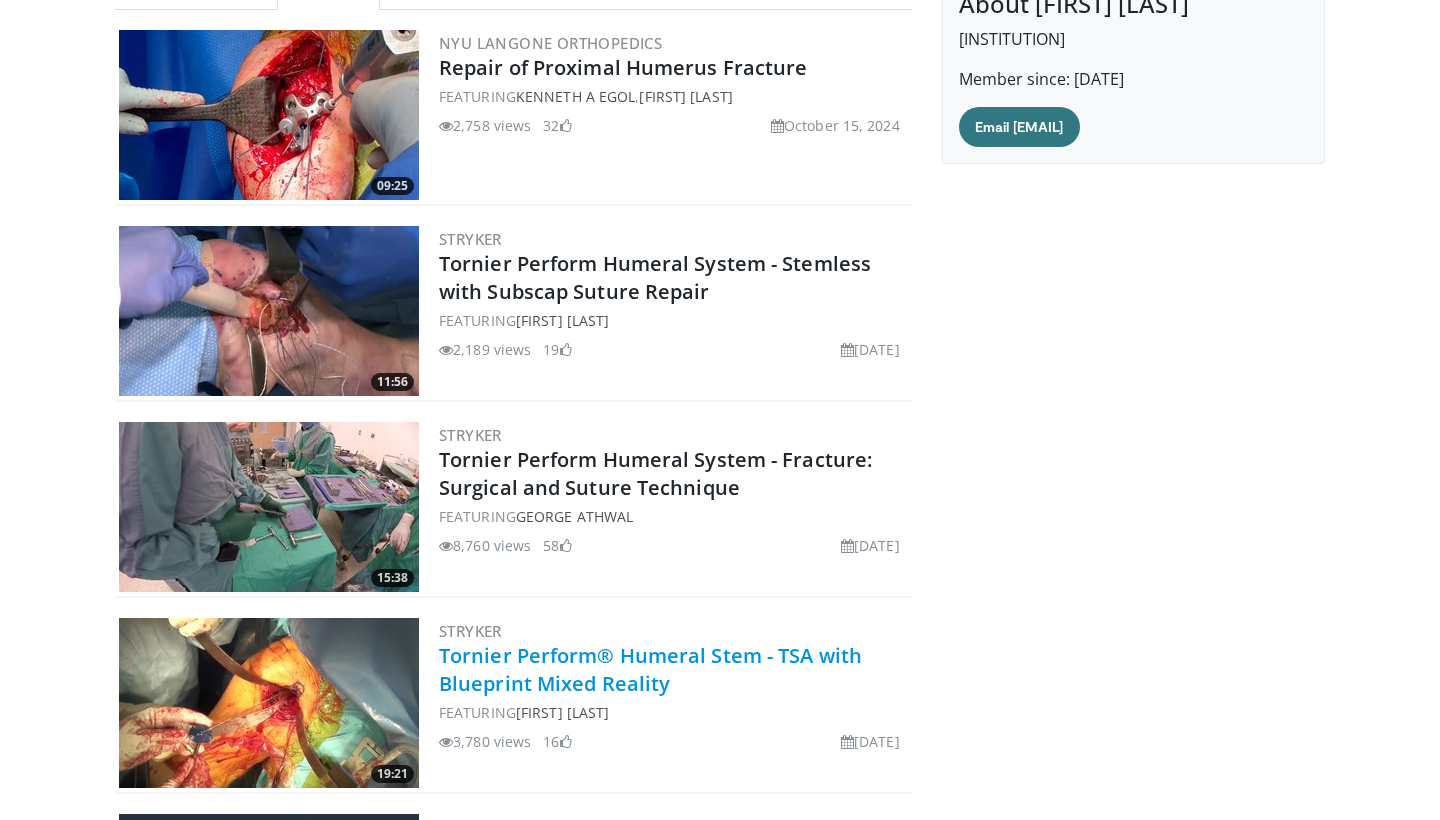 click on "Tornier Perform® Humeral Stem - TSA with Blueprint Mixed Reality" at bounding box center (650, 669) 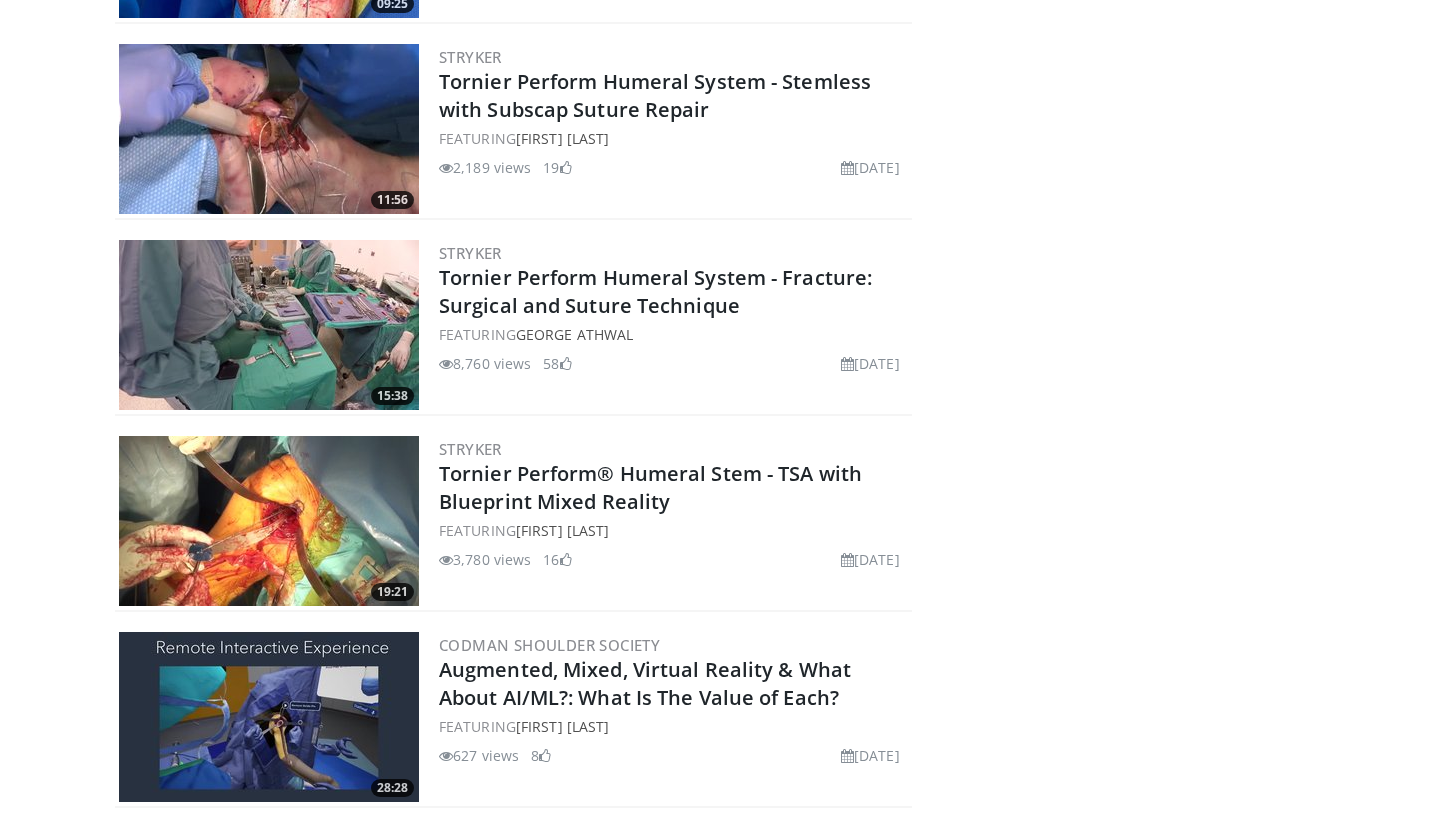 scroll, scrollTop: 415, scrollLeft: 0, axis: vertical 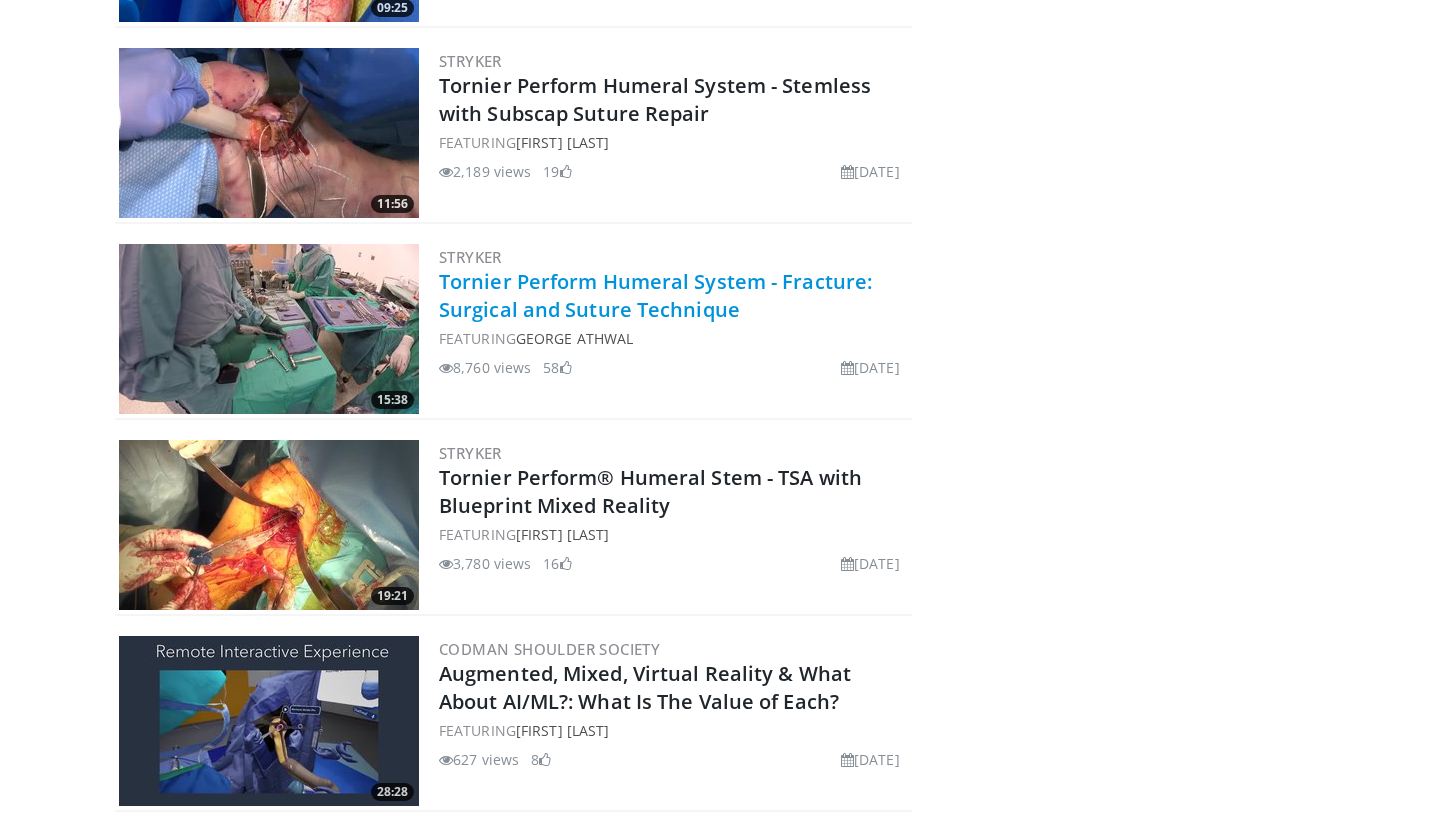 click on "Tornier Perform Humeral System - Fracture: Surgical and Suture Technique" at bounding box center (655, 295) 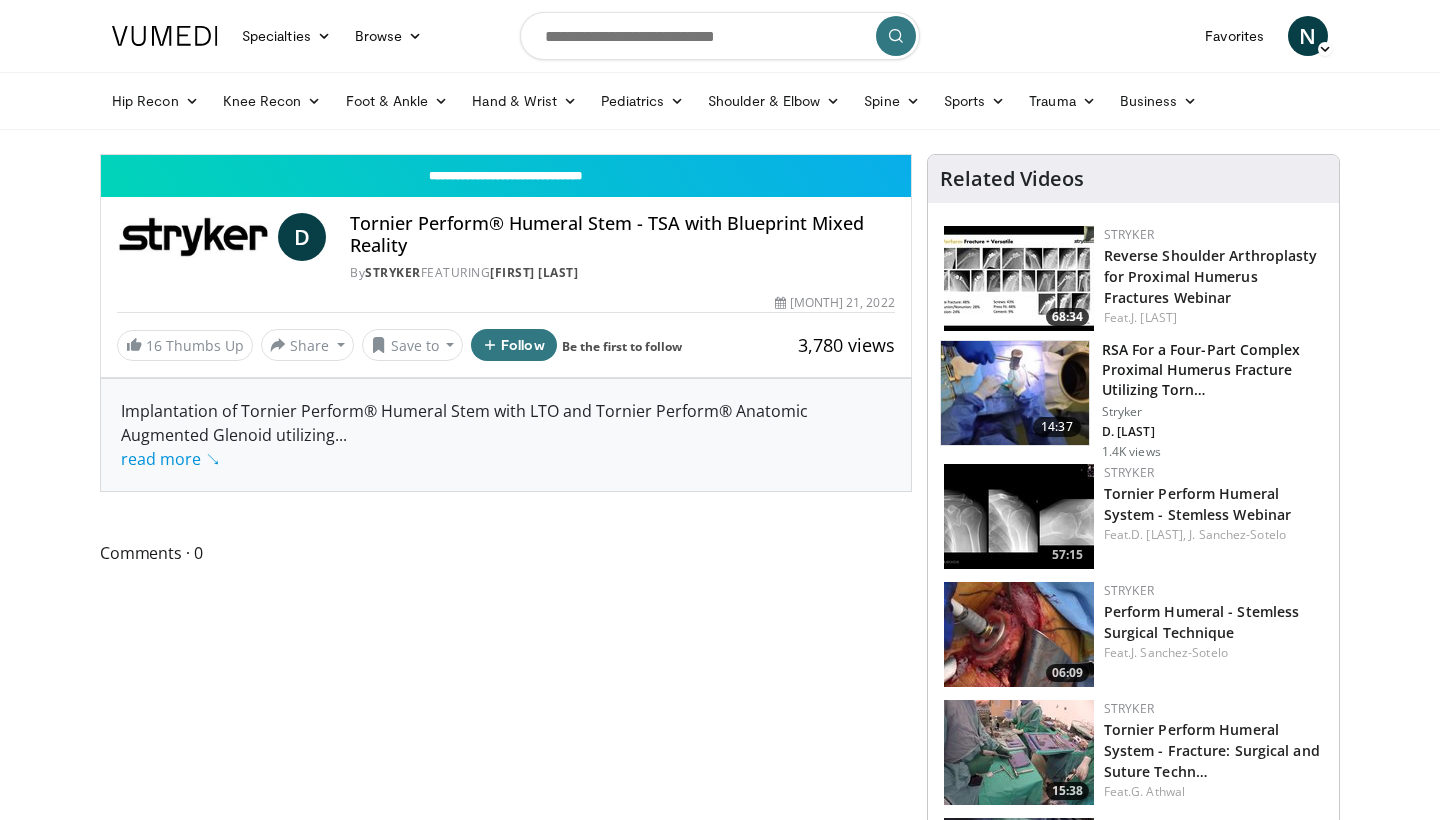 scroll, scrollTop: 0, scrollLeft: 0, axis: both 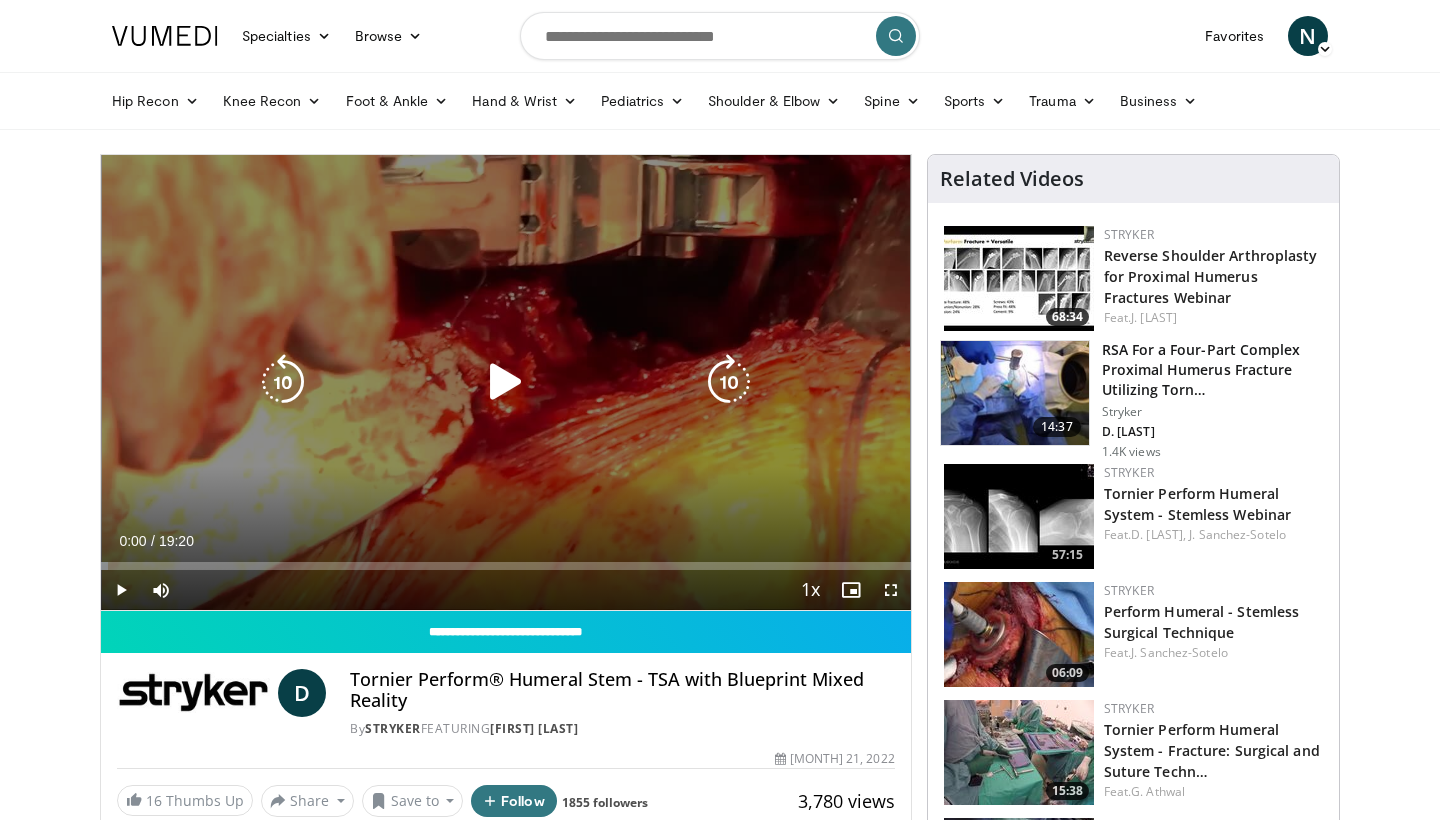 click at bounding box center (506, 382) 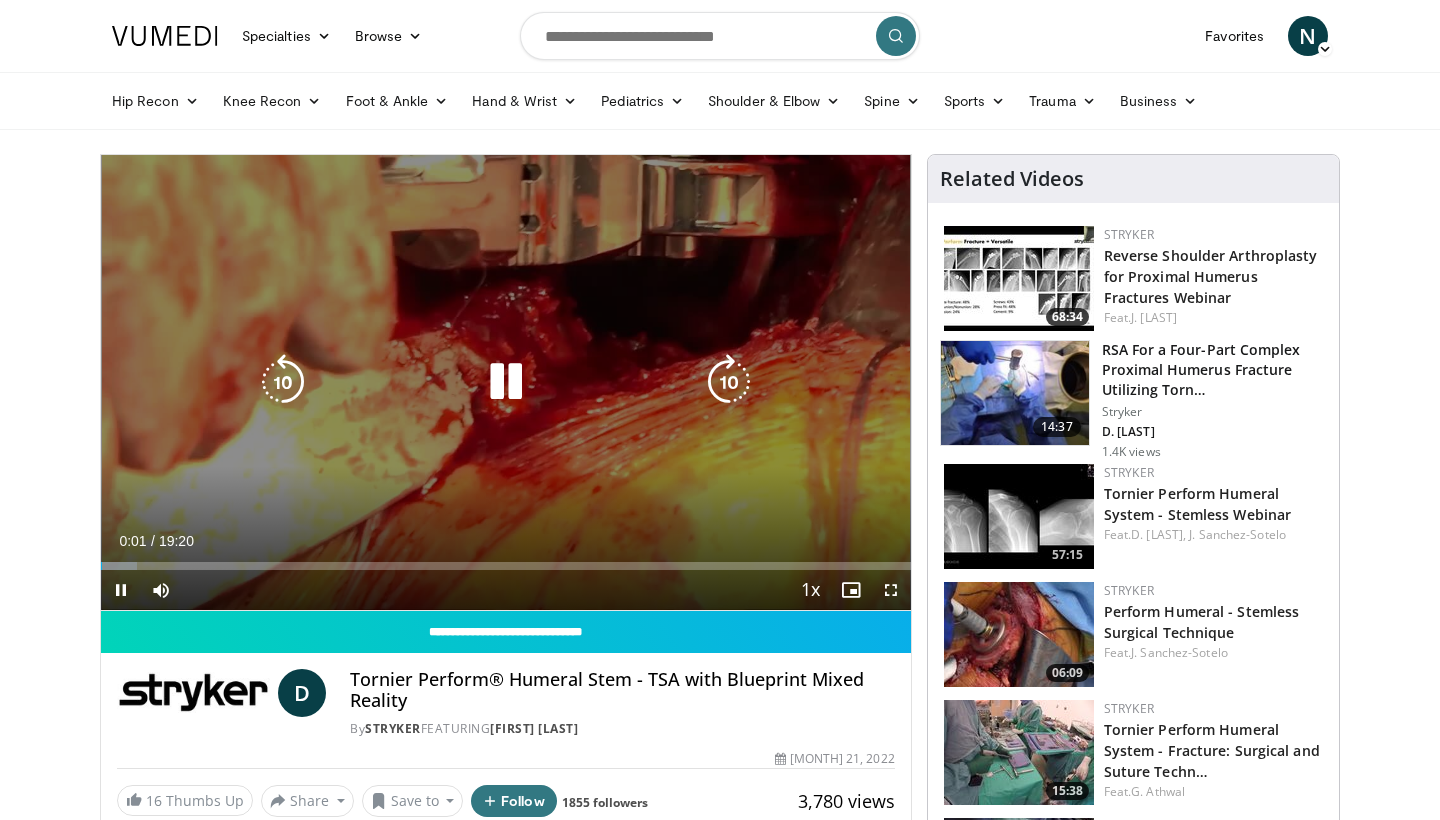 click at bounding box center (729, 382) 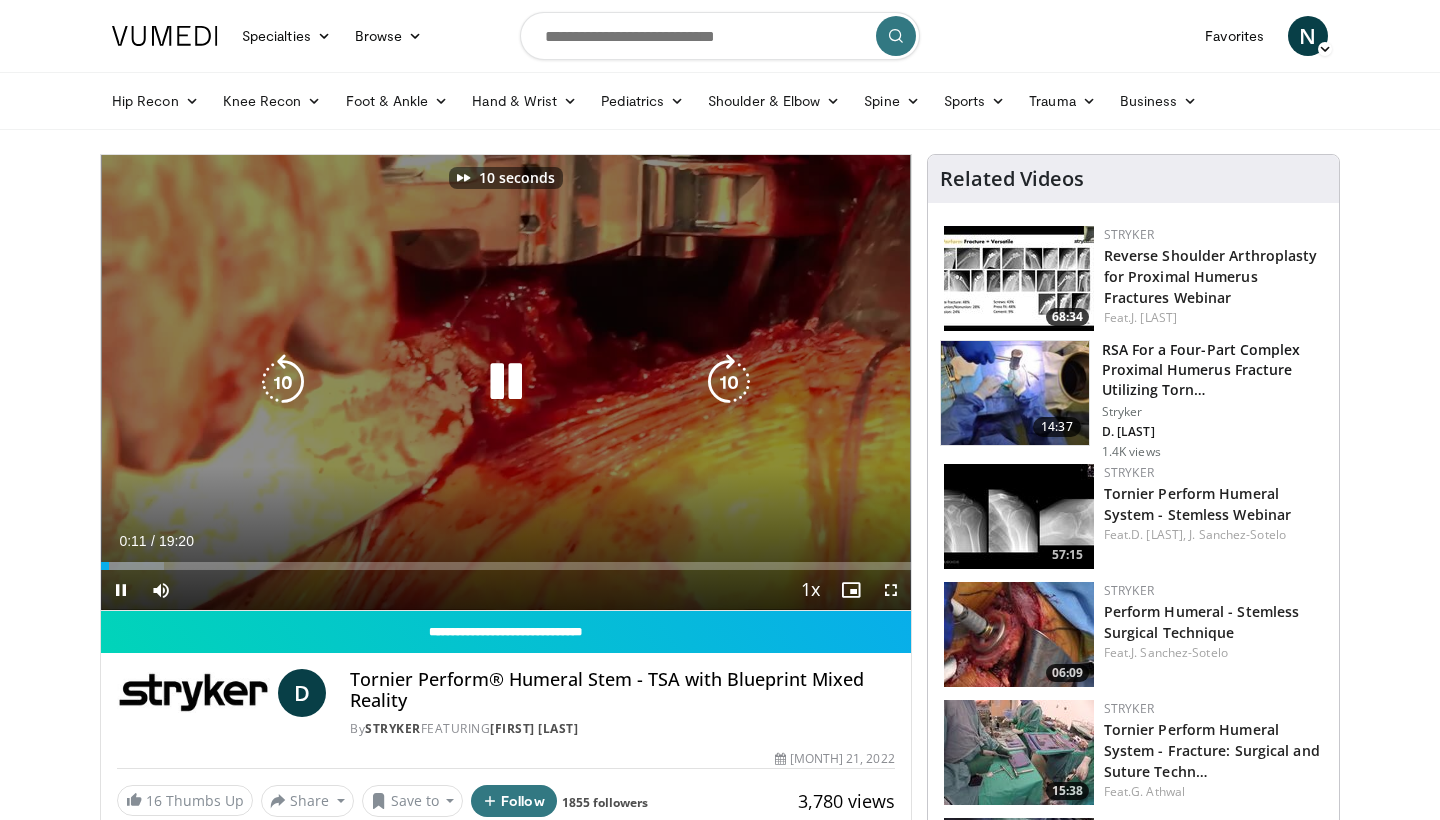 click at bounding box center [729, 382] 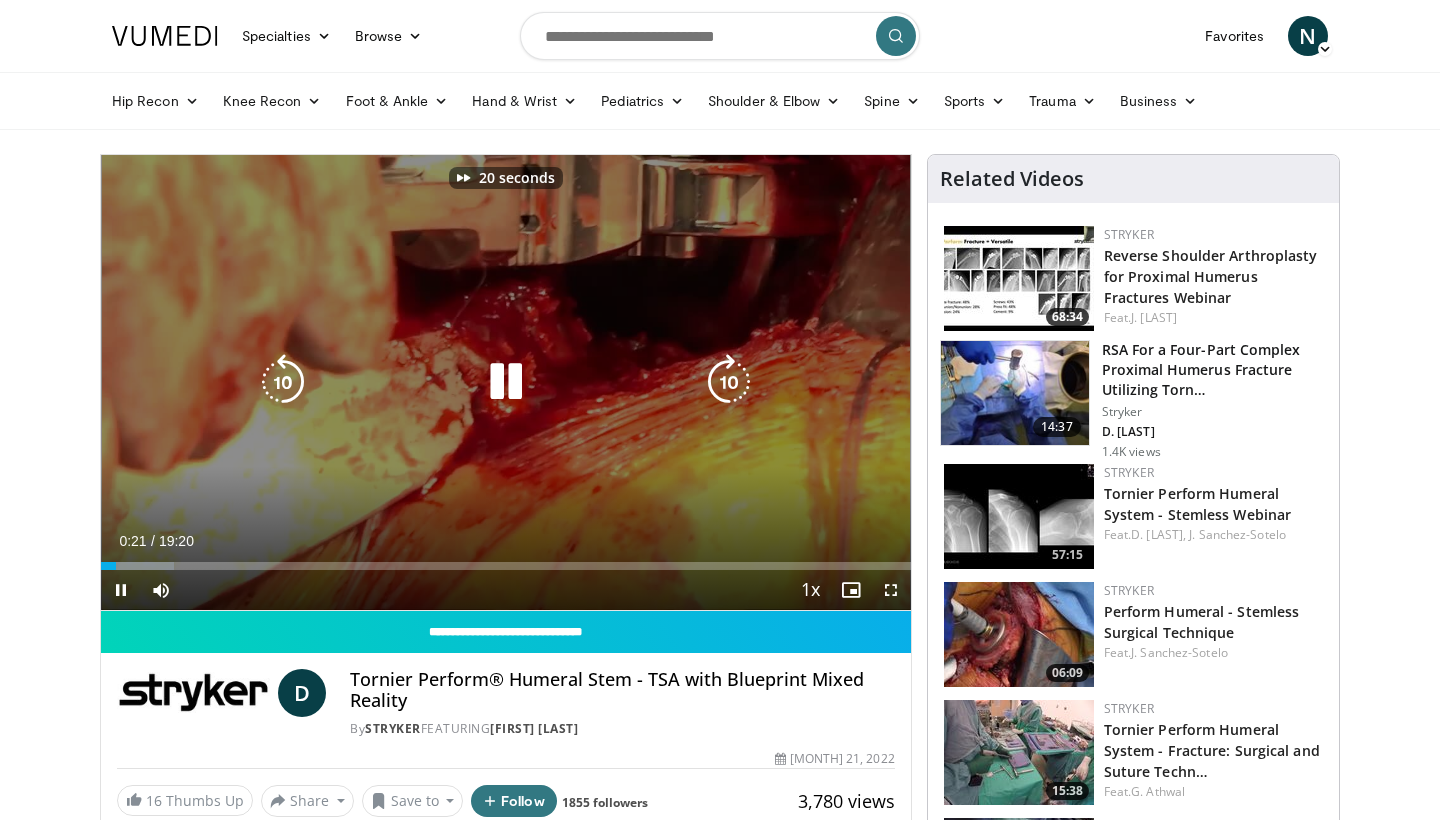 click at bounding box center [729, 382] 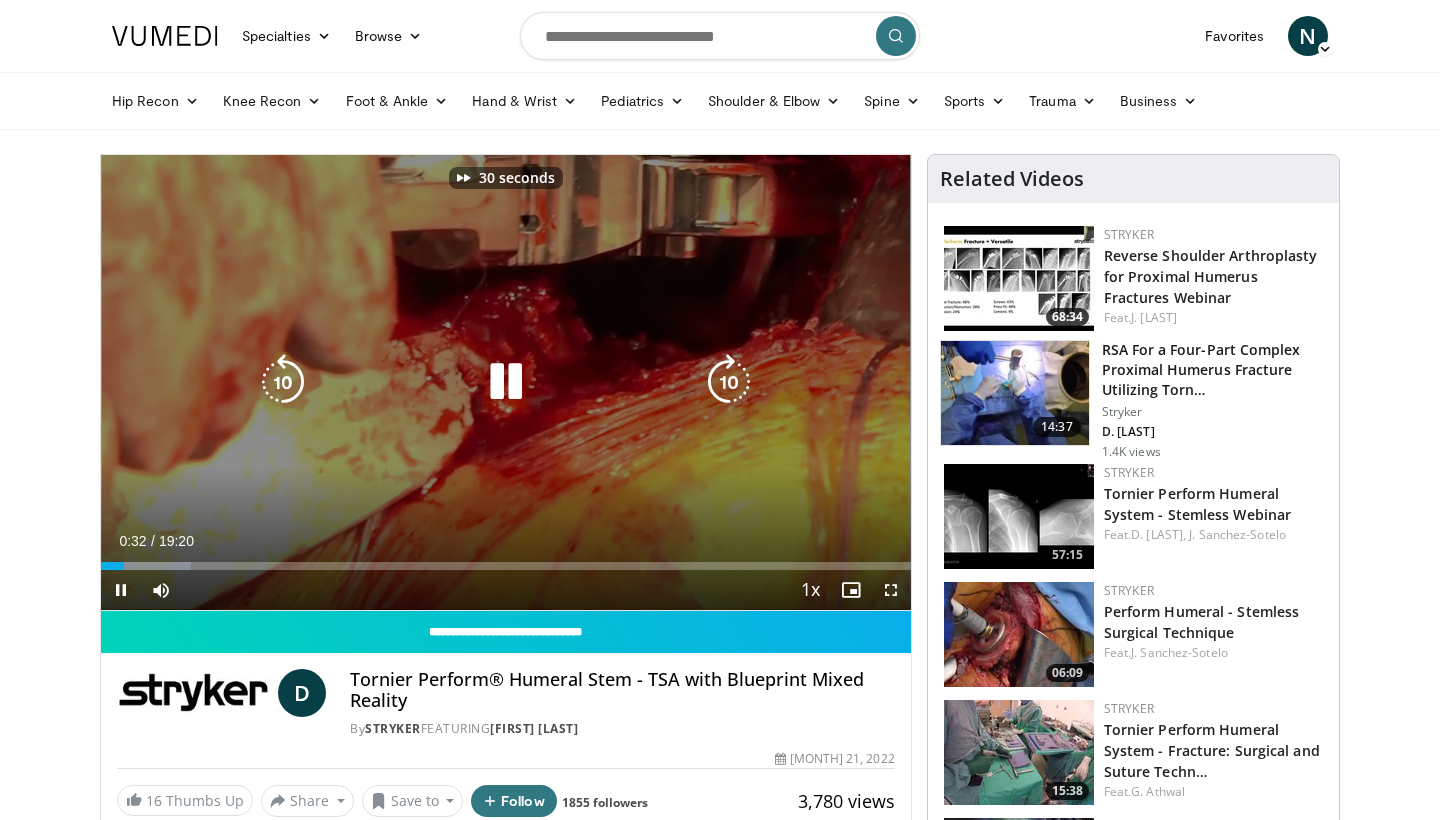 click at bounding box center (729, 382) 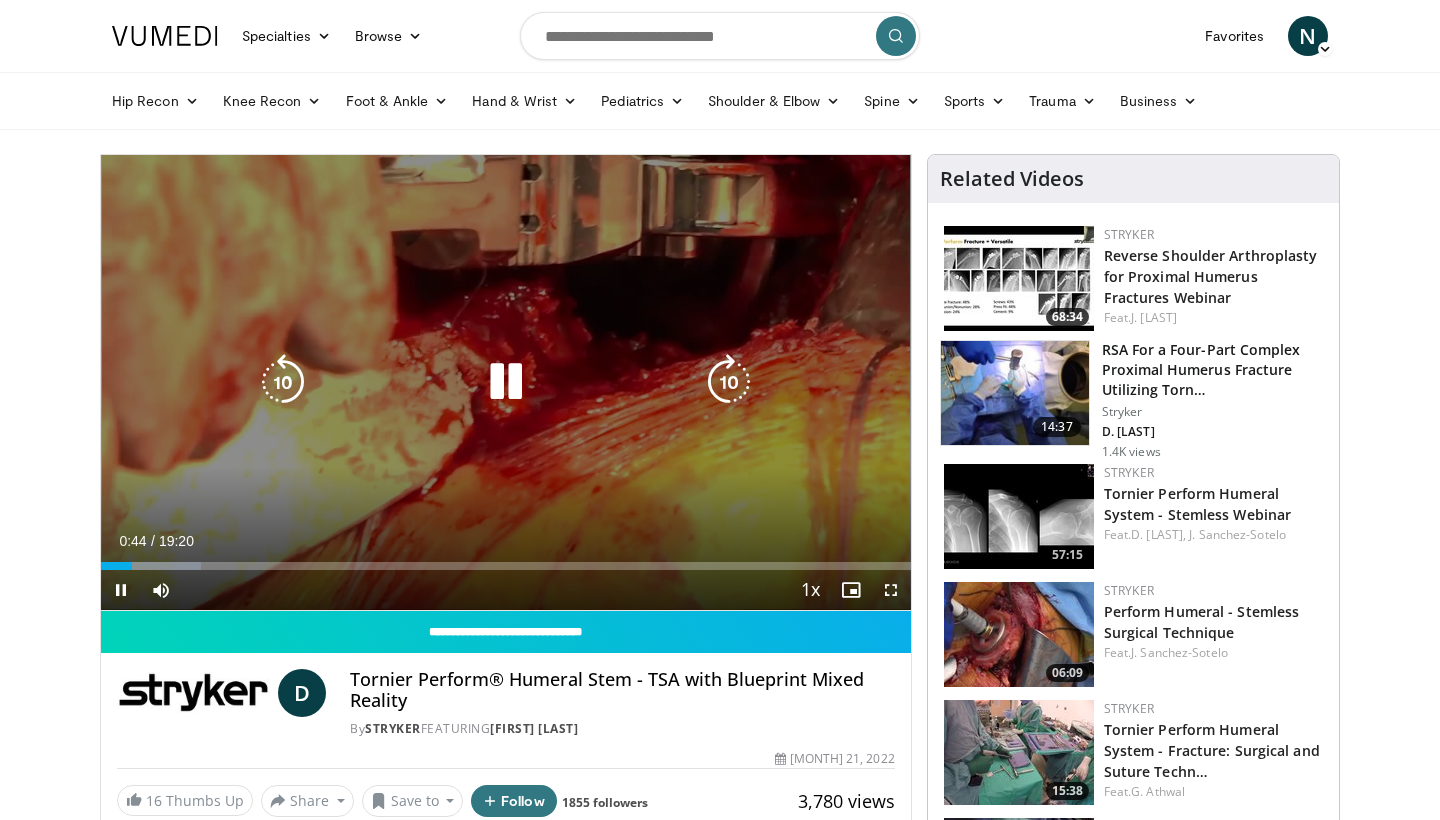 click at bounding box center (729, 382) 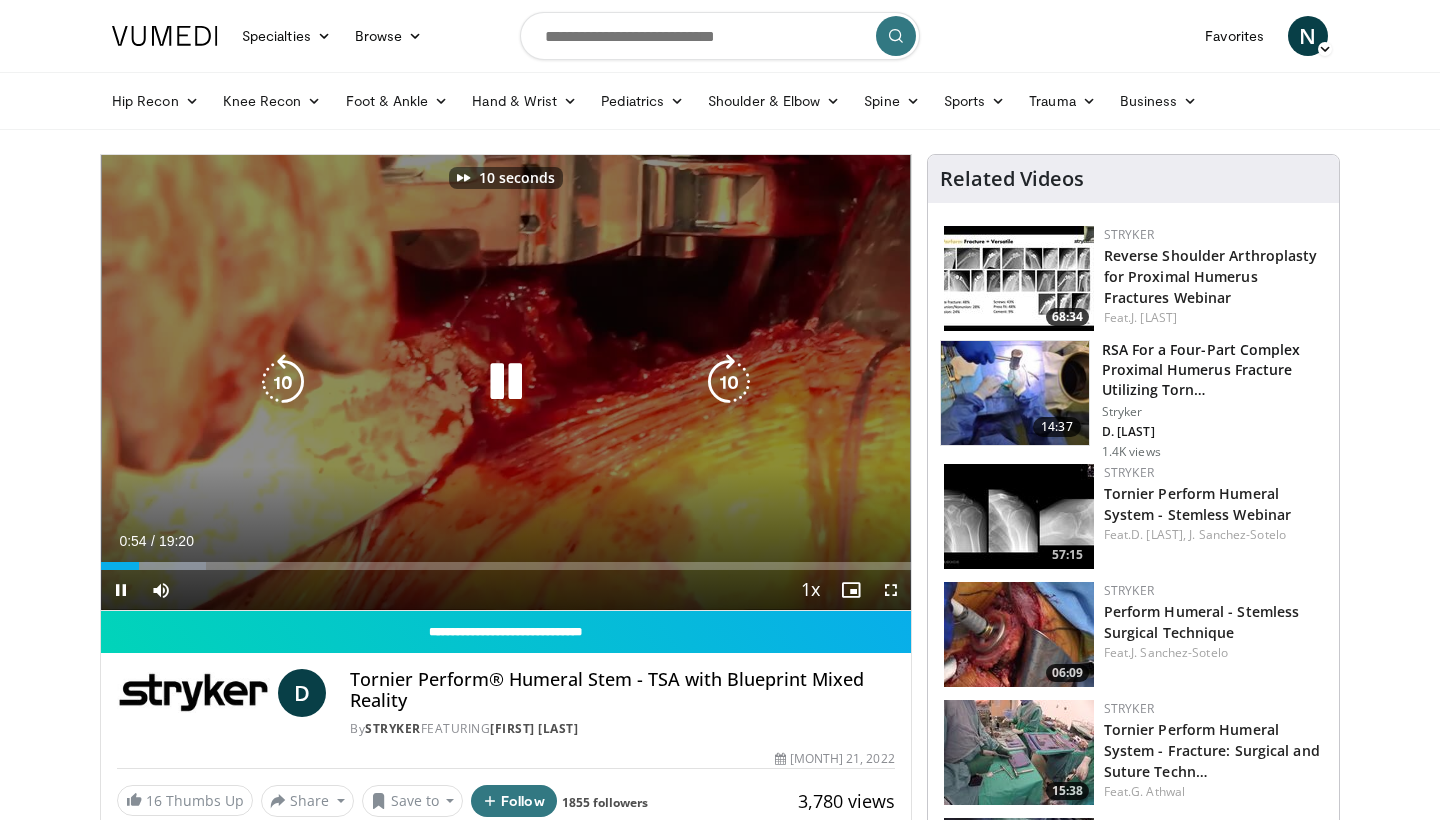 click at bounding box center [729, 382] 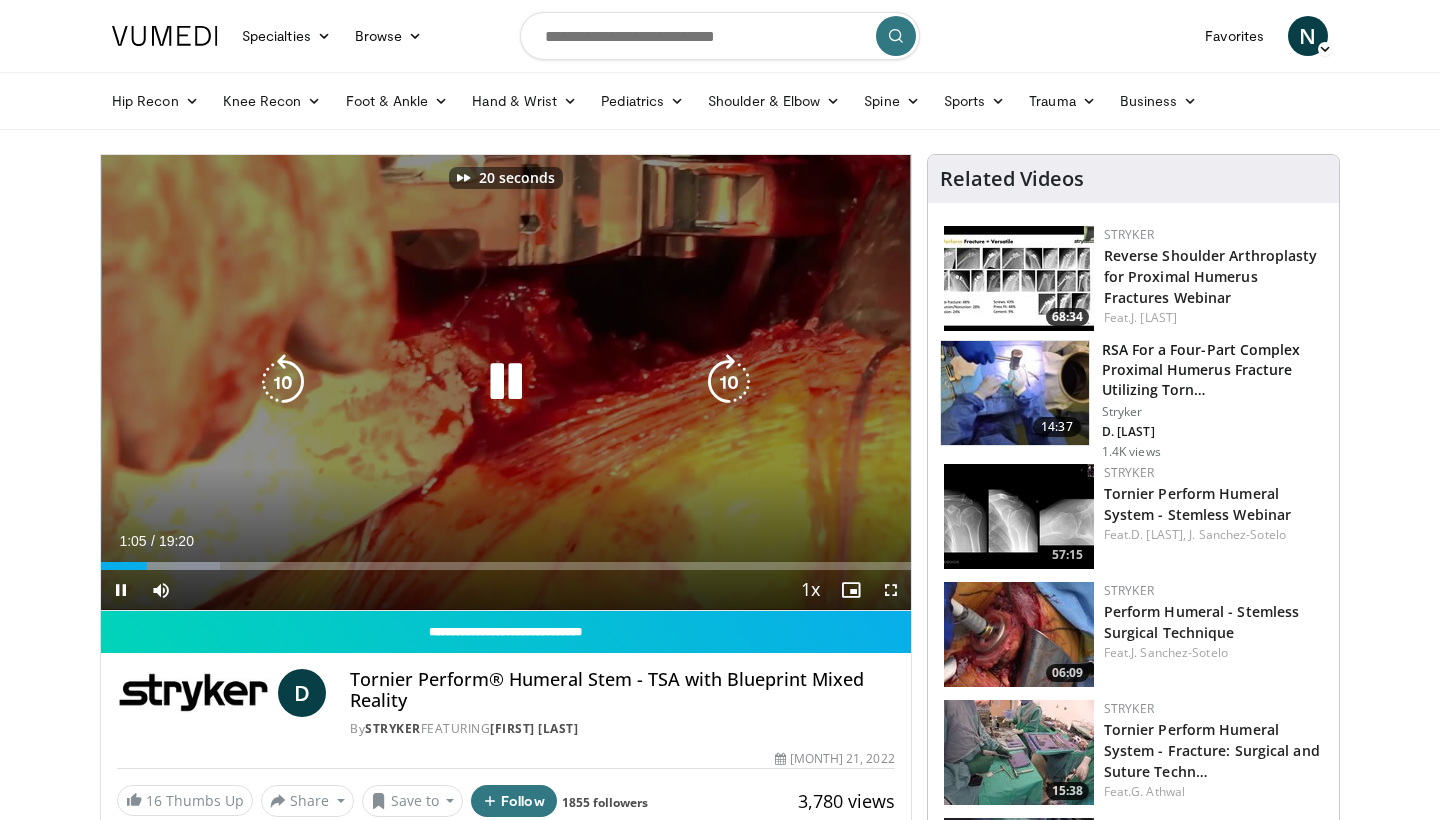 click at bounding box center [729, 382] 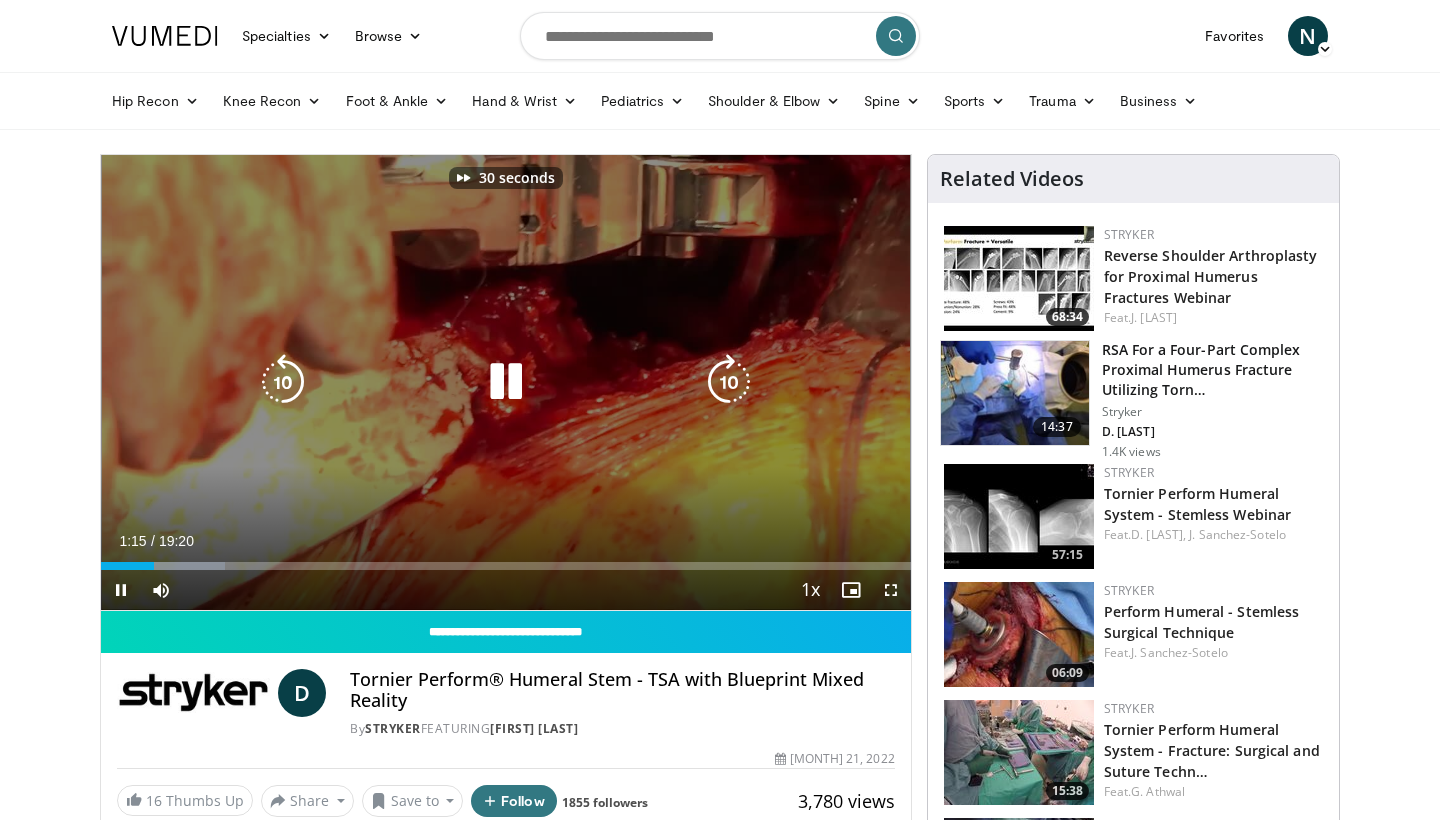 click at bounding box center [729, 382] 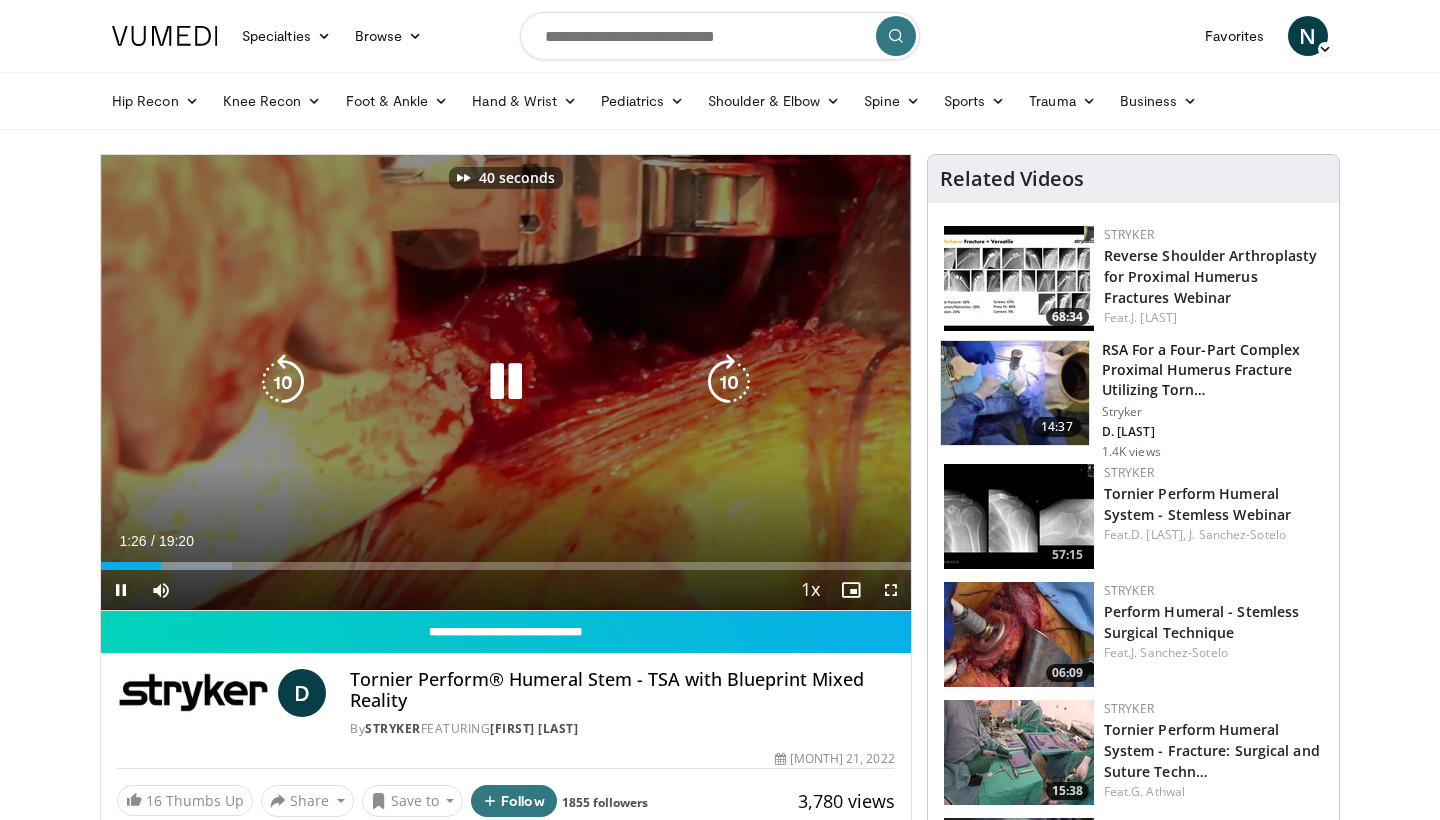 click at bounding box center (729, 382) 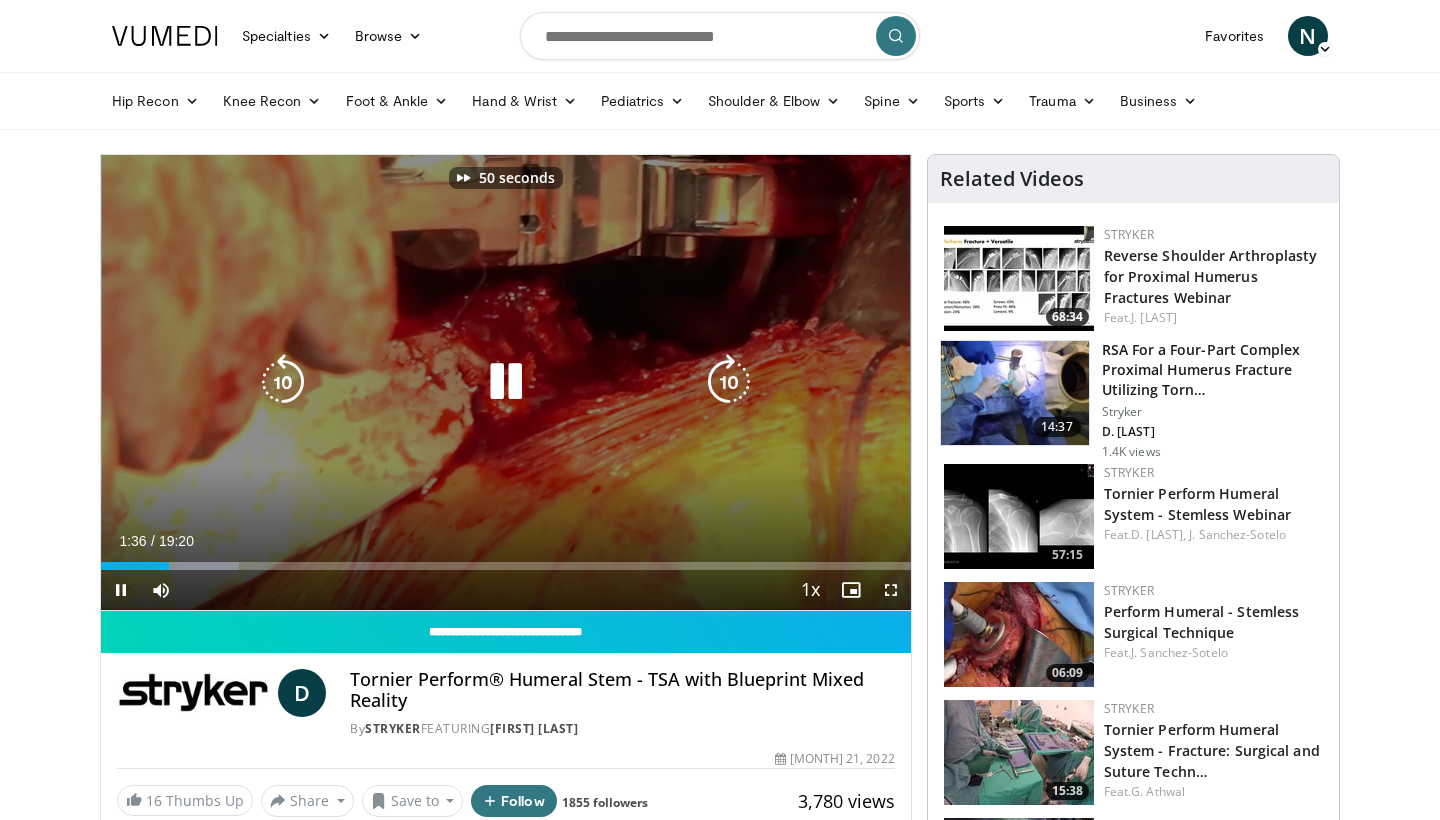 click at bounding box center [729, 382] 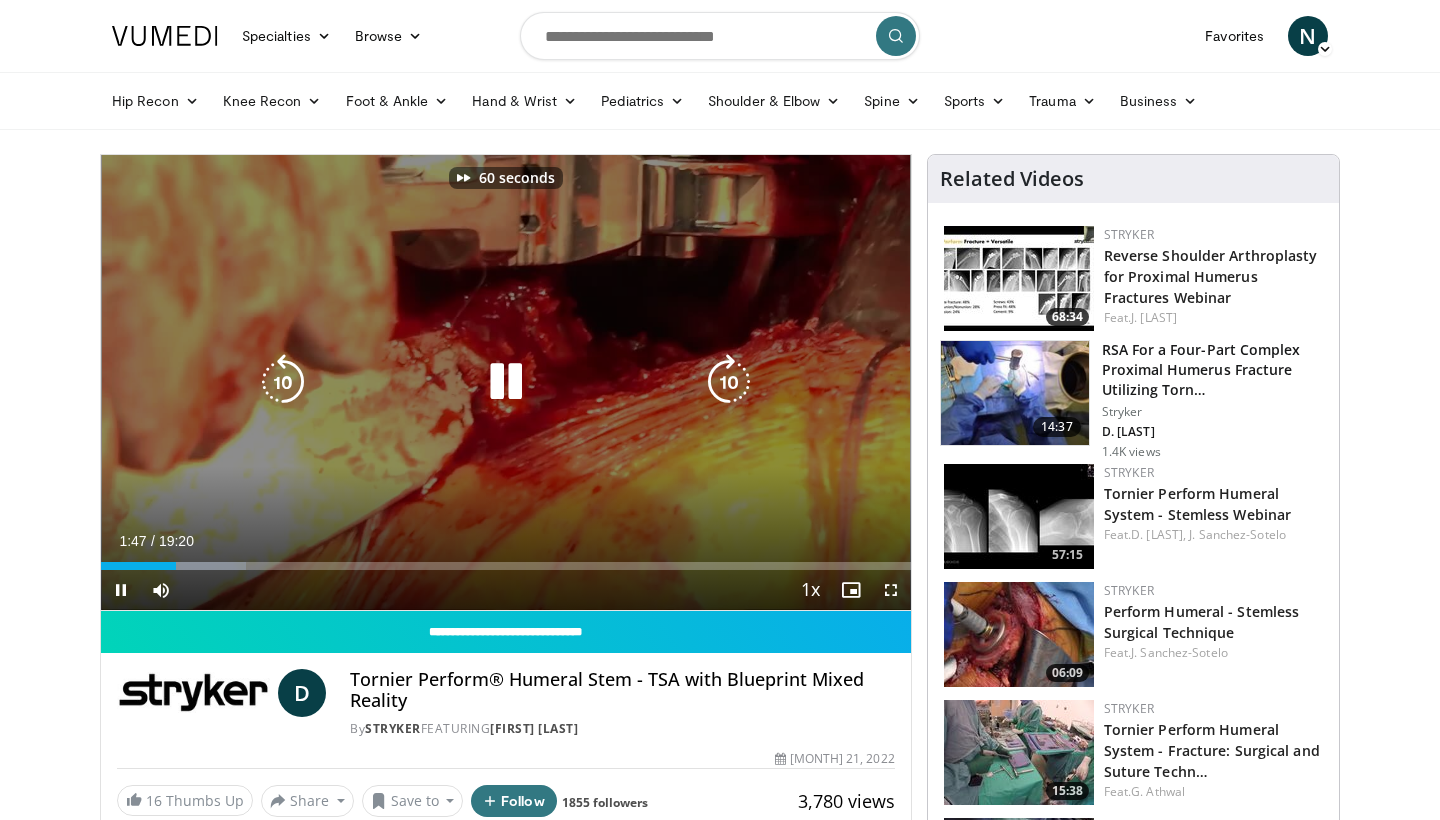 click at bounding box center [729, 382] 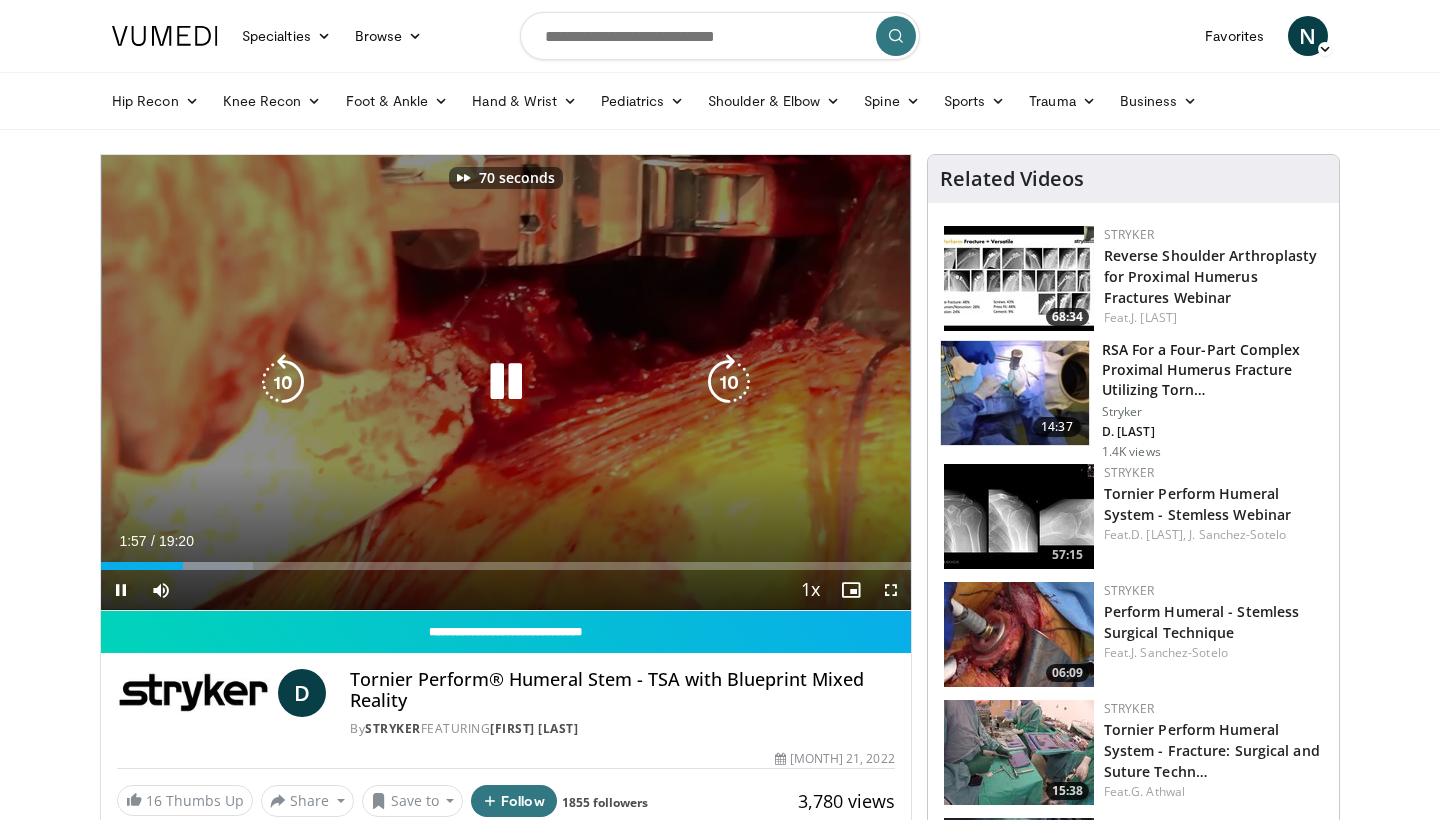 click at bounding box center [729, 382] 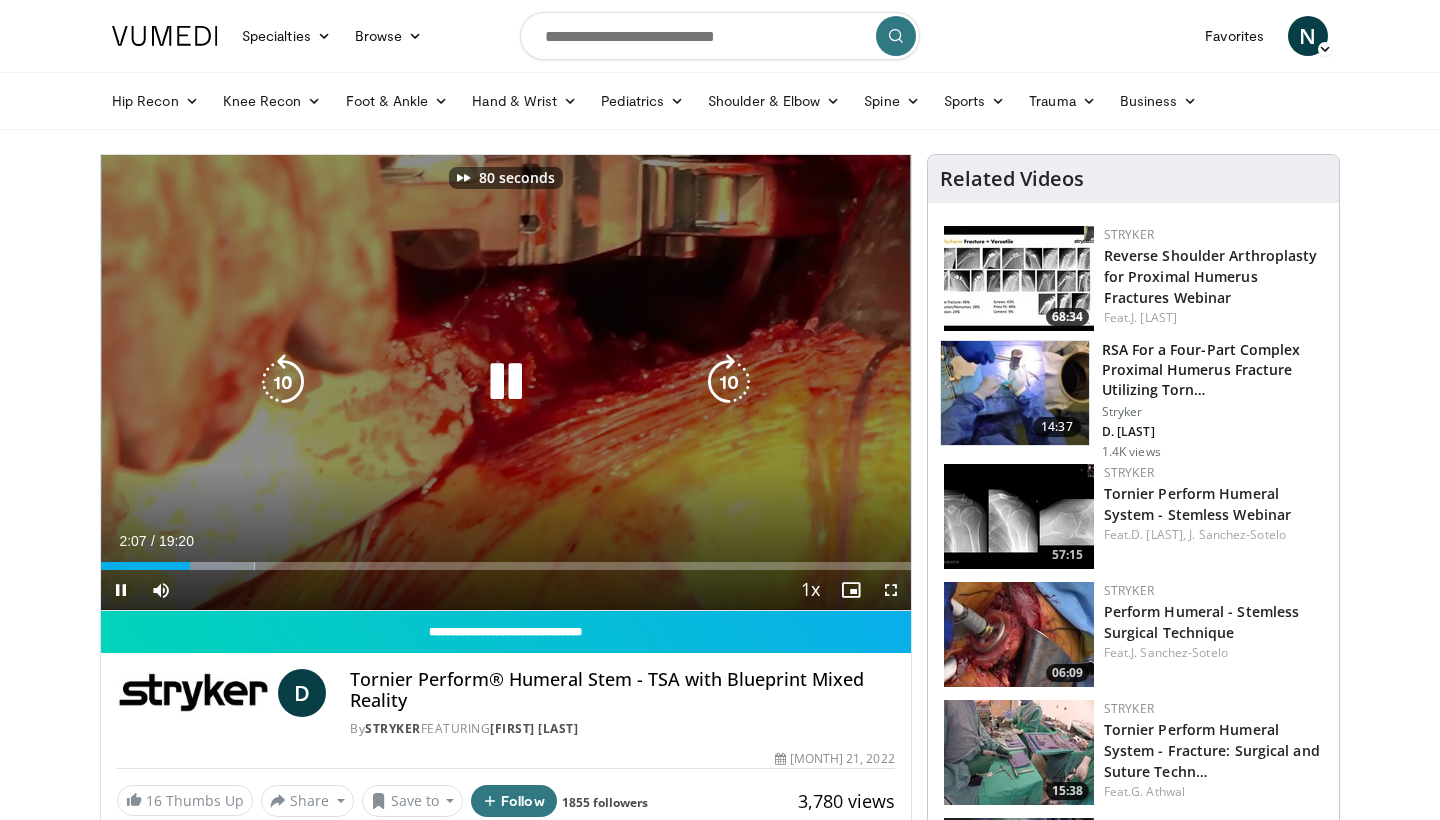 click at bounding box center (729, 382) 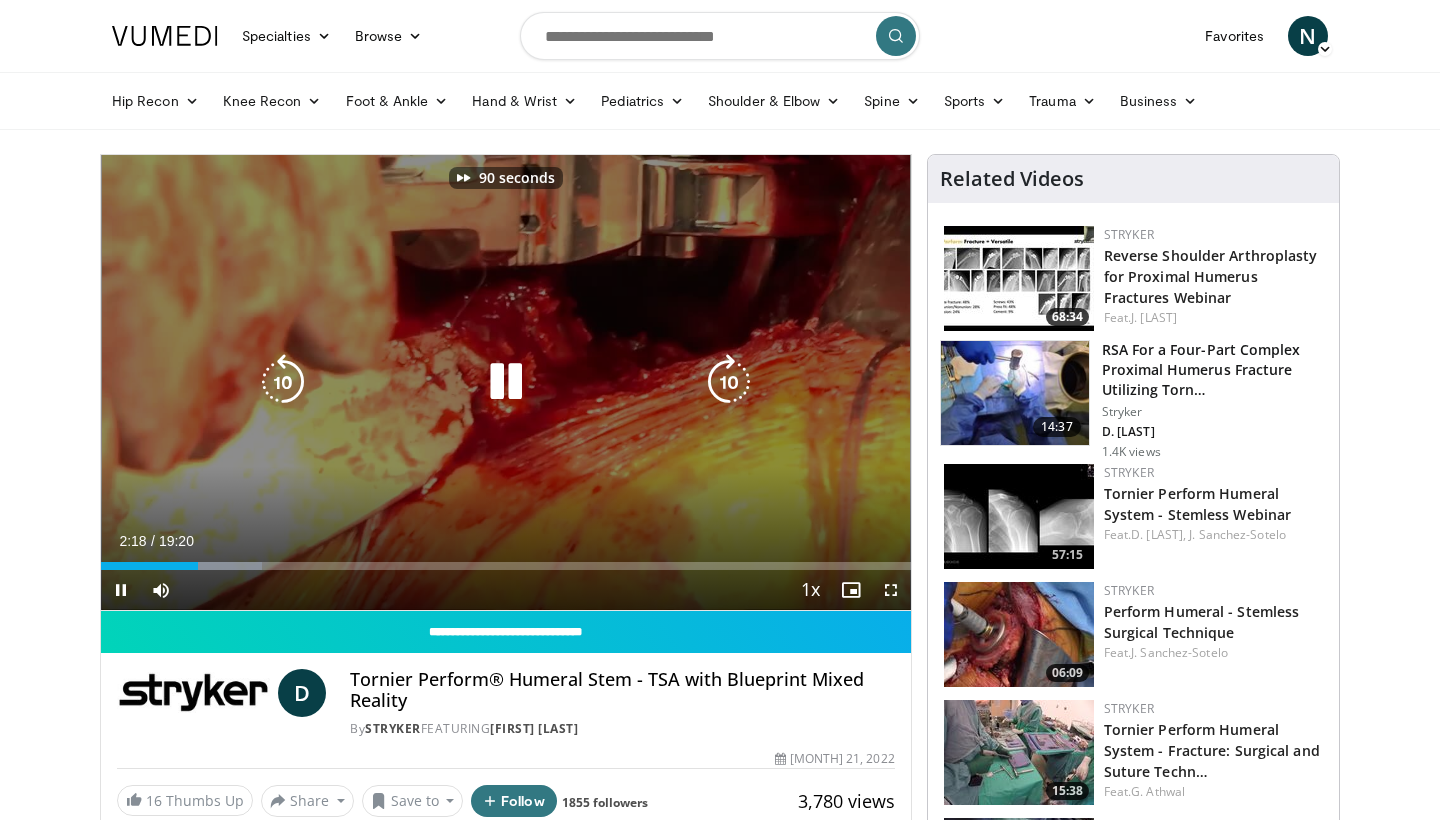 click at bounding box center (729, 382) 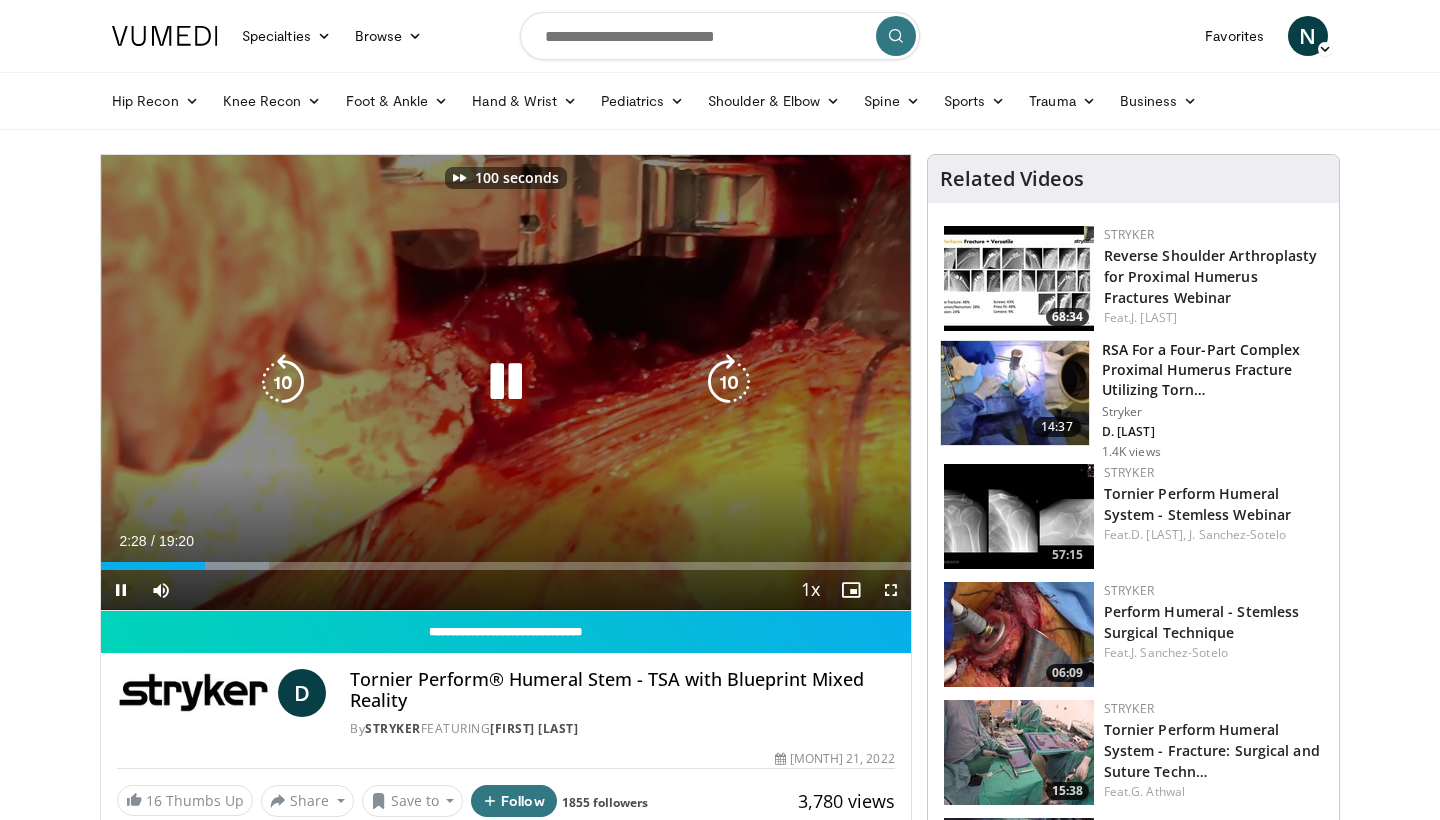 click at bounding box center [729, 382] 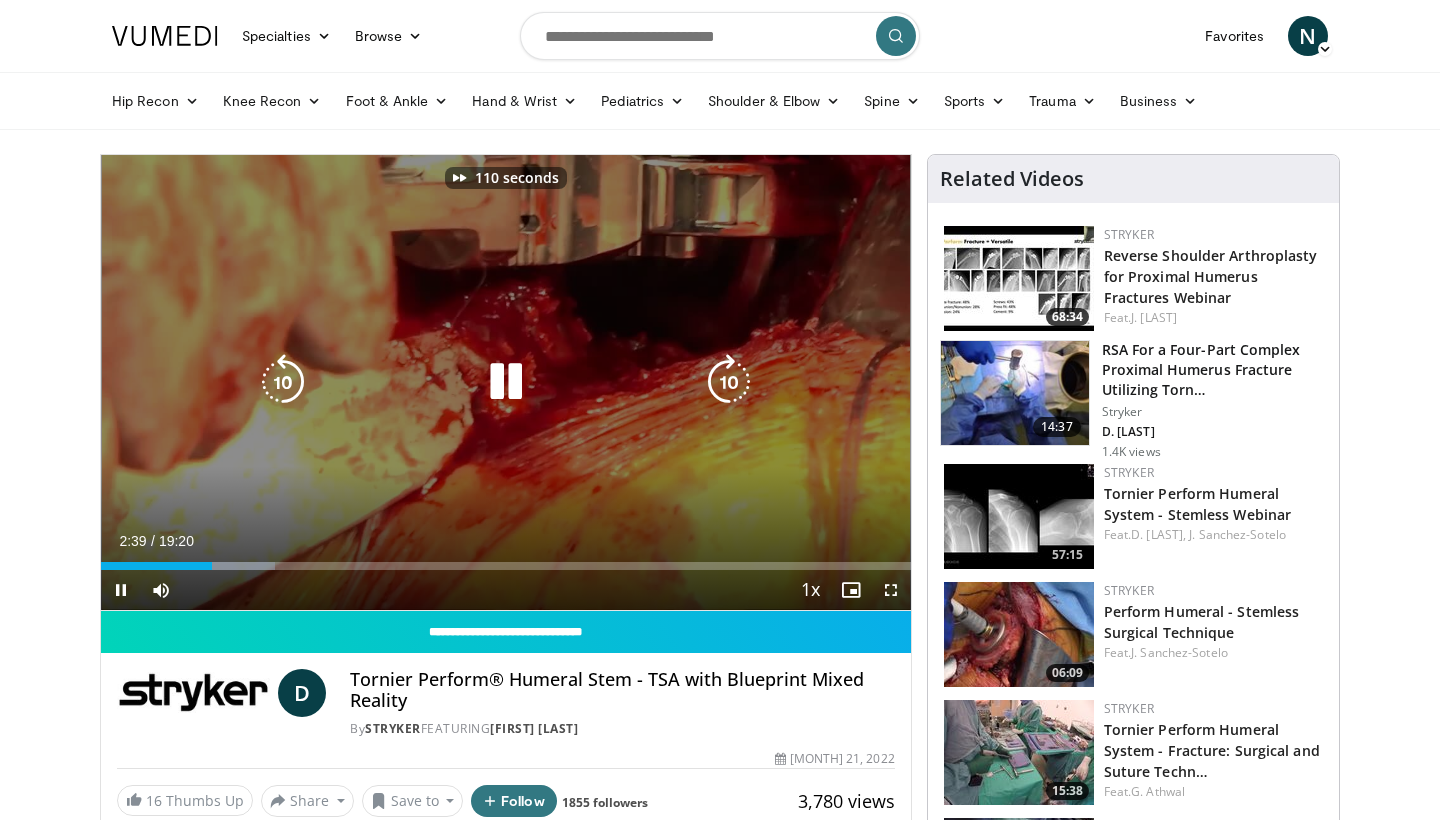 click at bounding box center (729, 382) 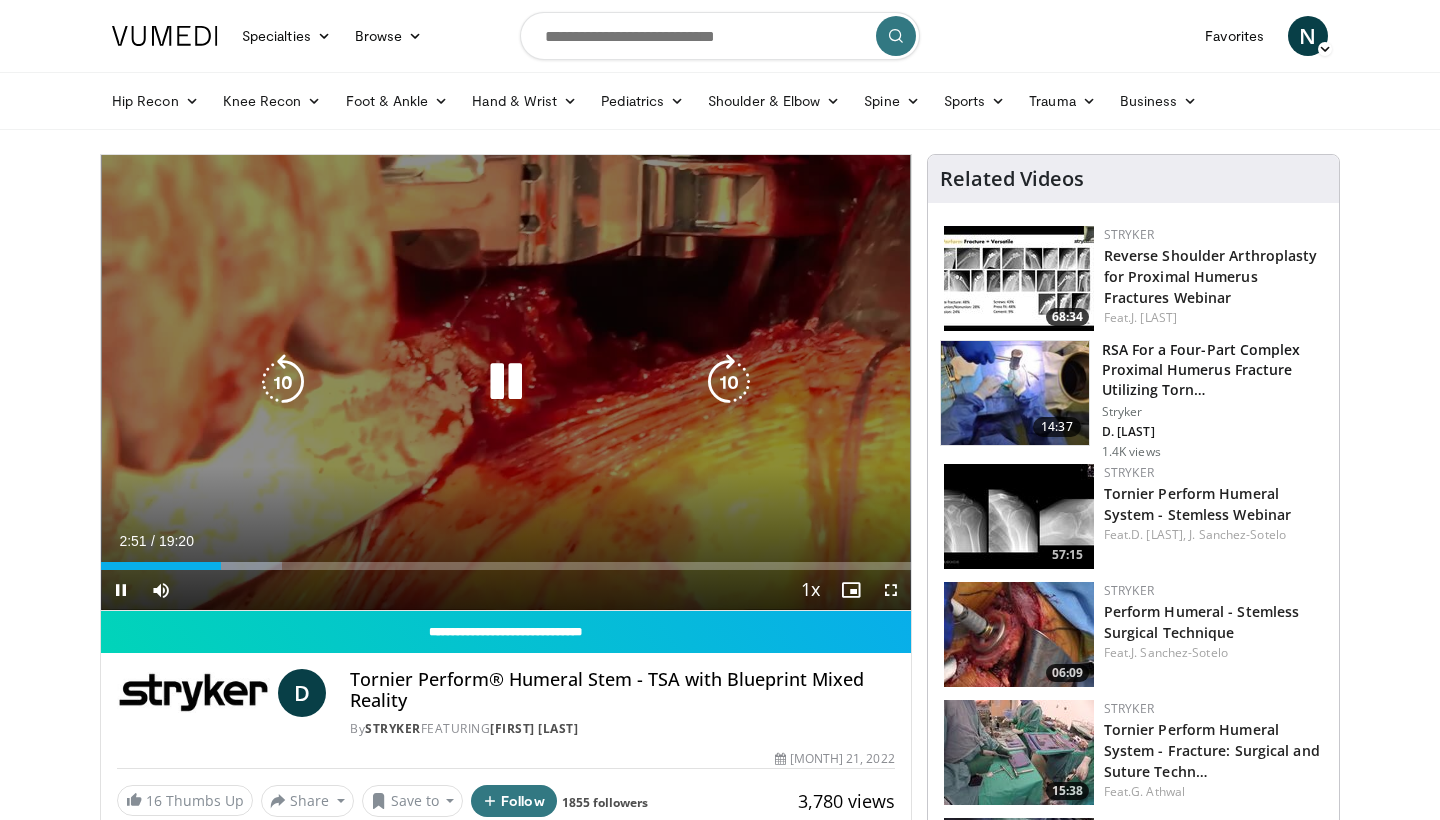 click on "120 seconds
Tap to unmute" at bounding box center [506, 382] 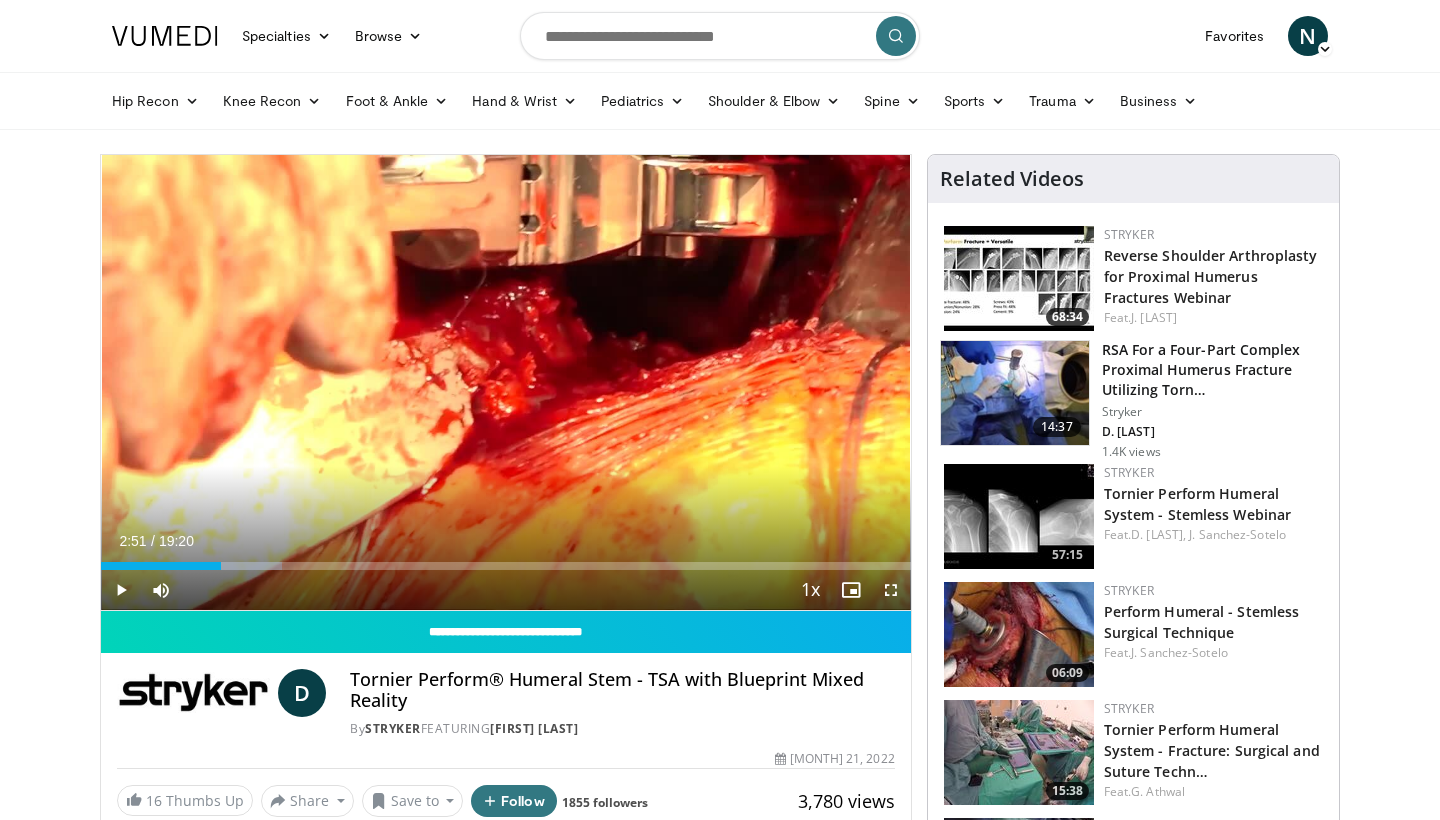 click on "120 seconds
Tap to unmute" at bounding box center (506, 382) 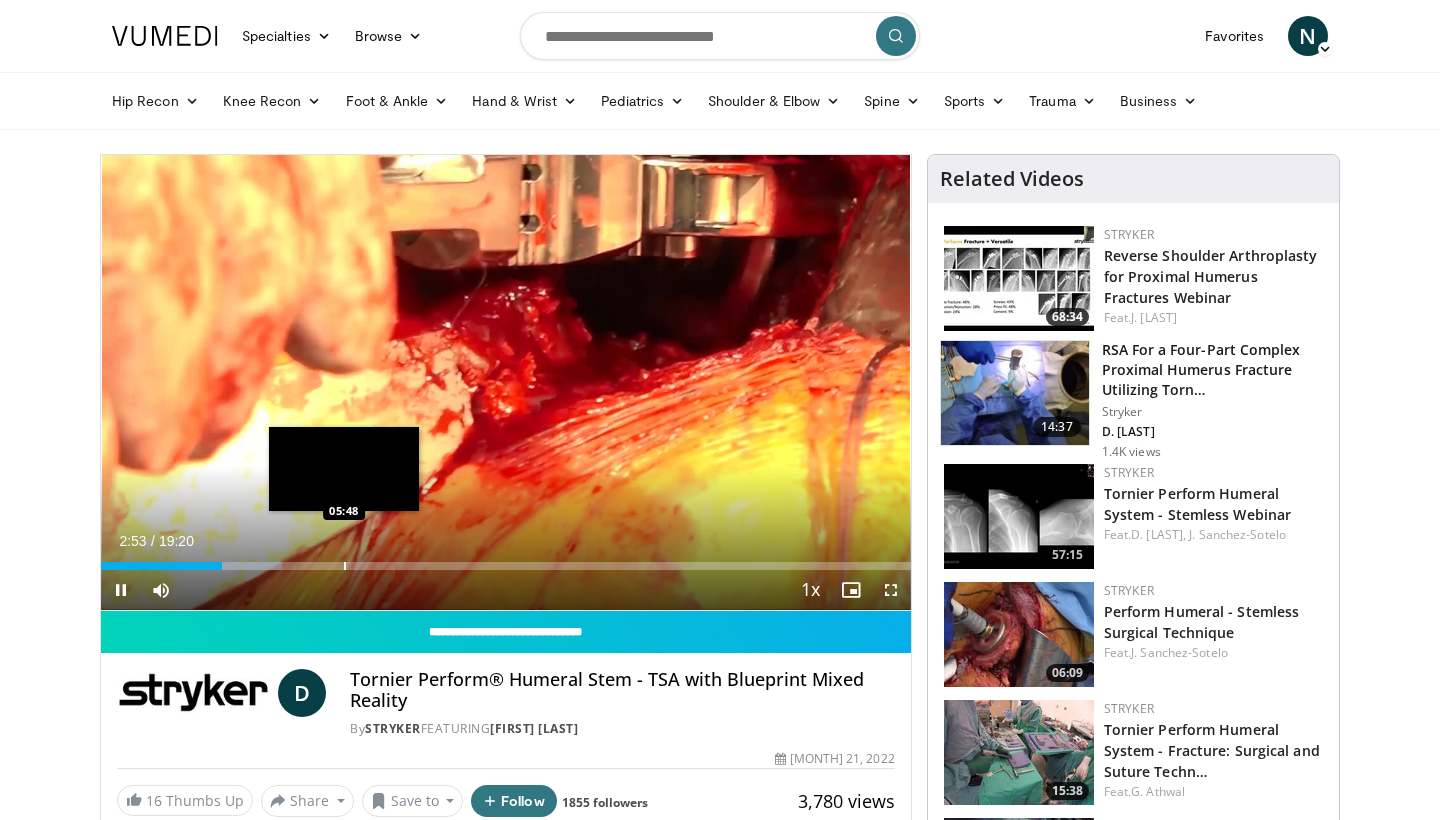 click at bounding box center (345, 566) 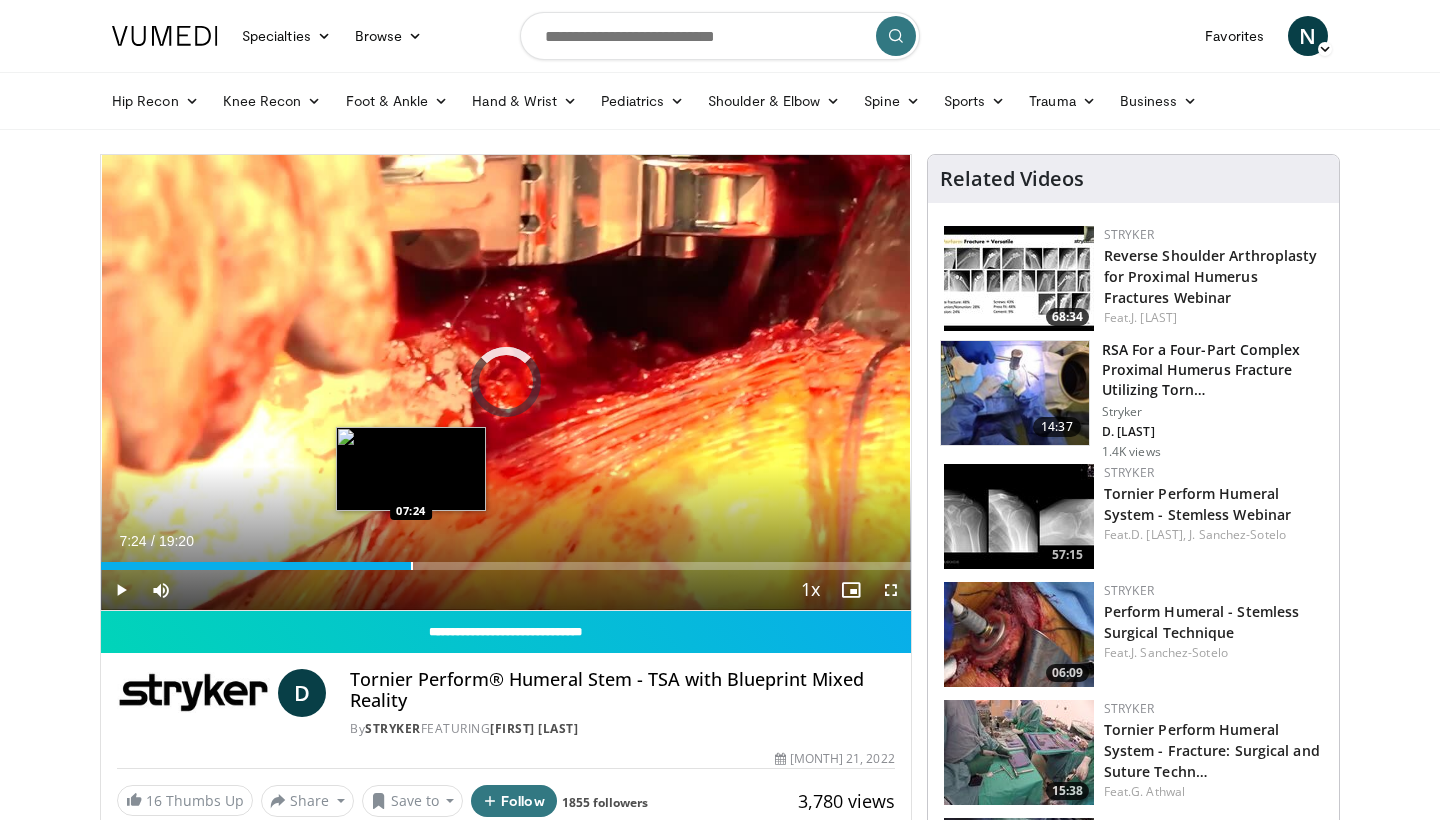 click at bounding box center (412, 566) 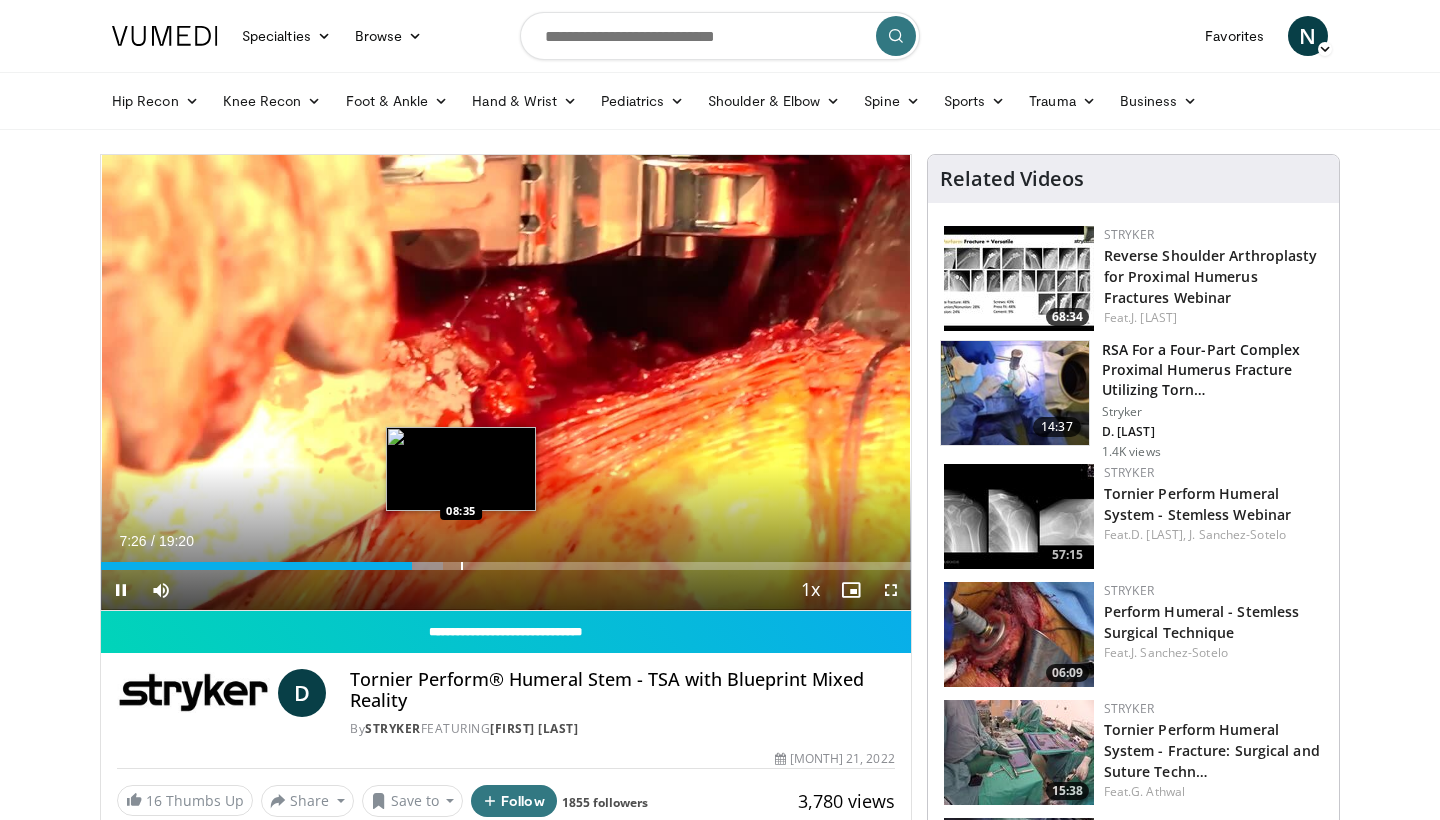 click at bounding box center [462, 566] 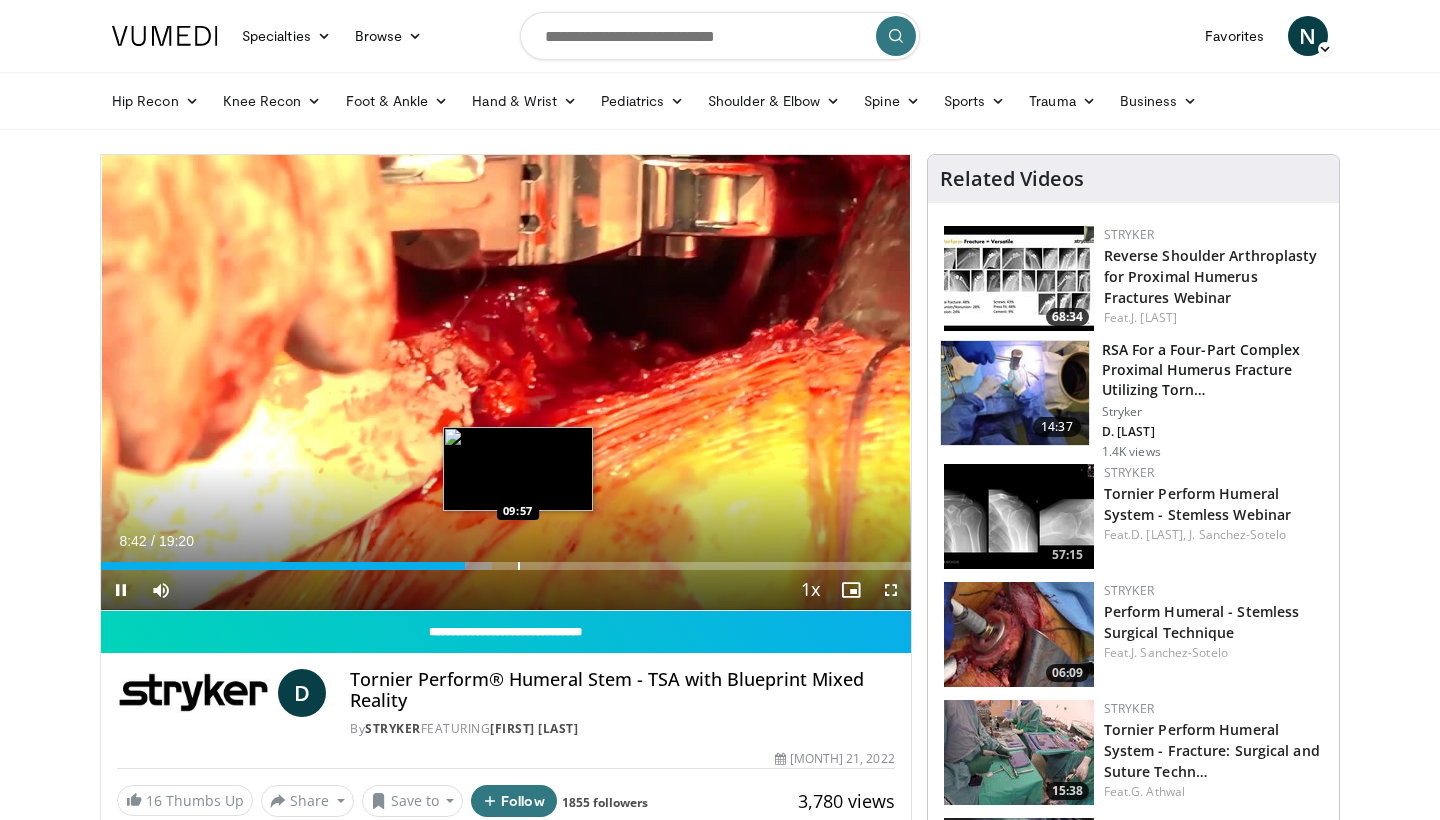 click at bounding box center (519, 566) 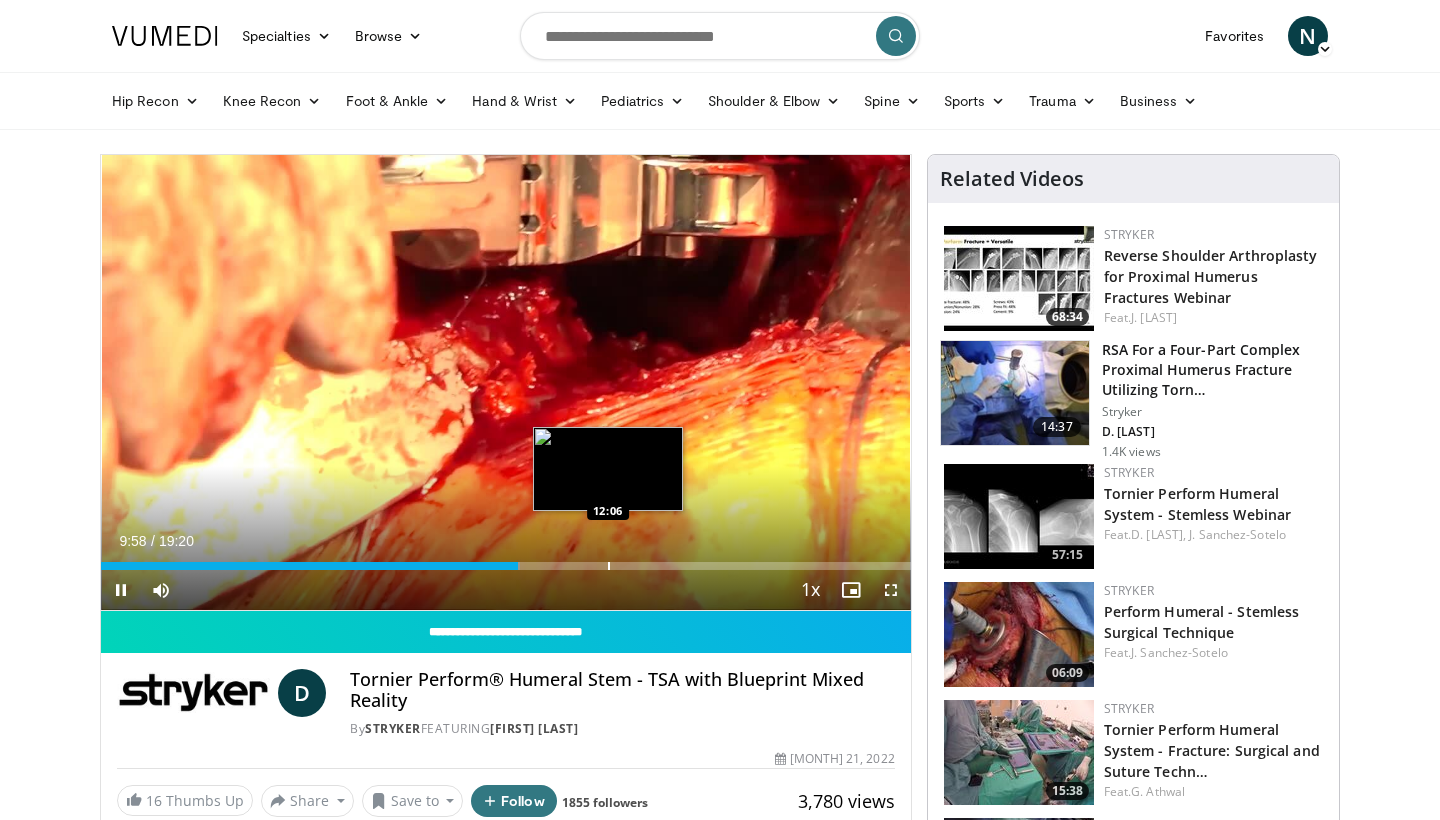 click at bounding box center (609, 566) 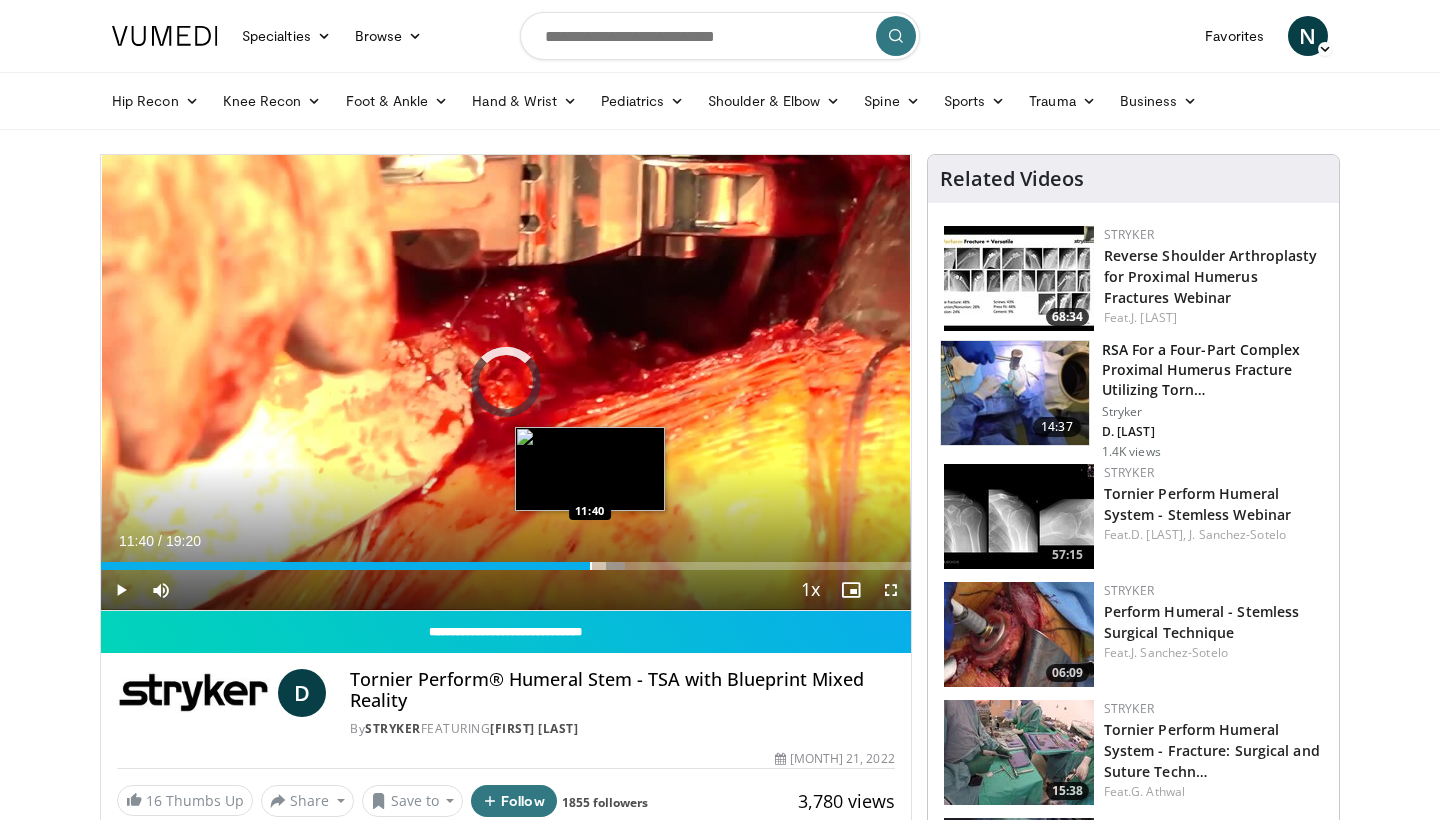 click at bounding box center [591, 566] 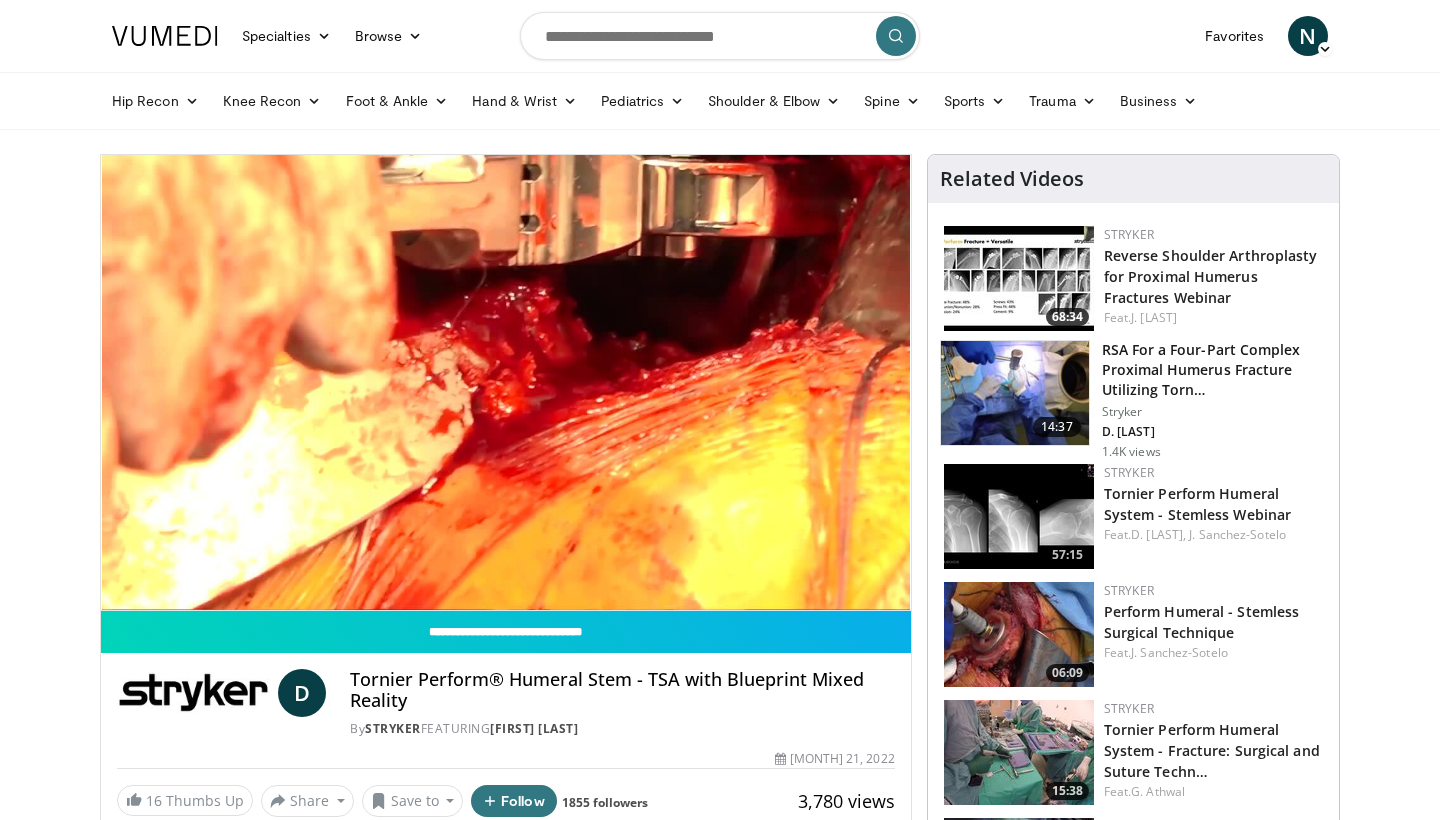 click on "**********" at bounding box center (506, 383) 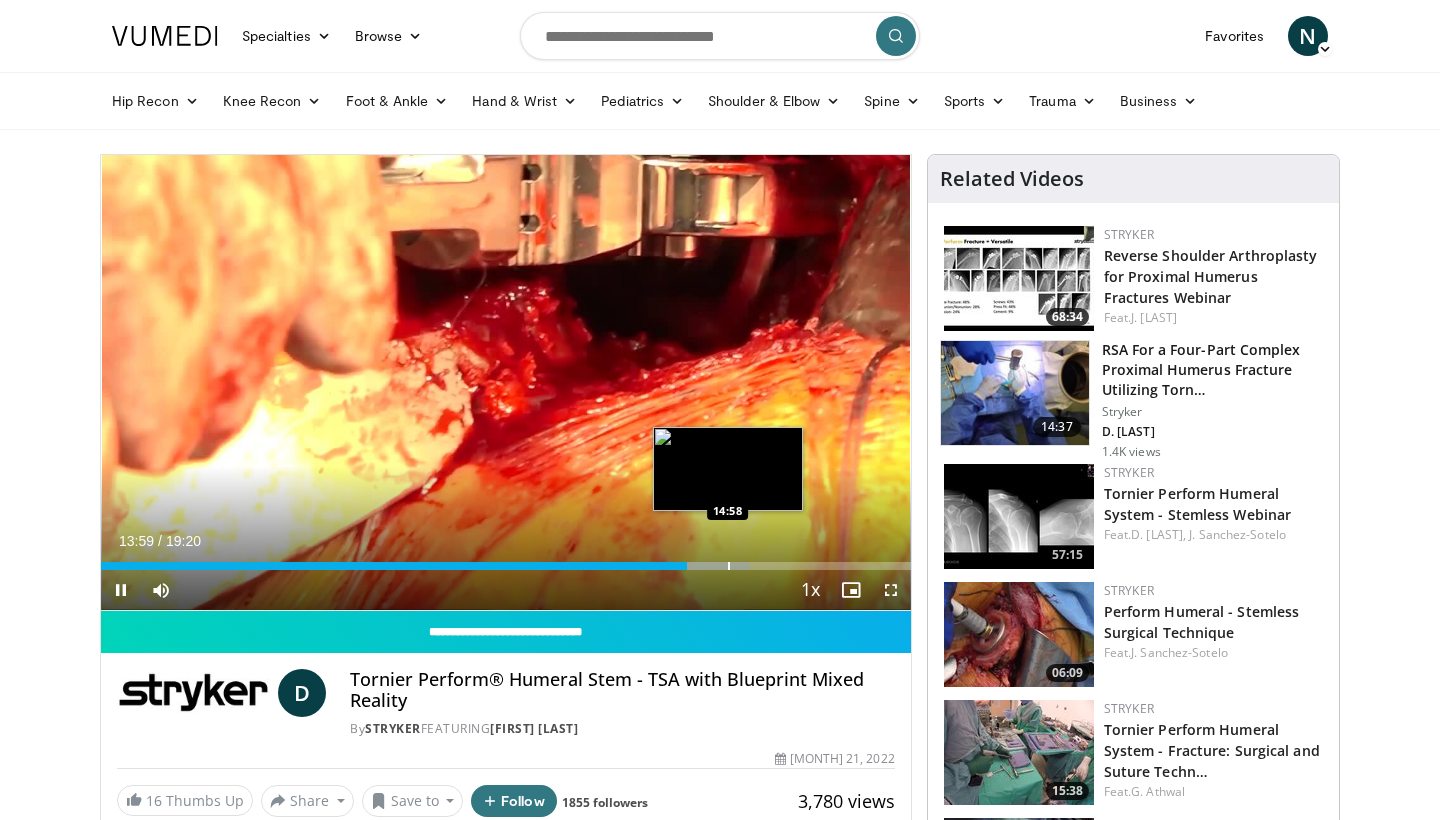 click at bounding box center (729, 566) 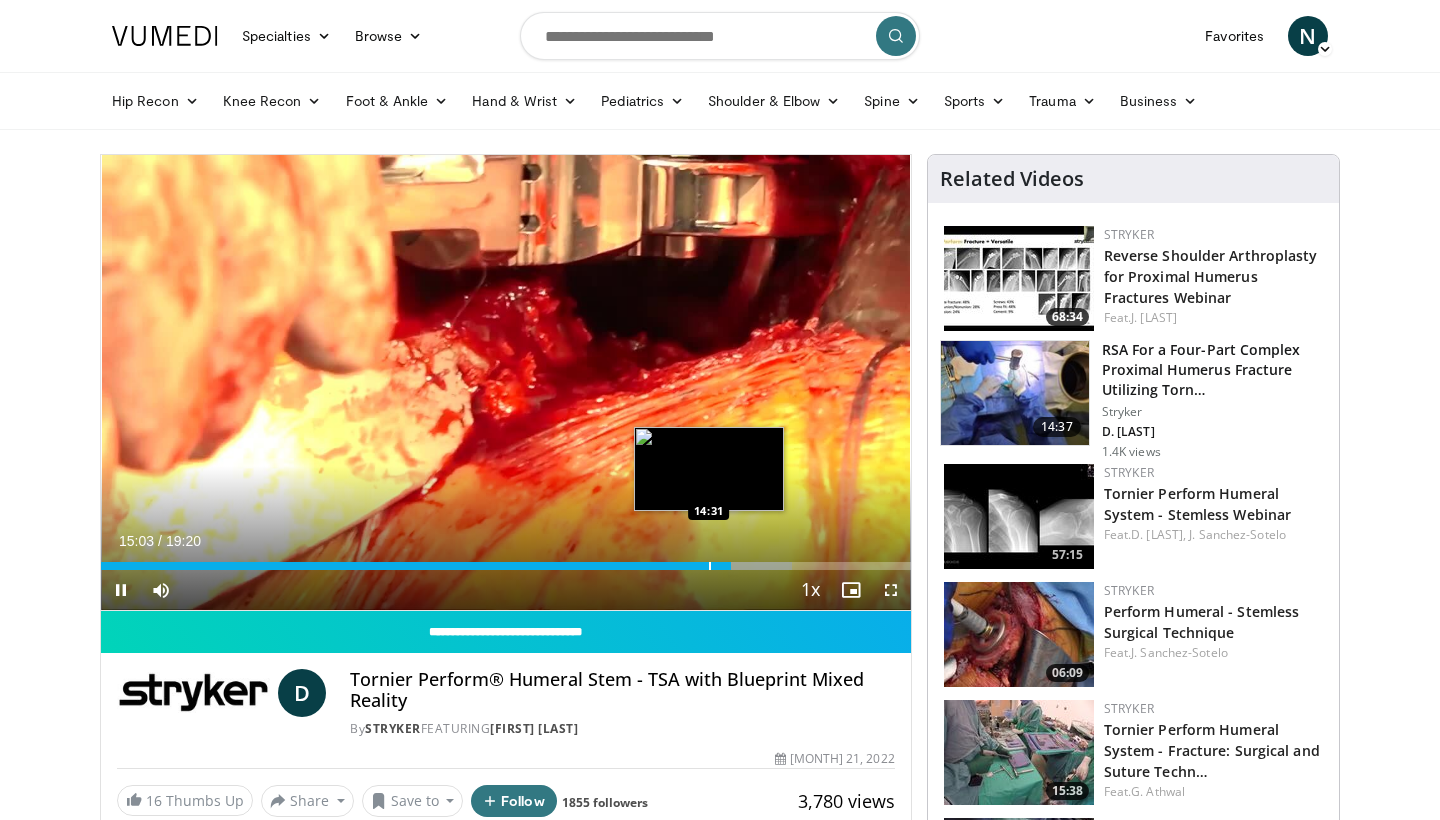 click at bounding box center (710, 566) 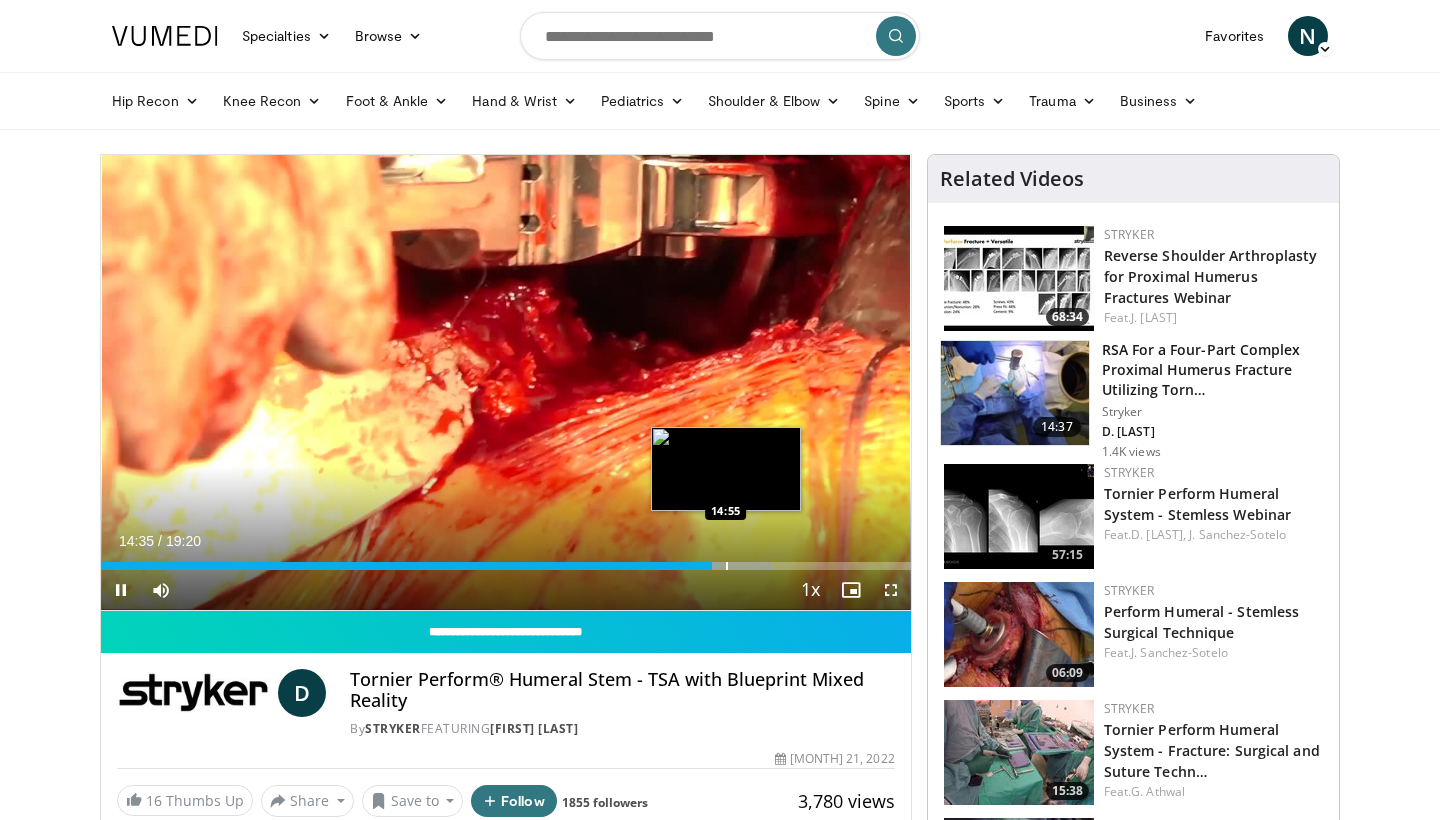 click at bounding box center [727, 566] 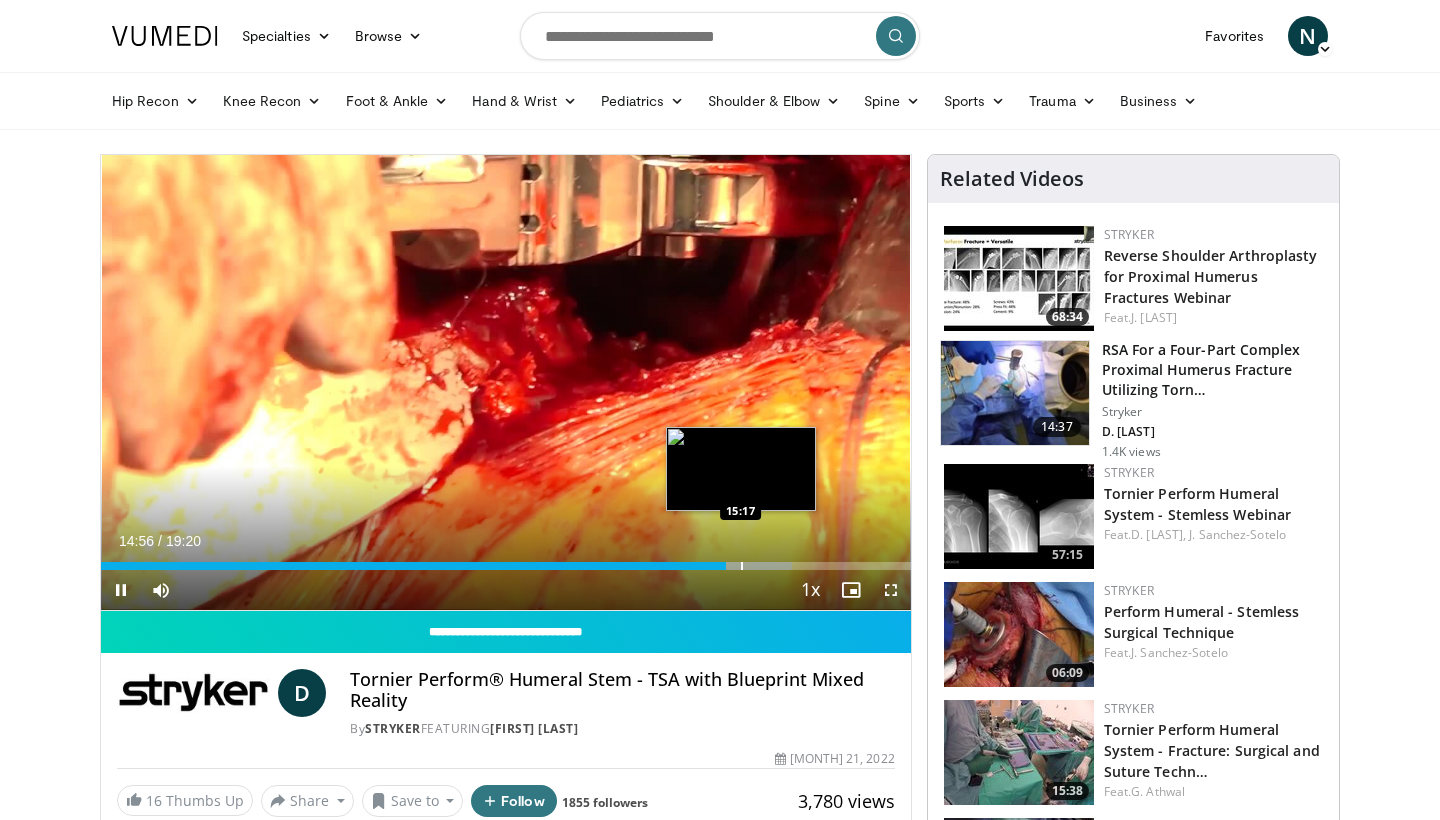 click at bounding box center (742, 566) 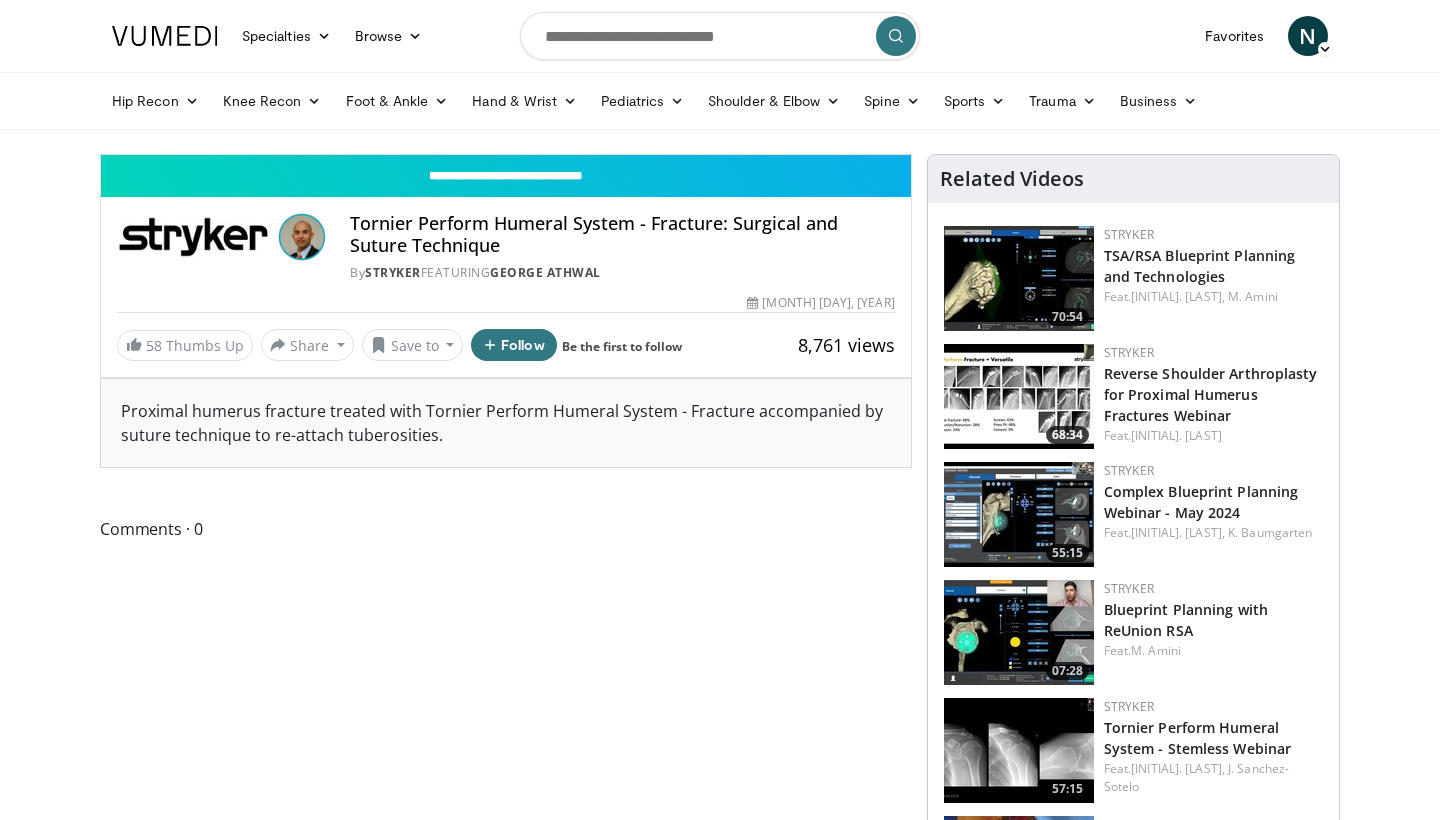 scroll, scrollTop: 0, scrollLeft: 0, axis: both 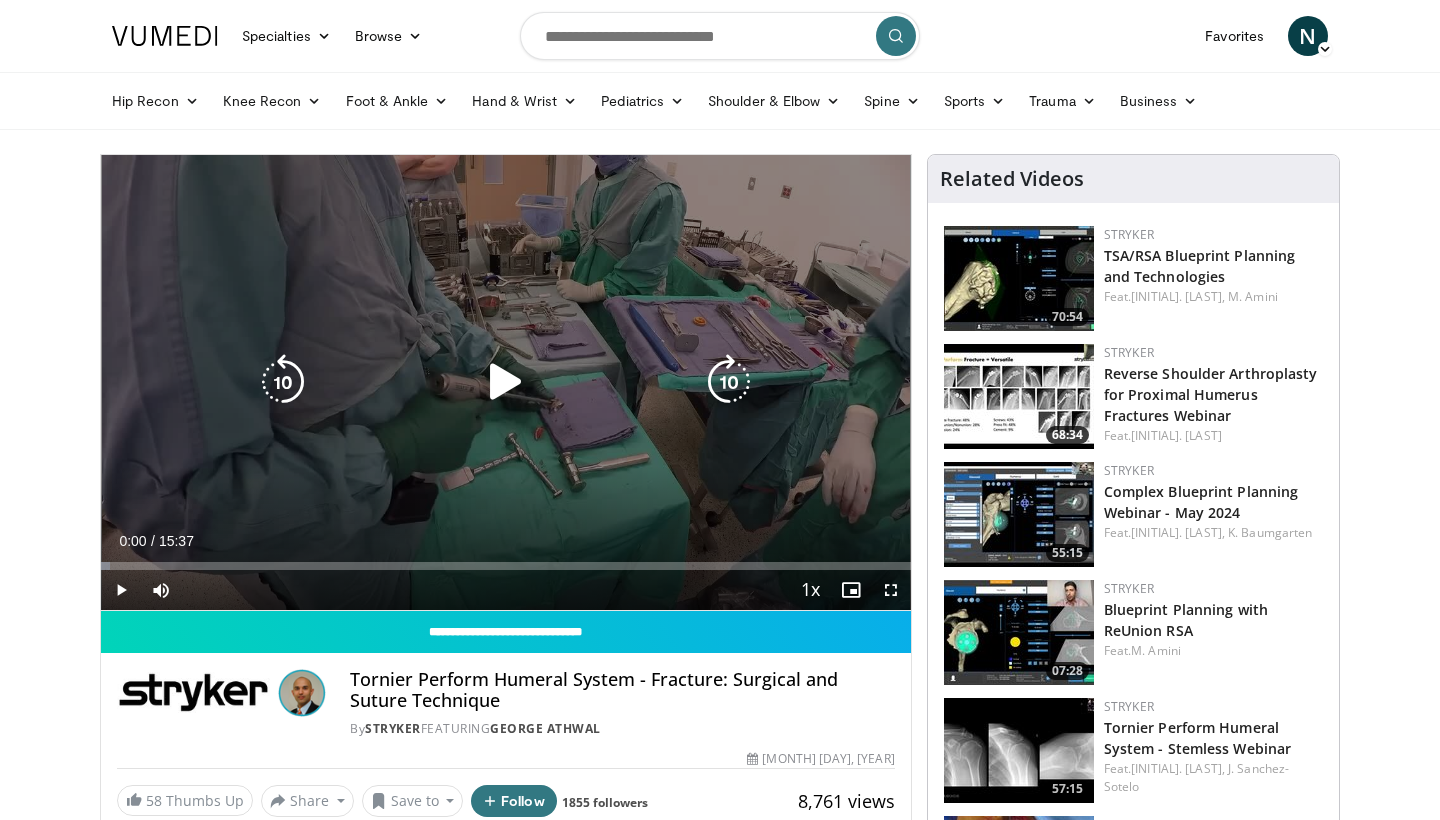 click at bounding box center [506, 382] 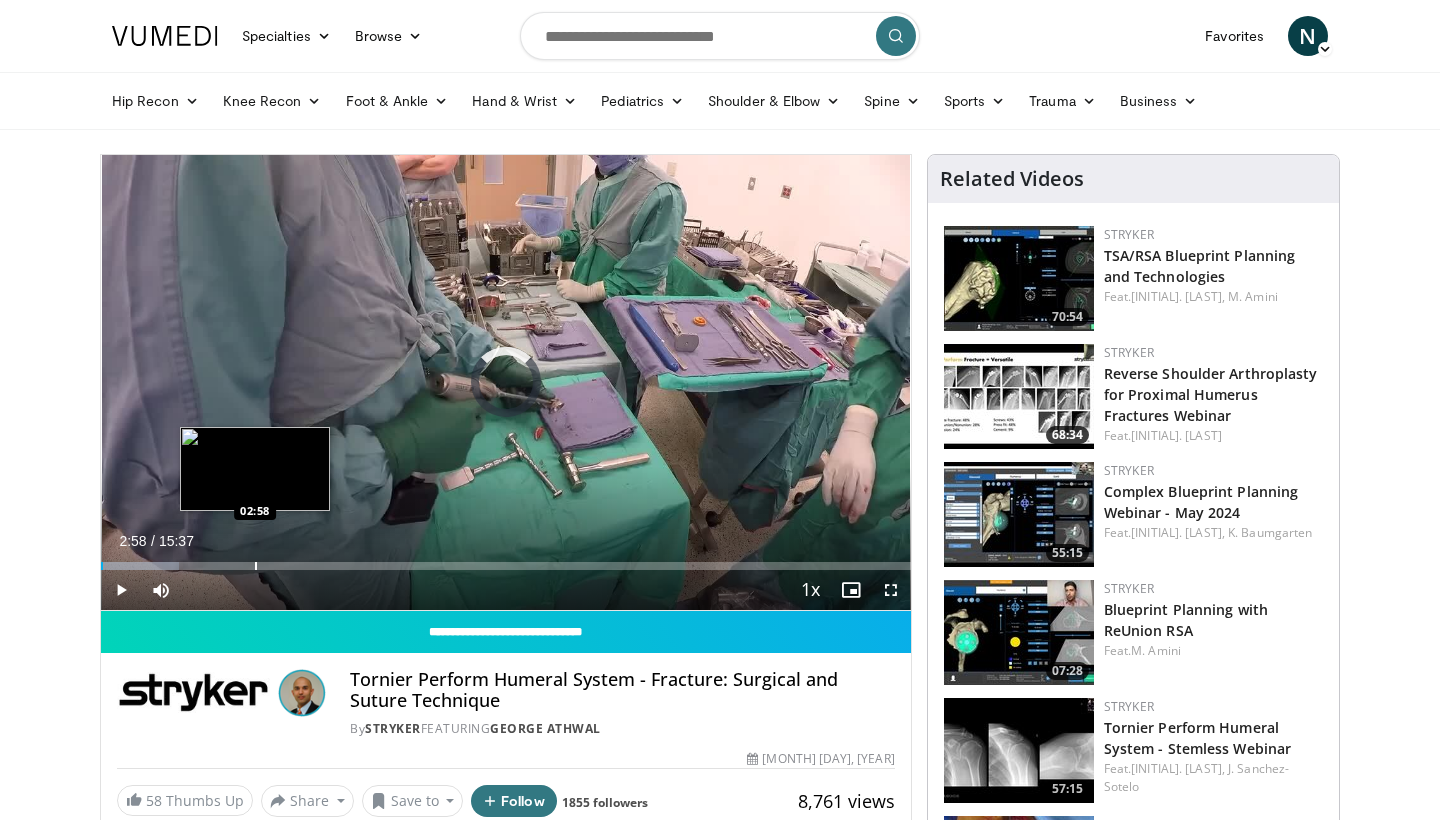 click on "Loaded :  9.60% 02:58 02:58" at bounding box center [506, 560] 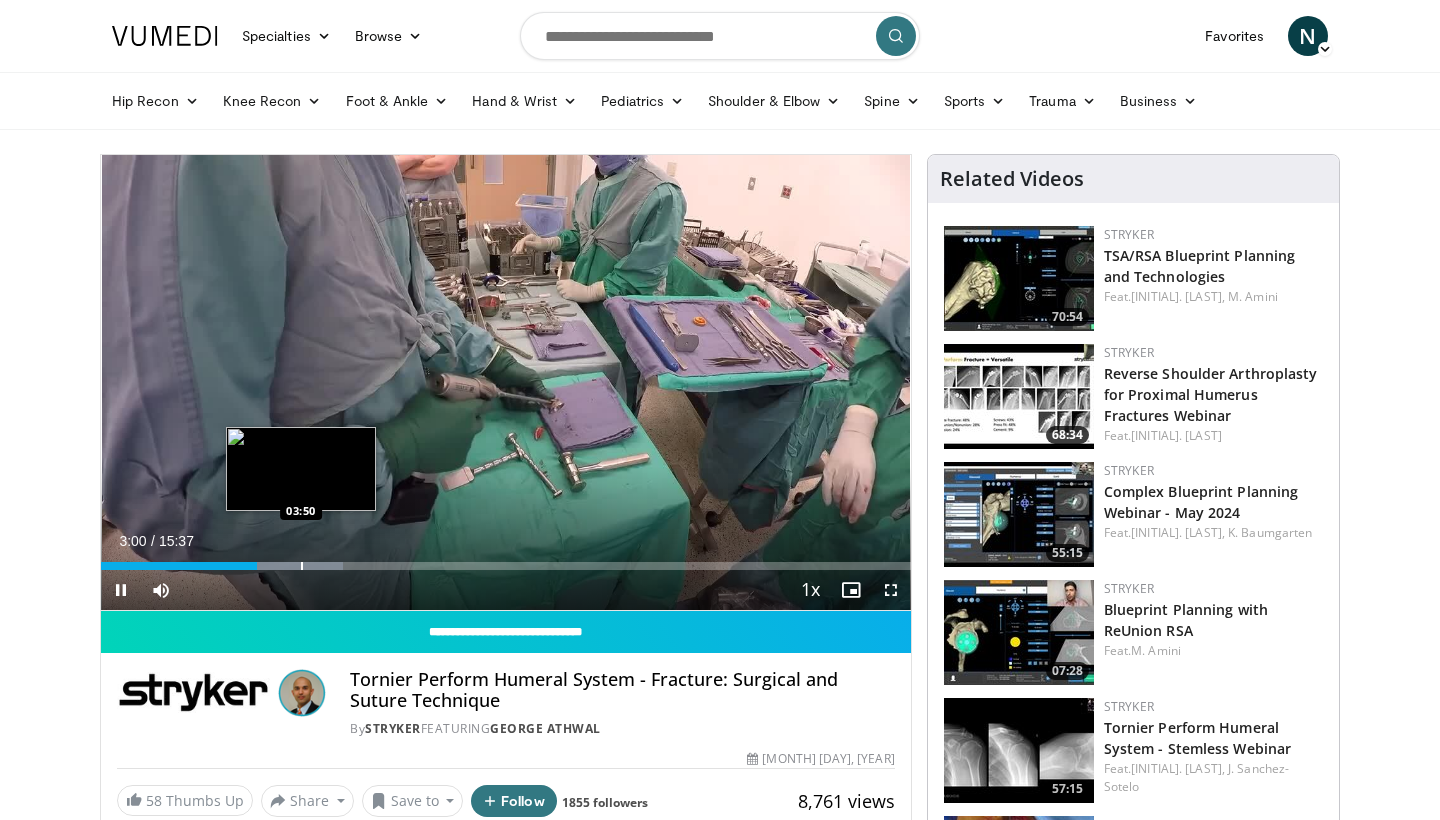 click at bounding box center [302, 566] 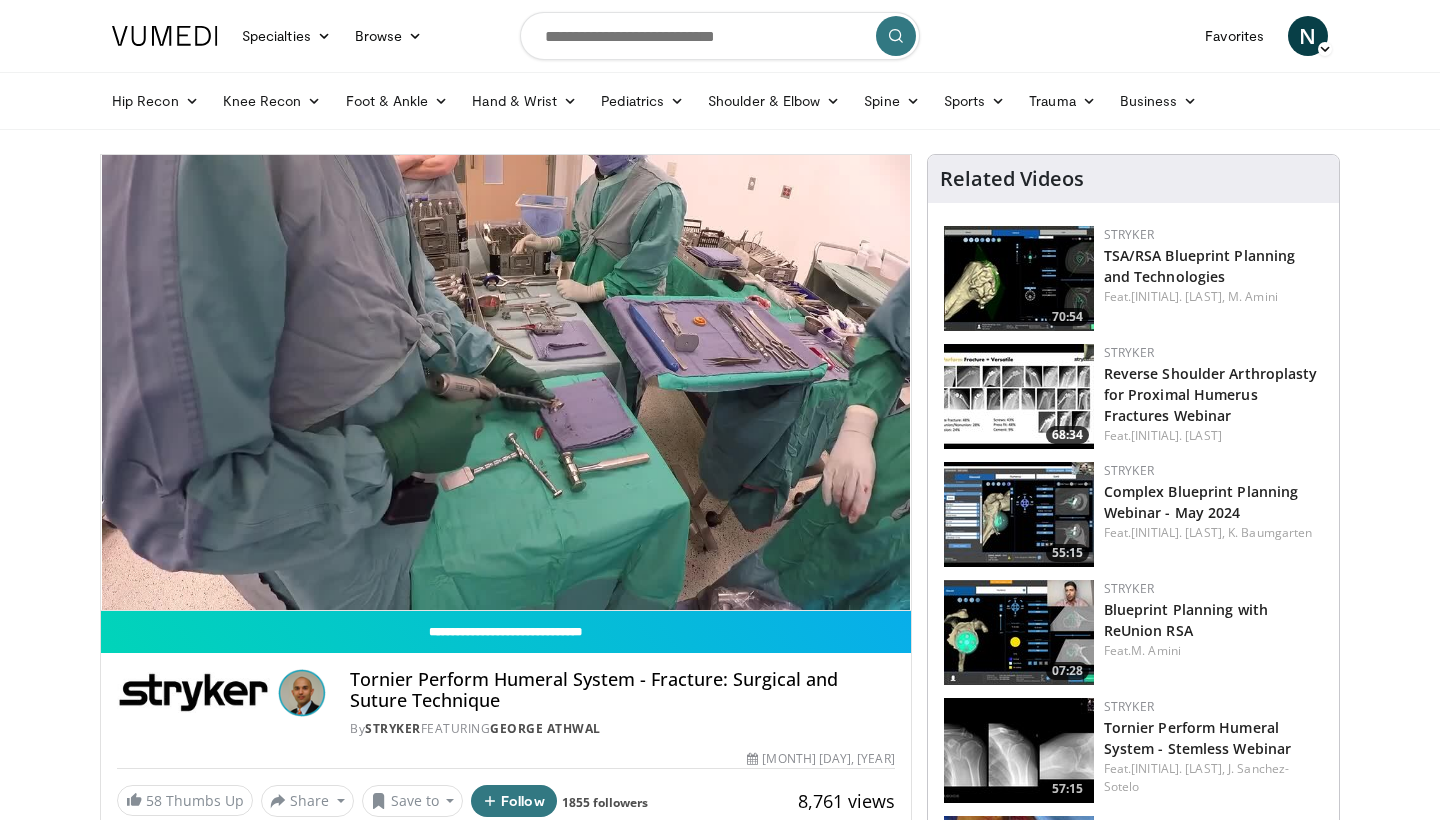 click on "10 seconds
Tap to unmute" at bounding box center (506, 382) 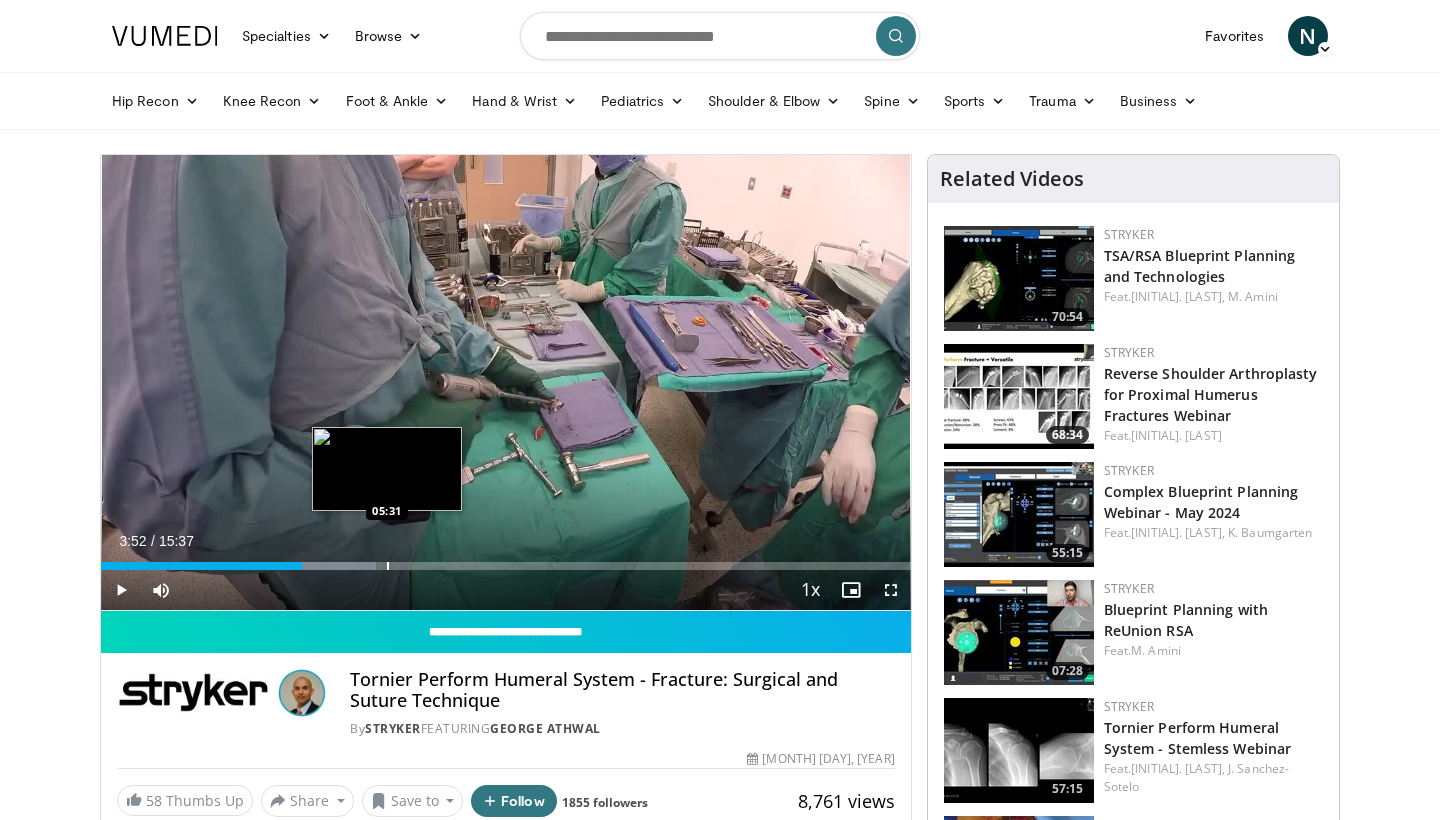 click at bounding box center (388, 566) 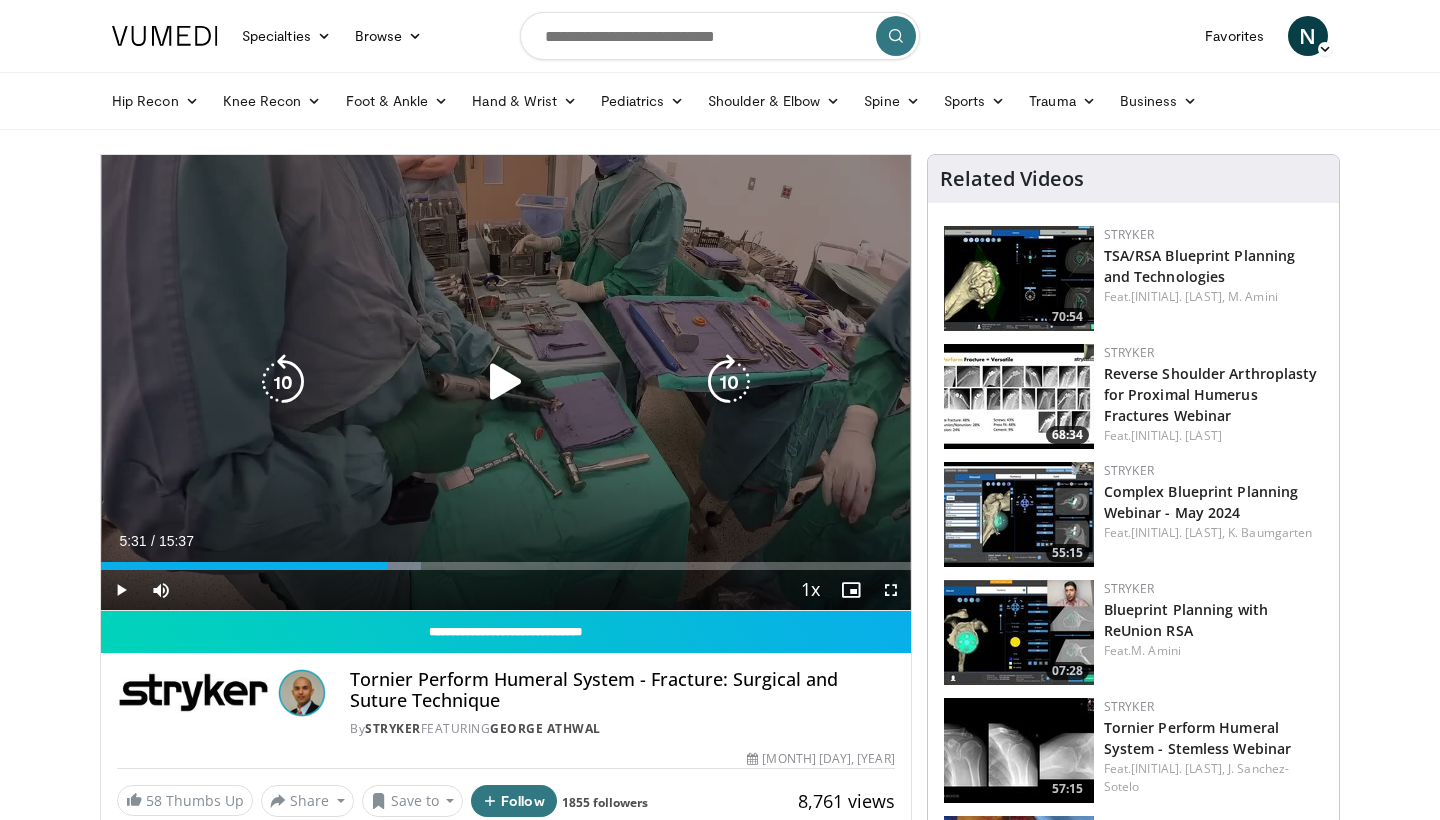 click at bounding box center [506, 382] 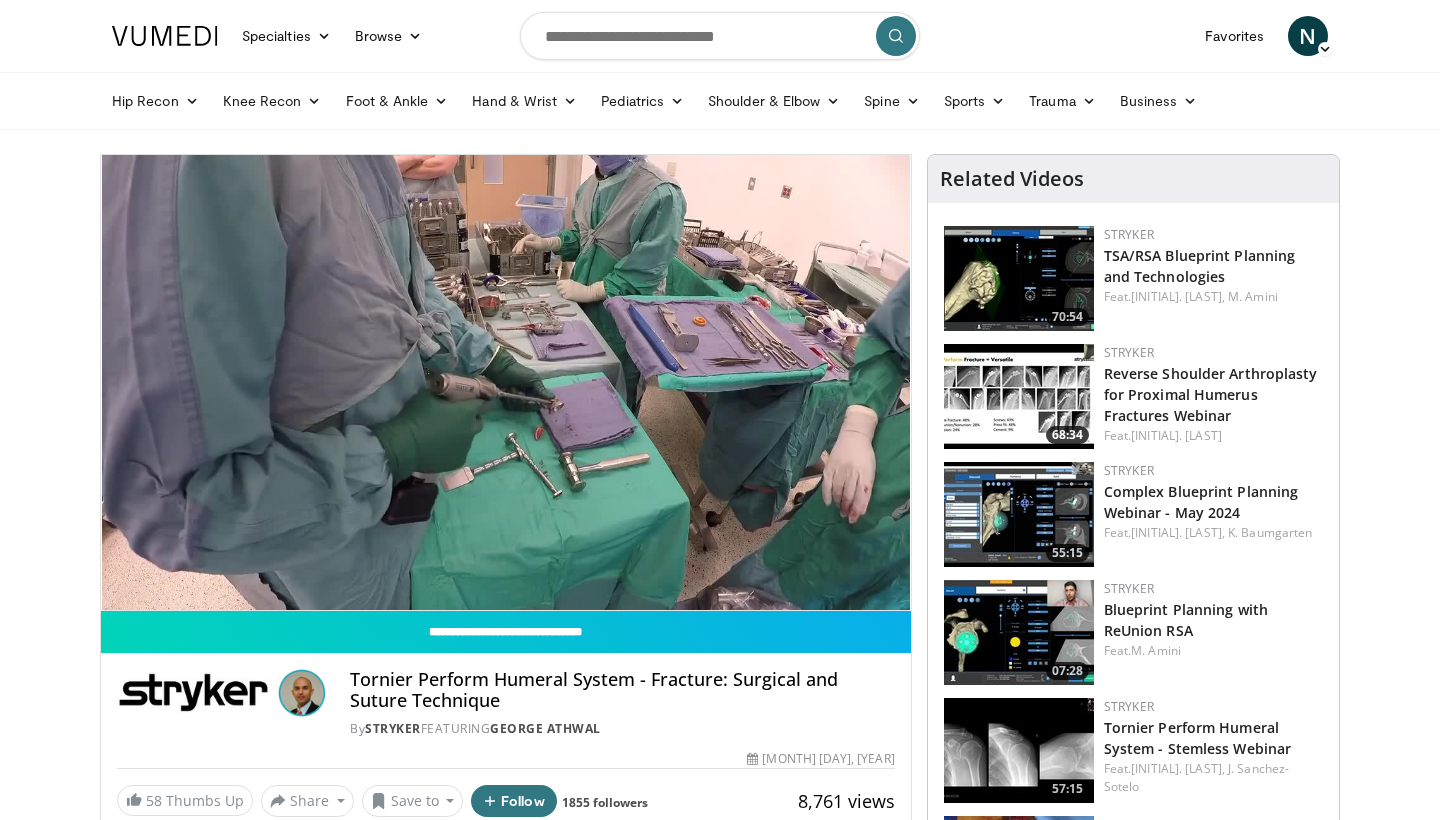 click on "10 seconds
Tap to unmute" at bounding box center [506, 382] 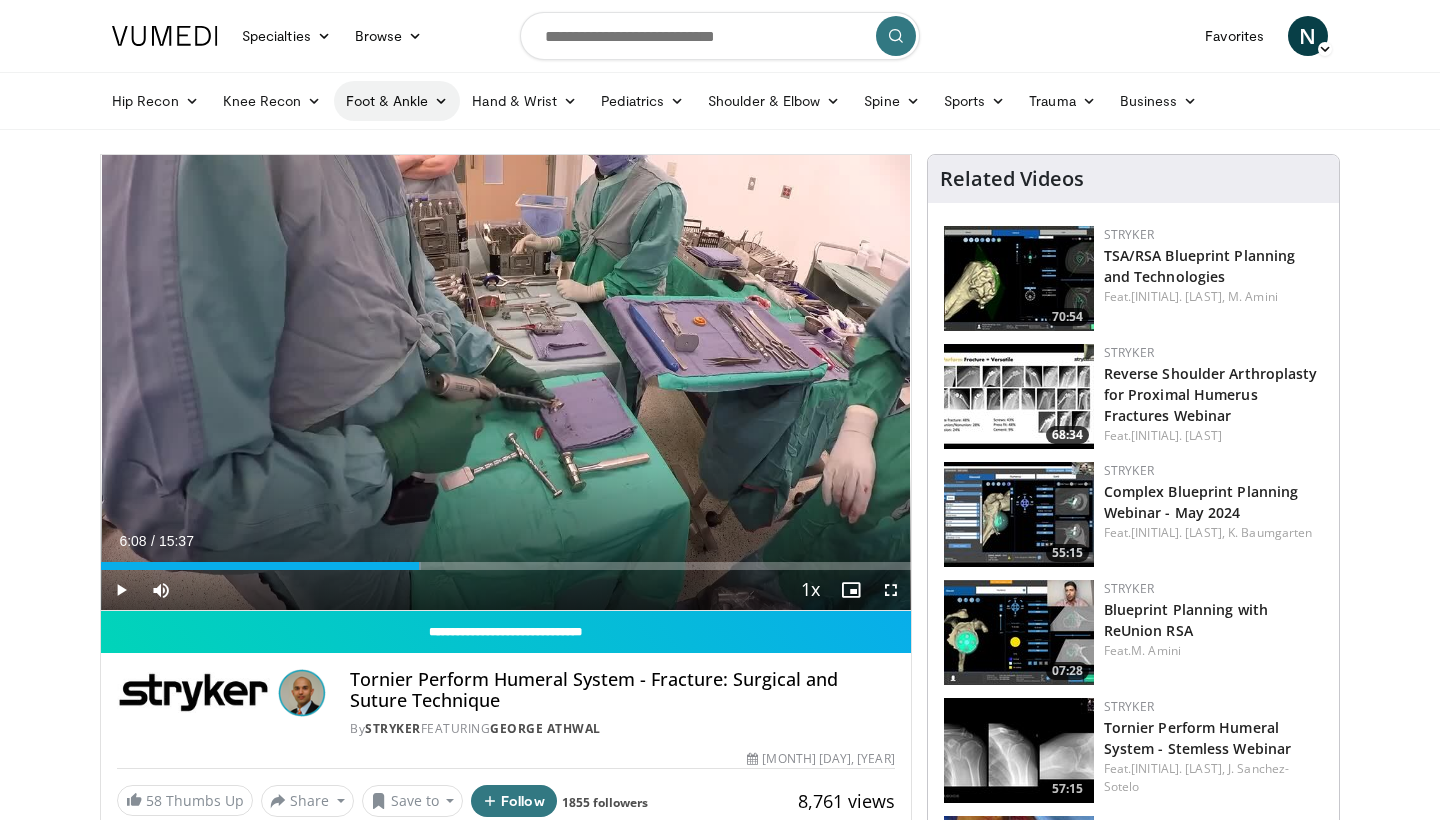 click on "Foot & Ankle" at bounding box center [397, 101] 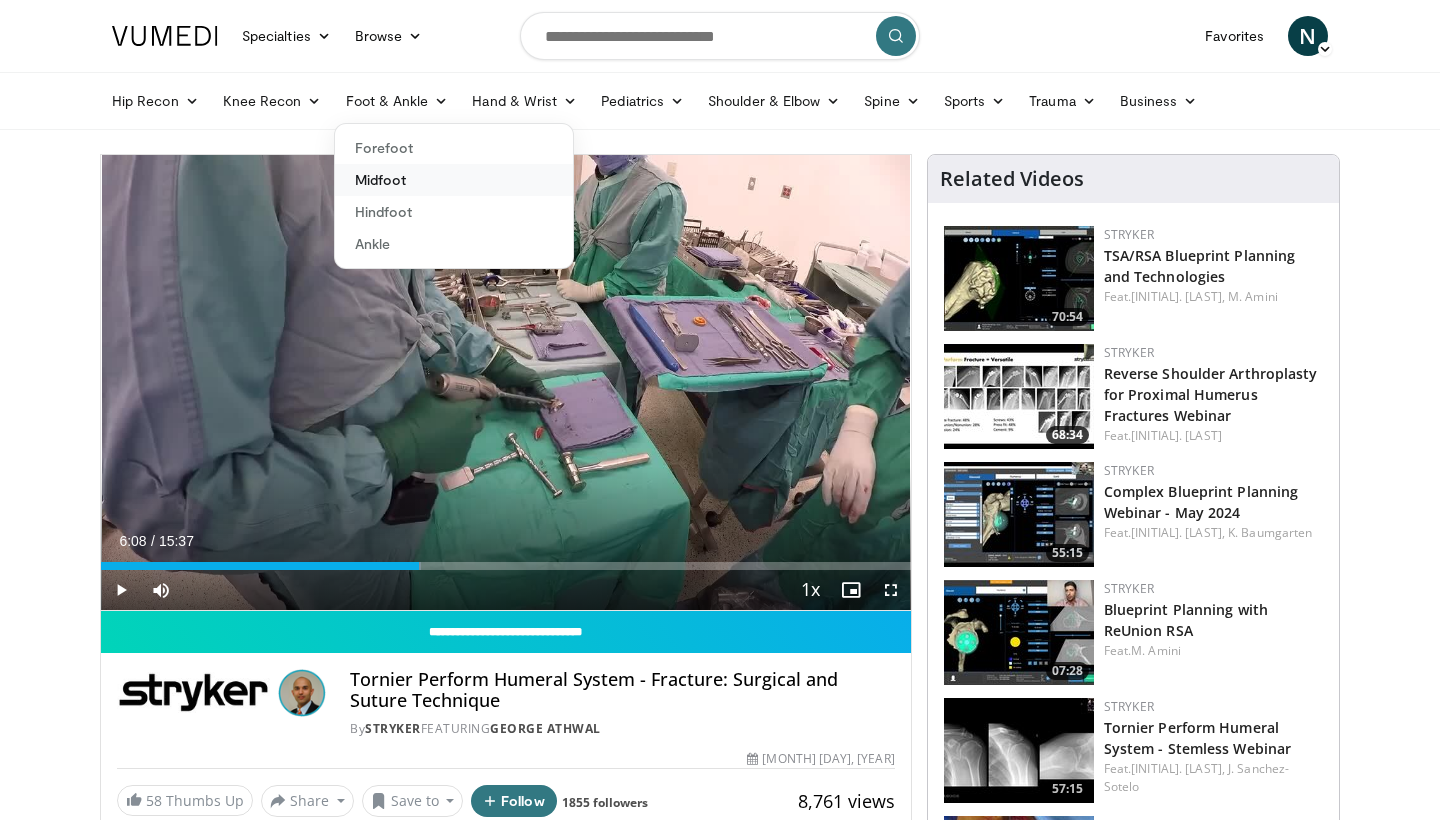 click on "Midfoot" at bounding box center [454, 180] 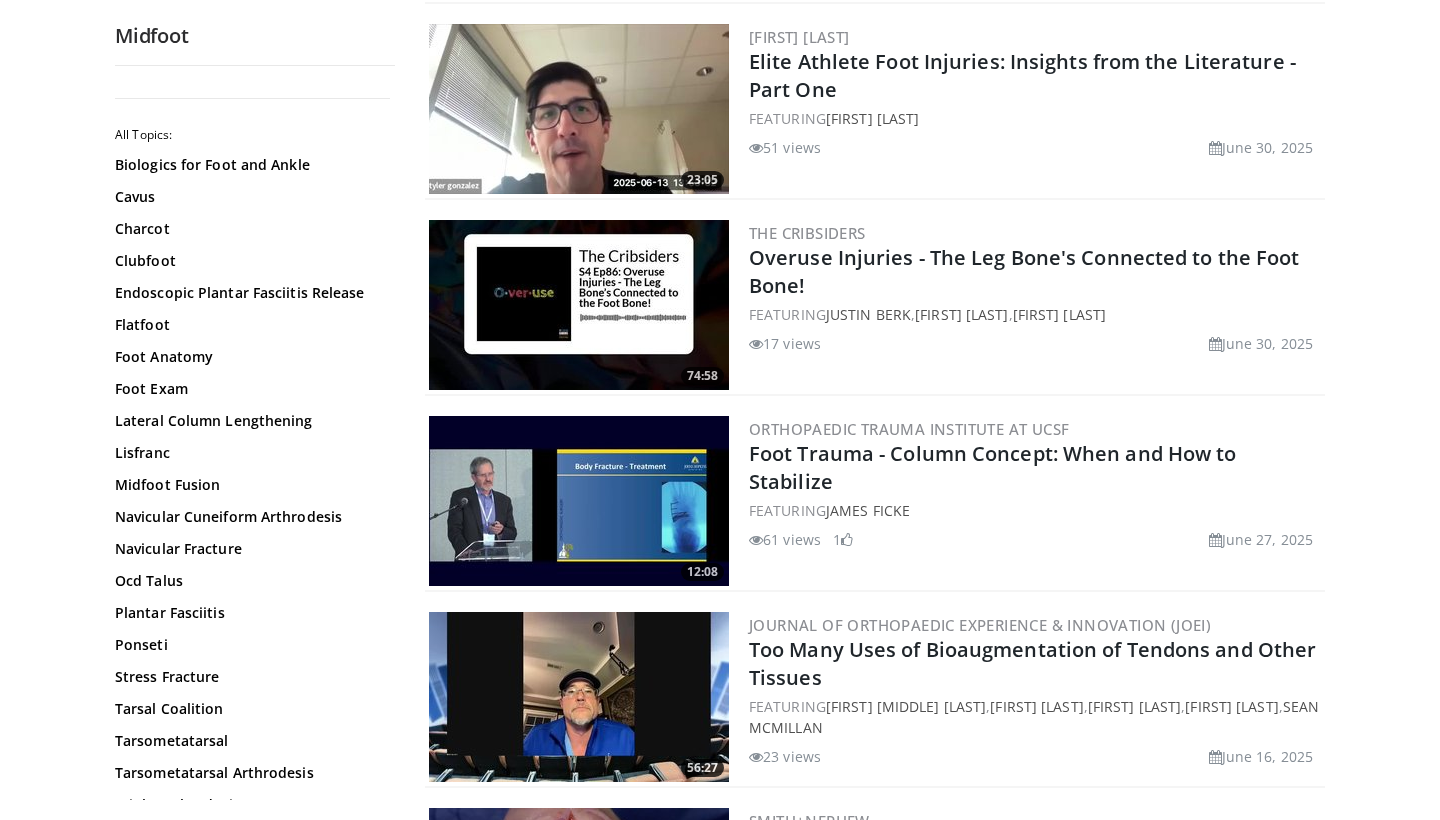 scroll, scrollTop: 792, scrollLeft: 0, axis: vertical 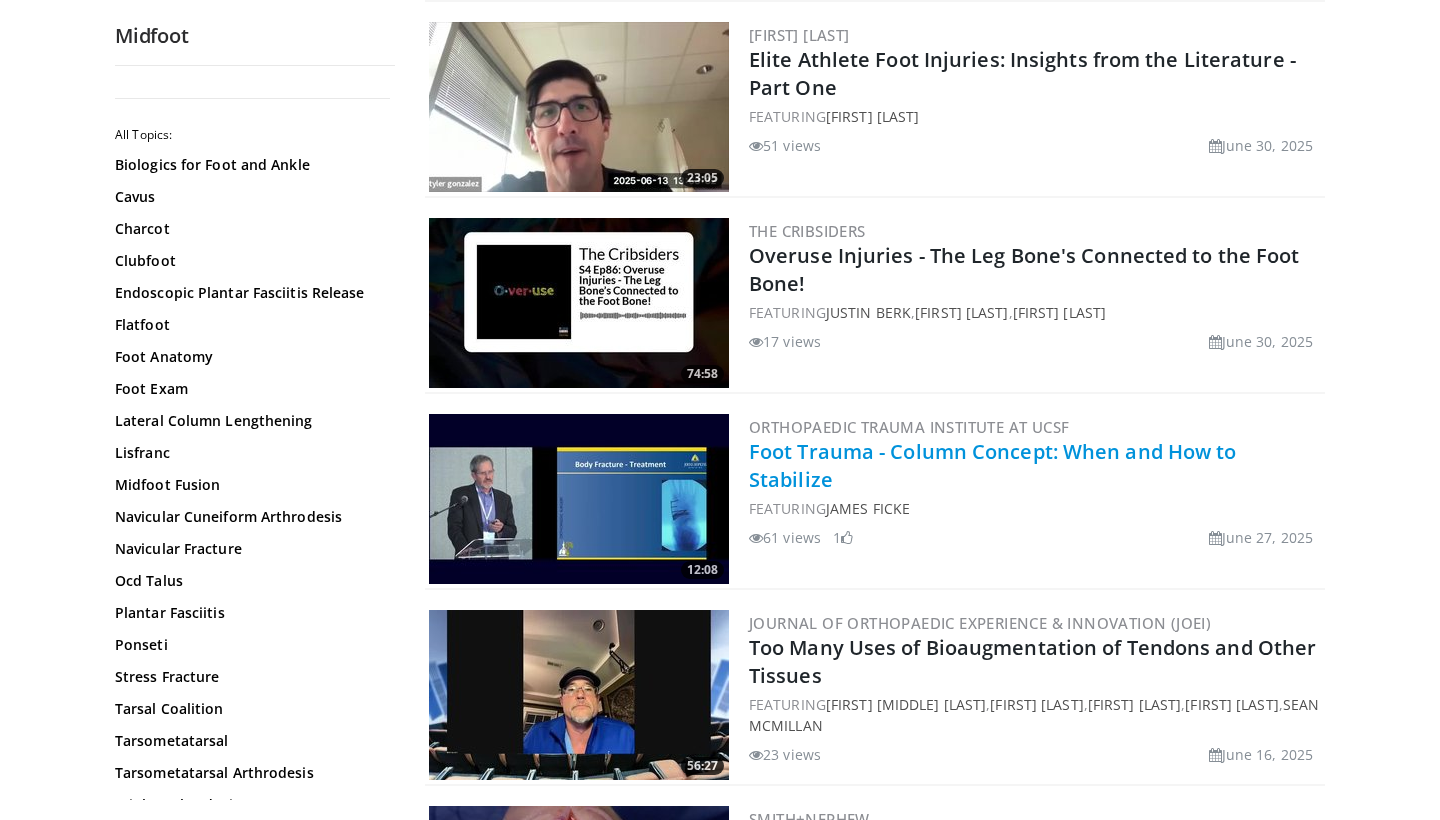 click on "Foot Trauma - Column Concept: When and How to Stabilize" at bounding box center [993, 465] 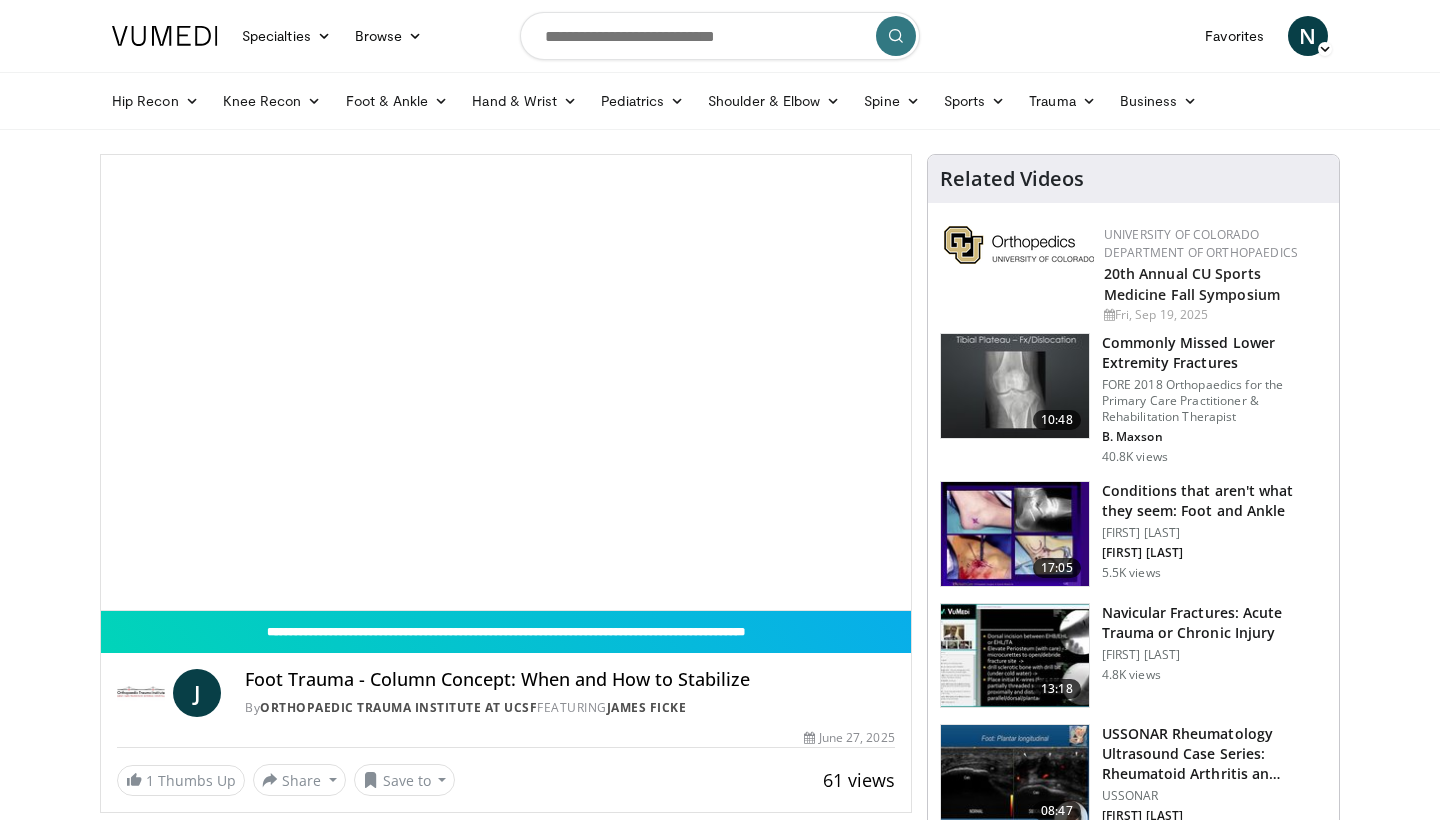 scroll, scrollTop: 0, scrollLeft: 0, axis: both 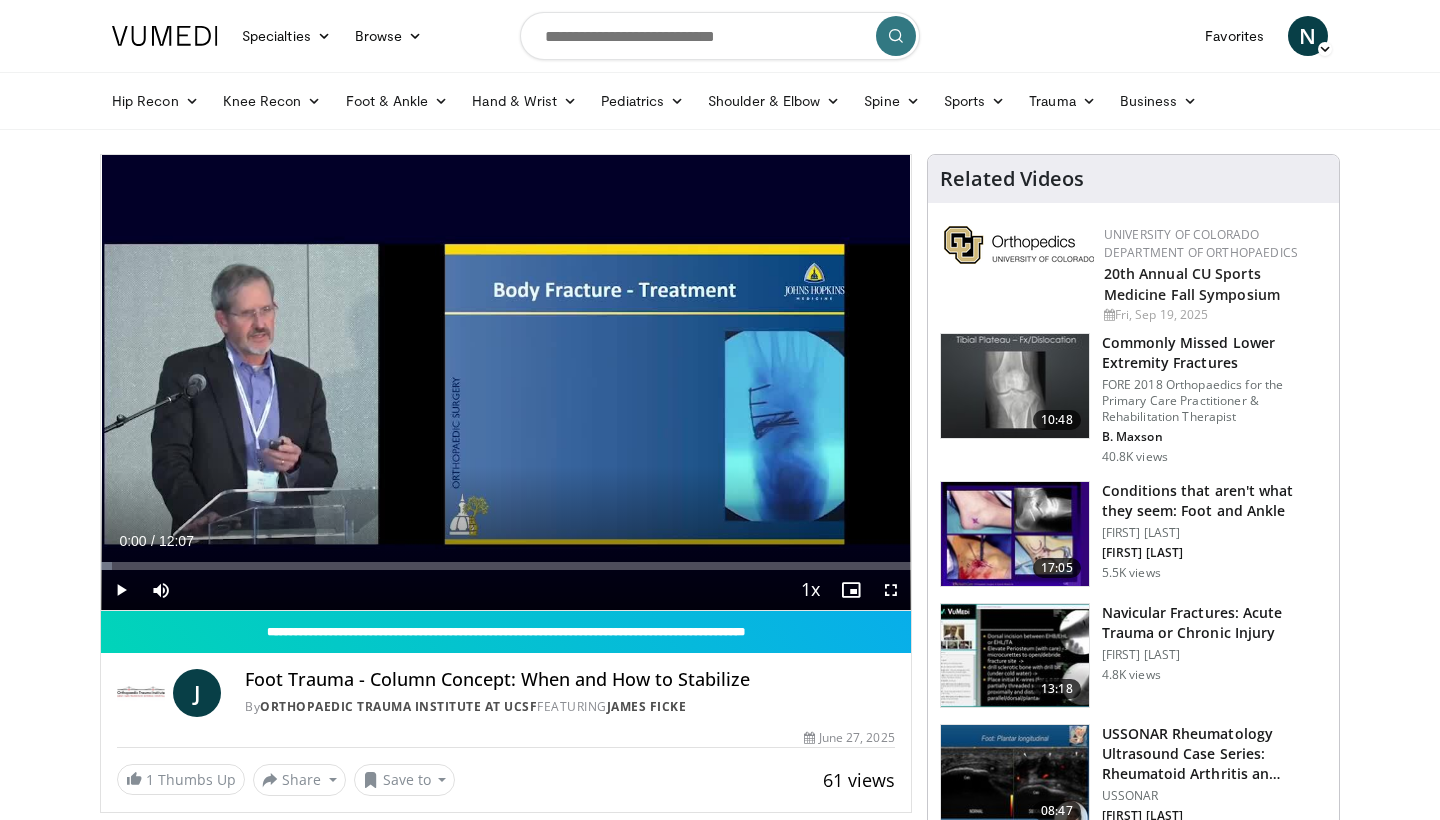 click at bounding box center [121, 590] 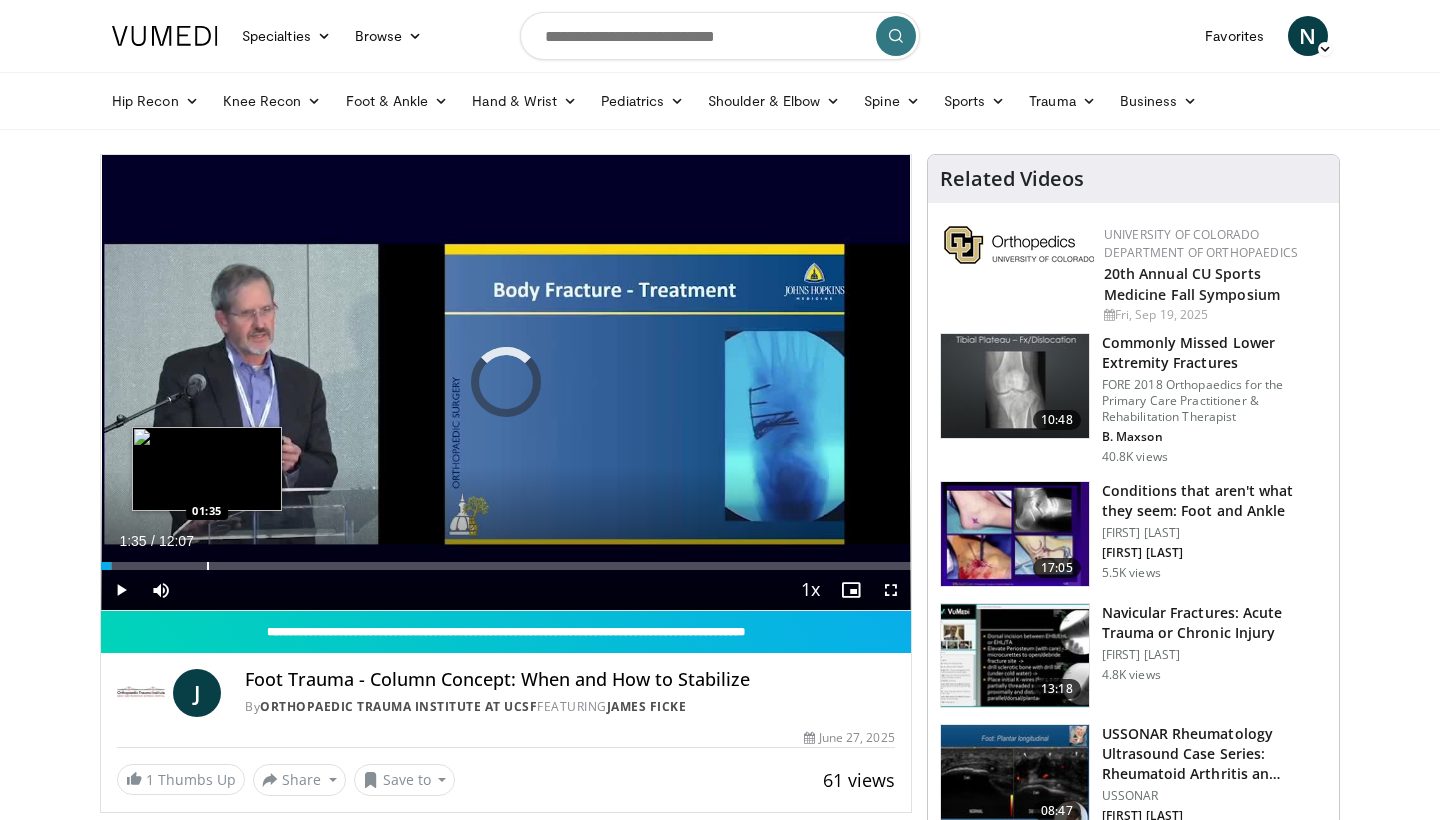click at bounding box center [208, 566] 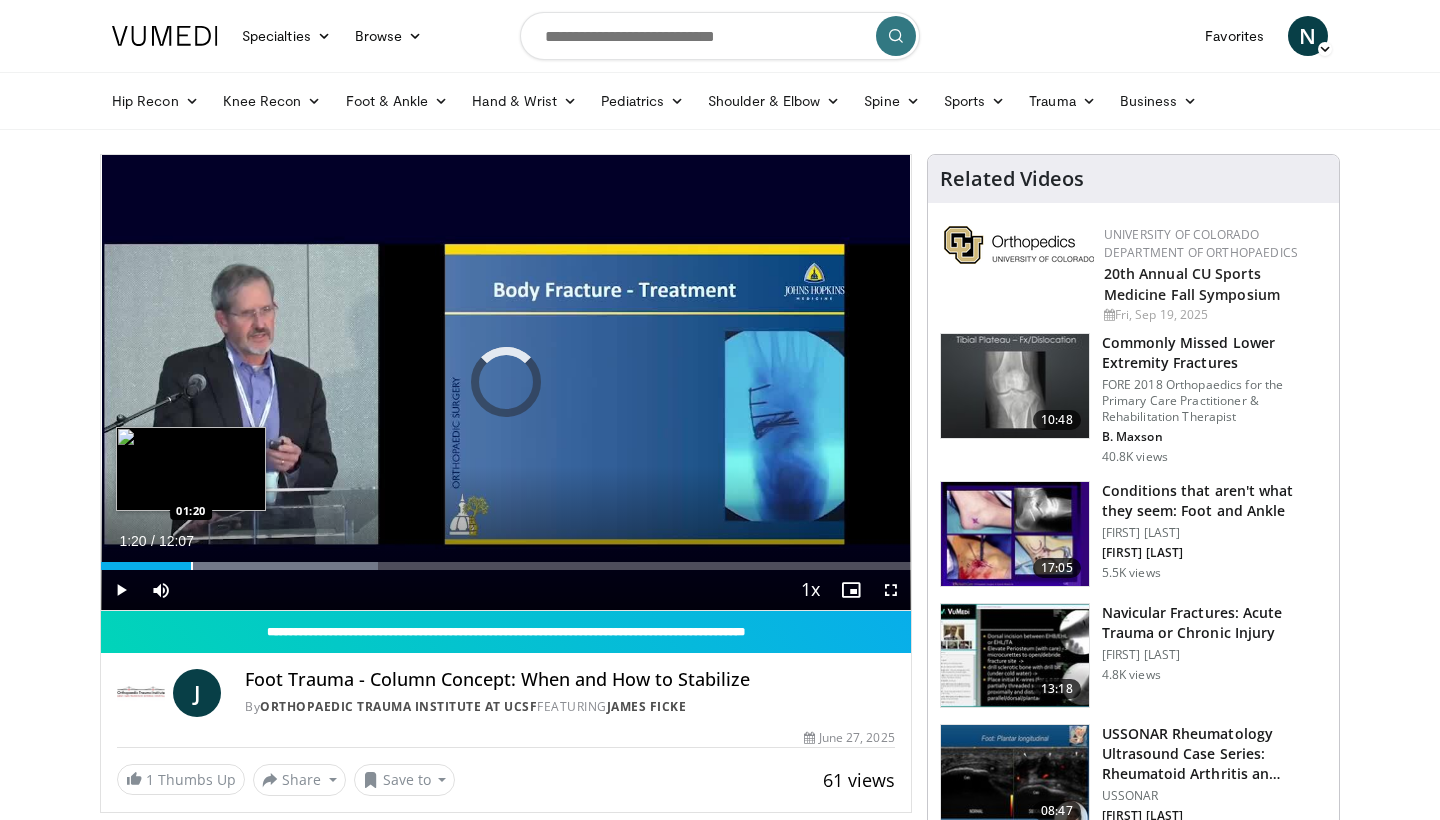 click at bounding box center [192, 566] 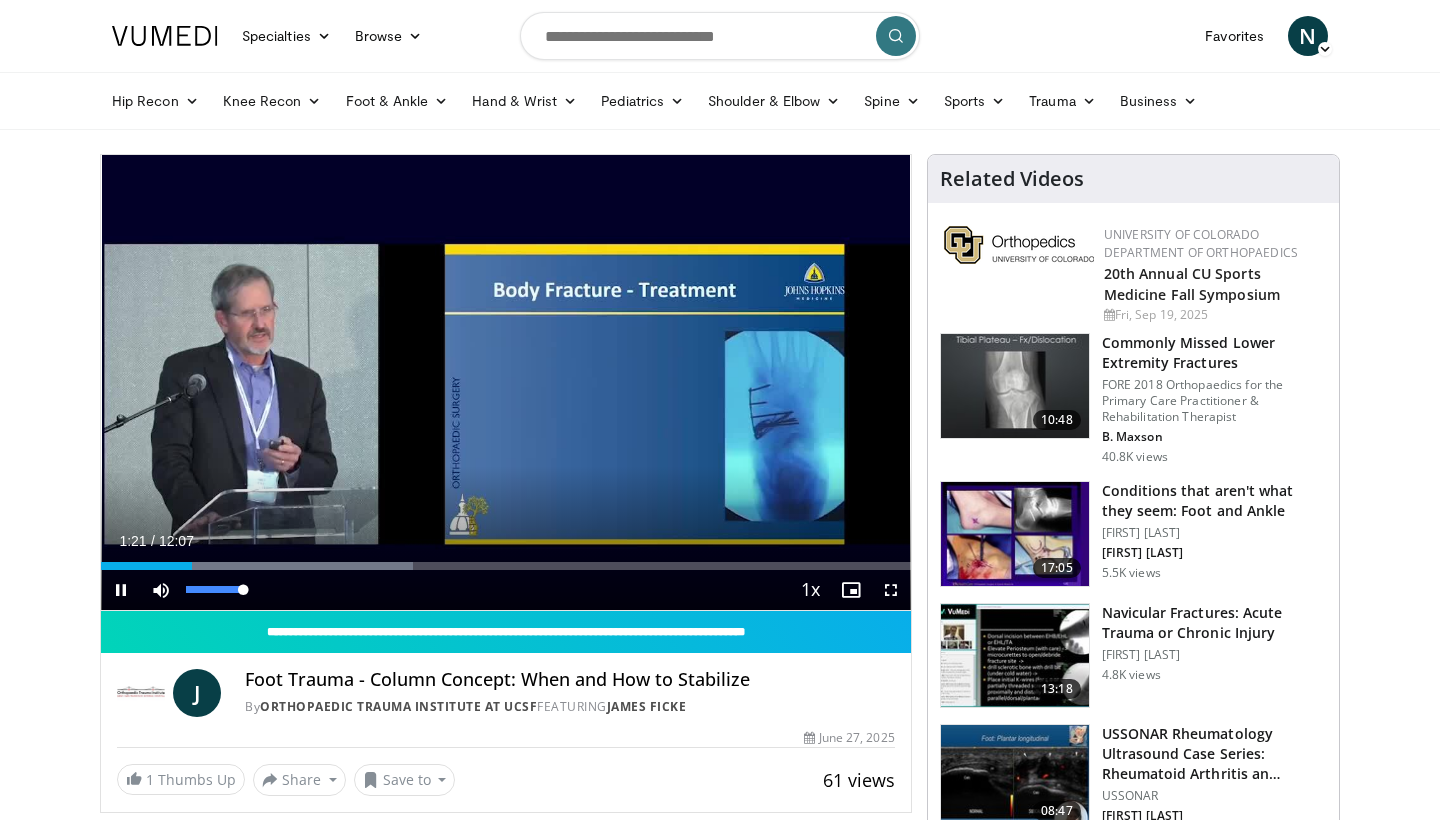 click at bounding box center [161, 590] 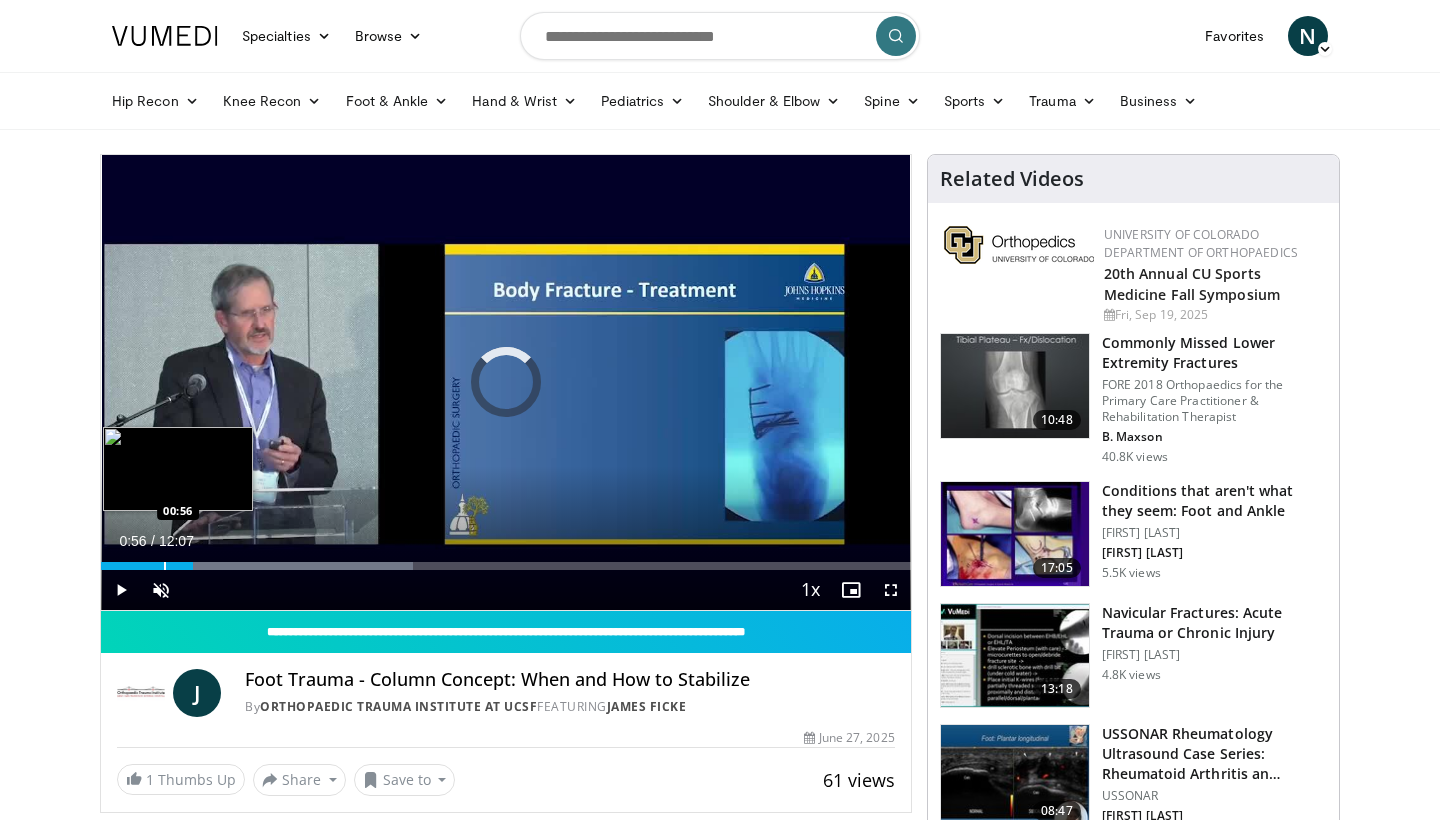click at bounding box center (165, 566) 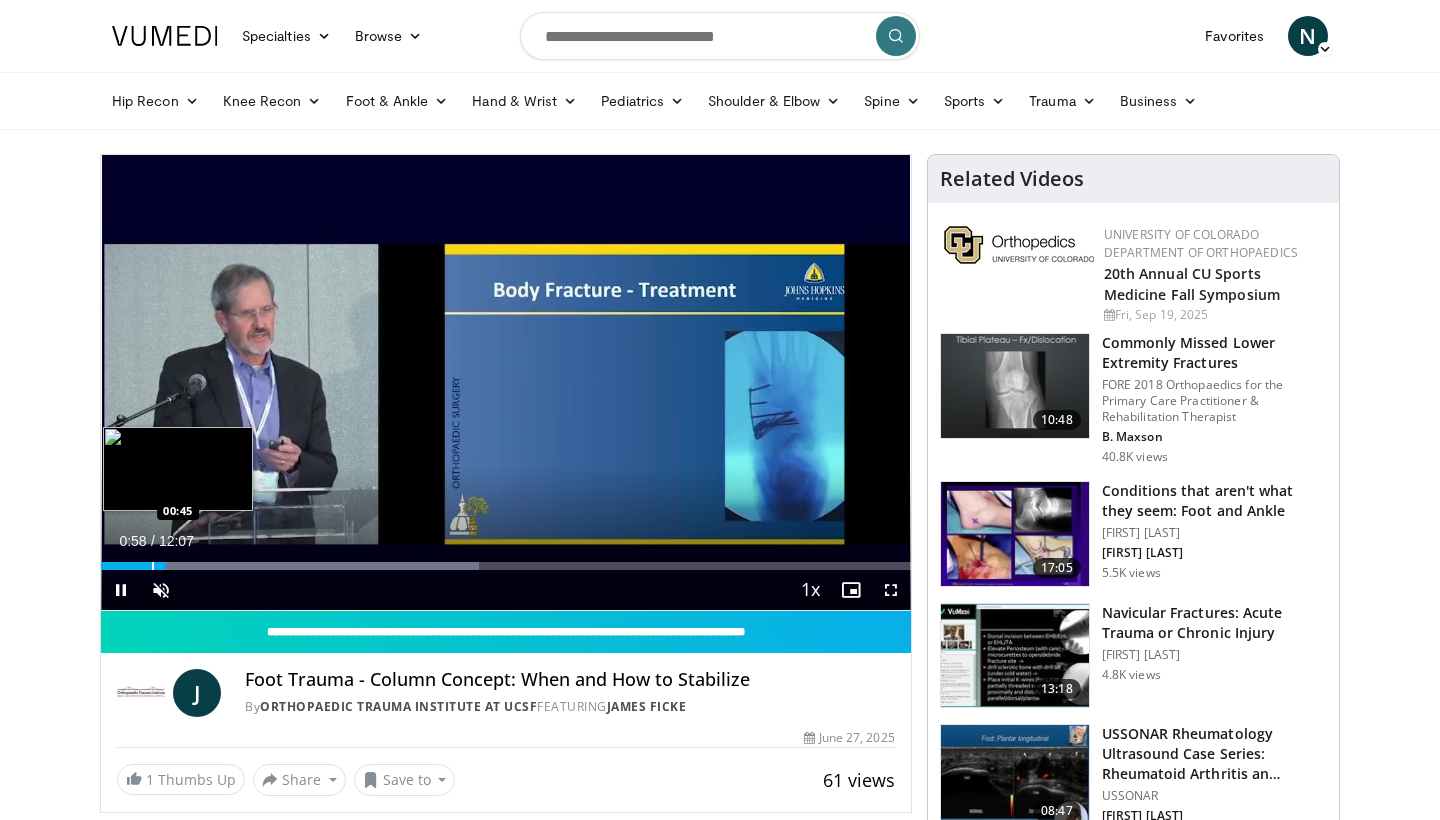 click on "00:58" at bounding box center (133, 566) 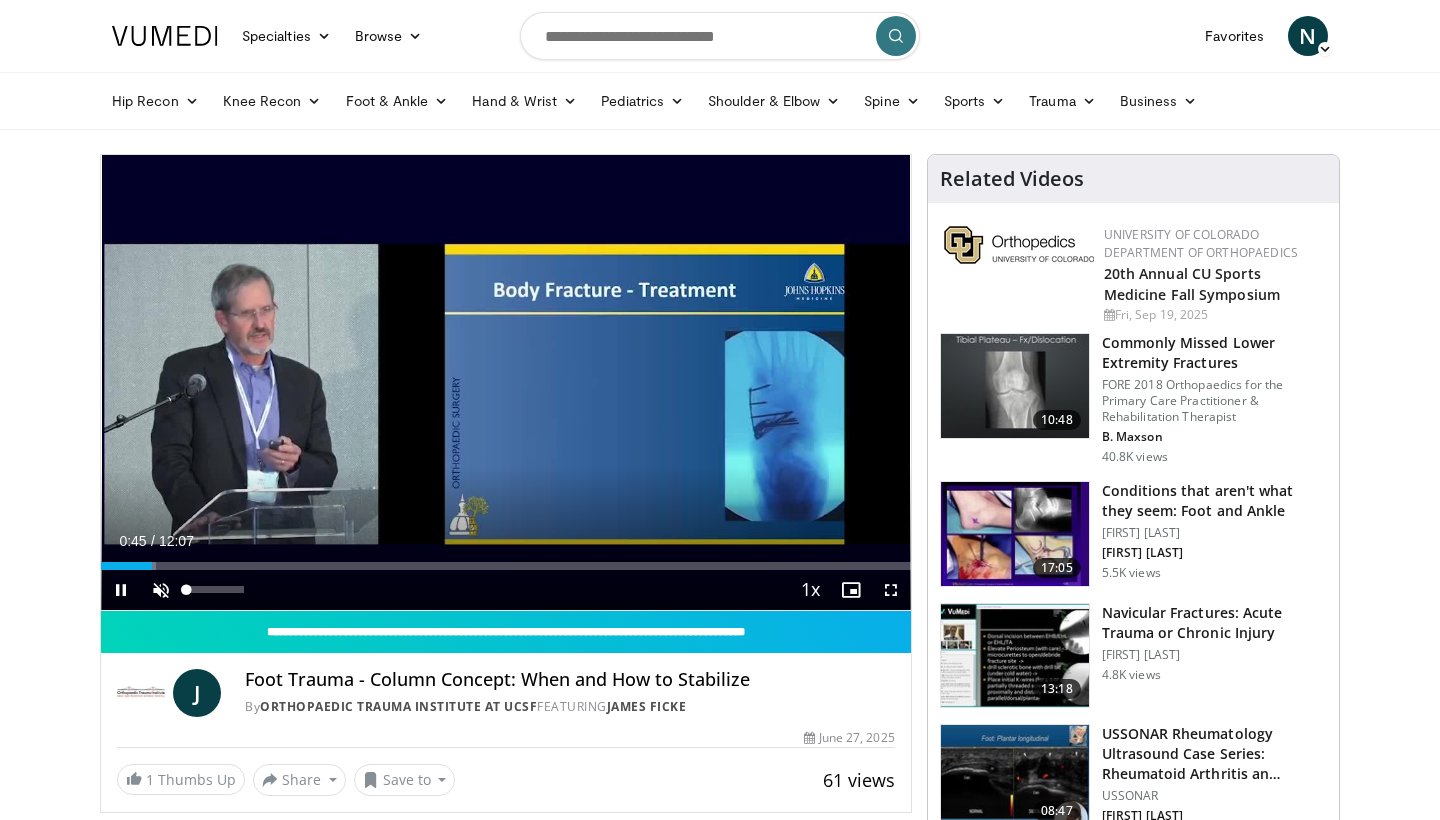 click at bounding box center (161, 590) 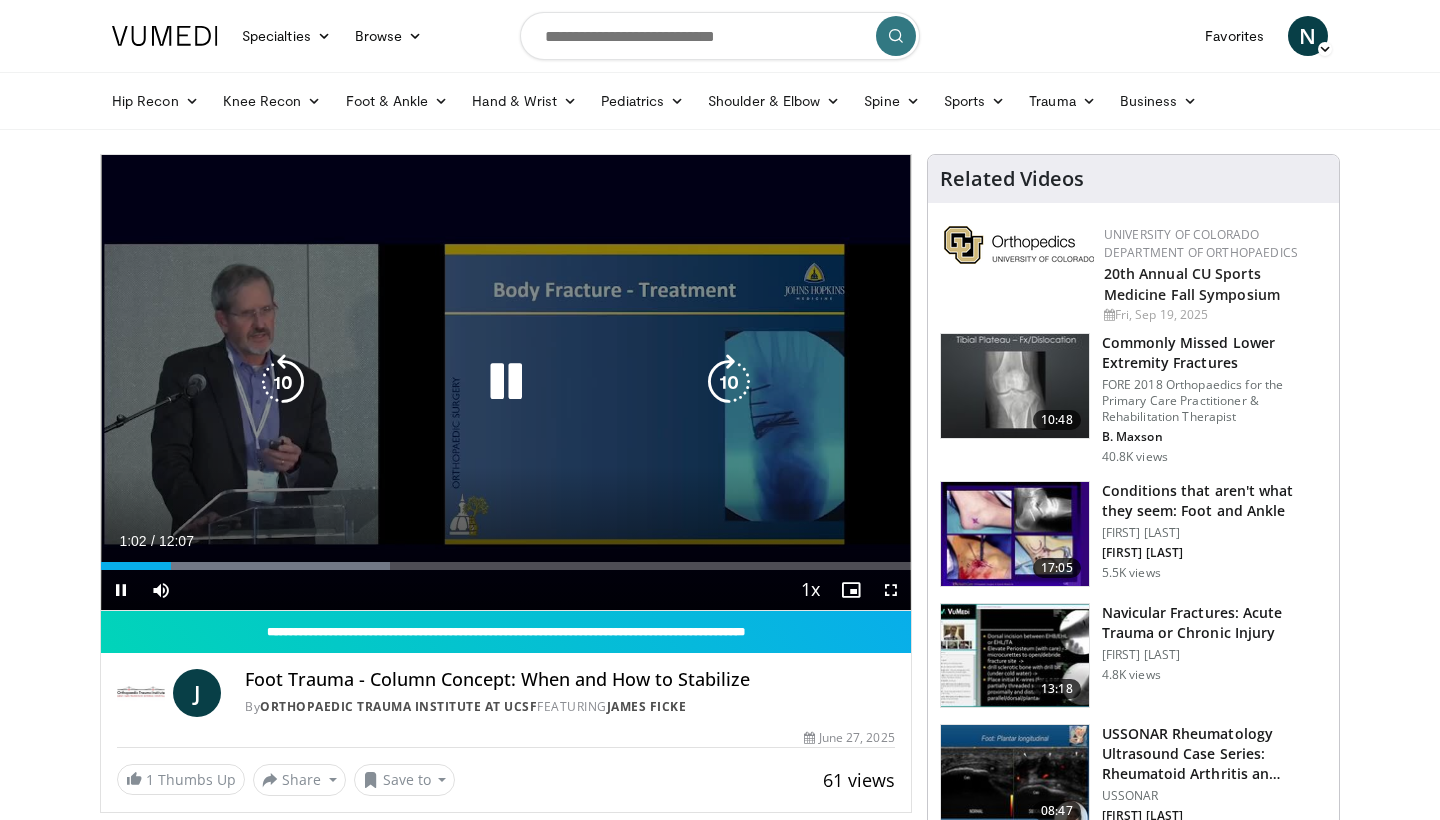 click on "10 seconds
Tap to unmute" at bounding box center (506, 382) 